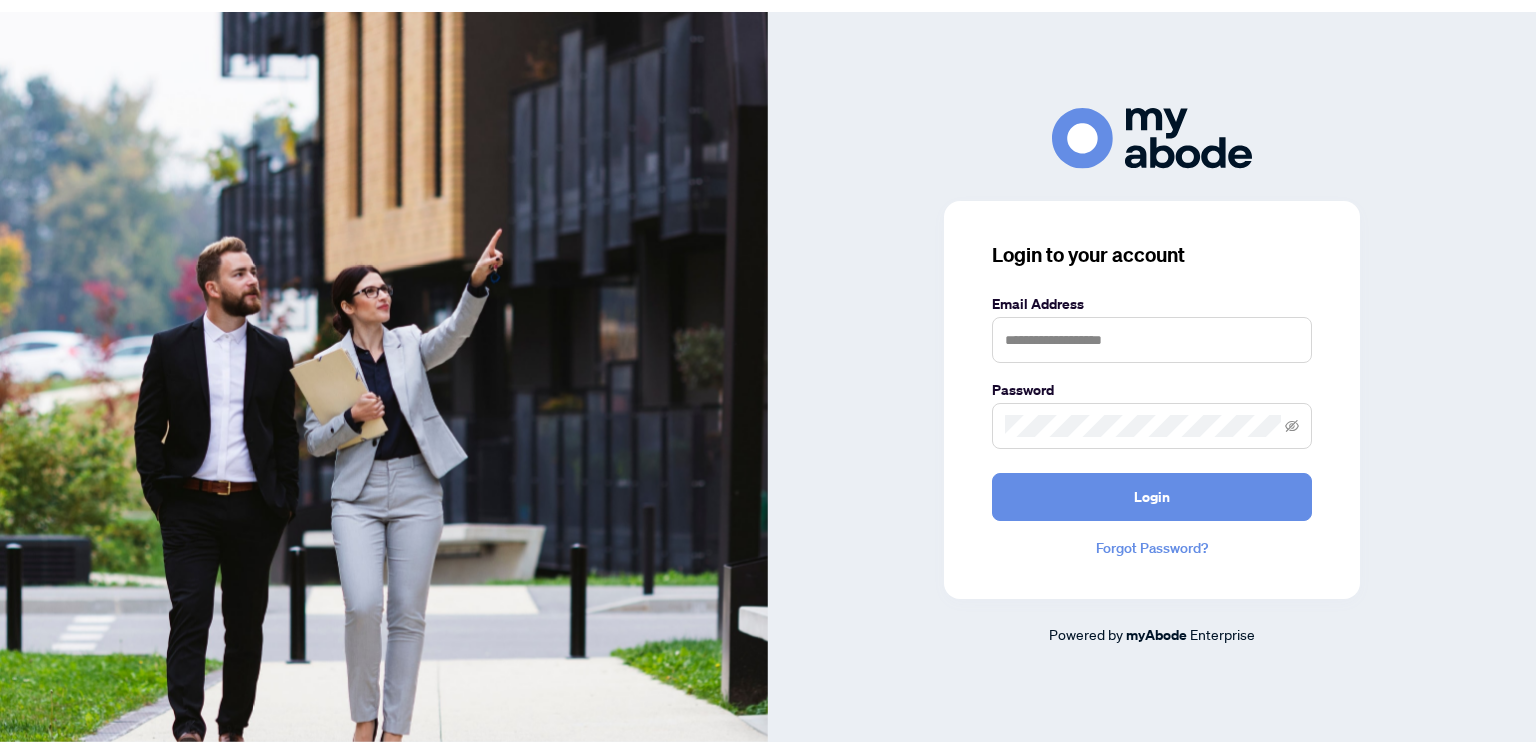 scroll, scrollTop: 0, scrollLeft: 0, axis: both 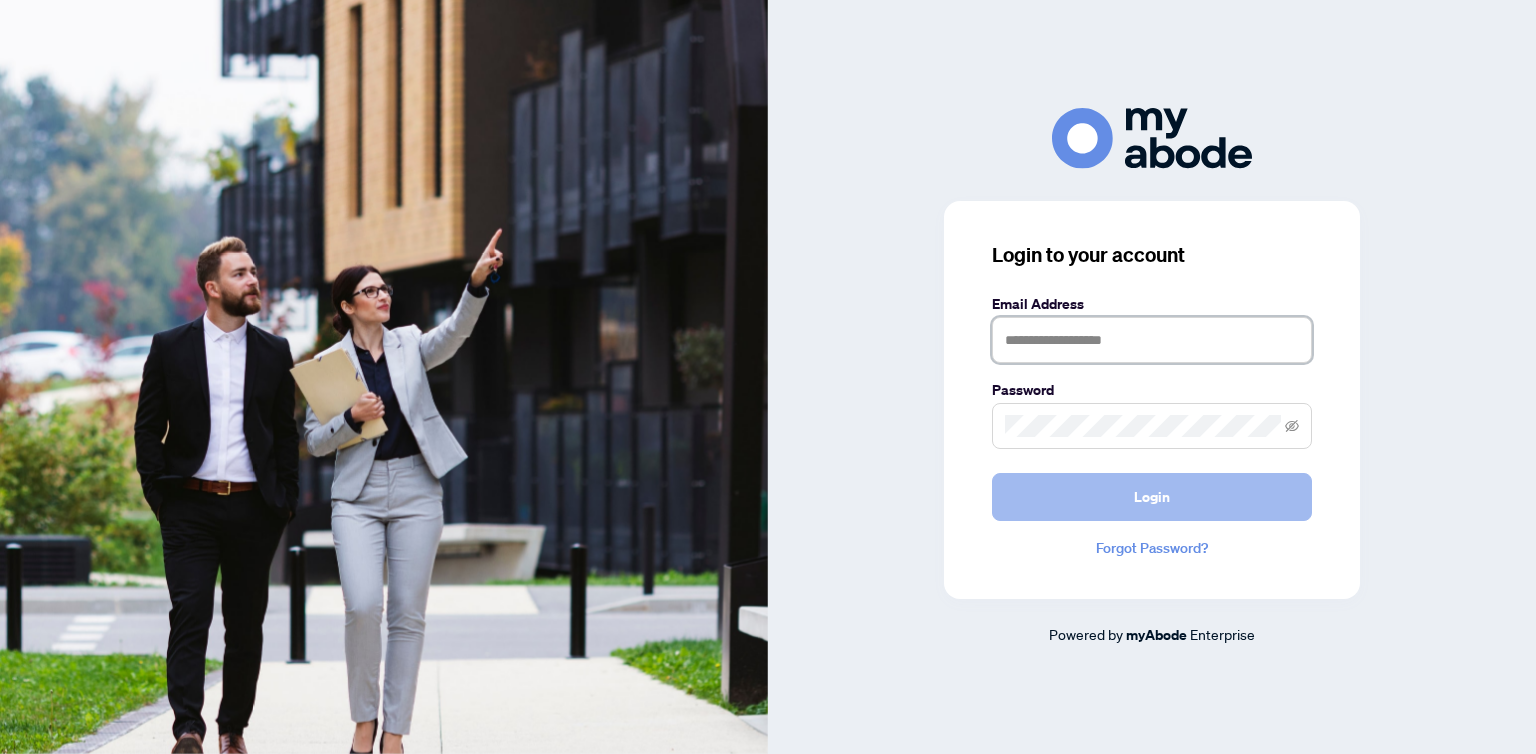 type on "**********" 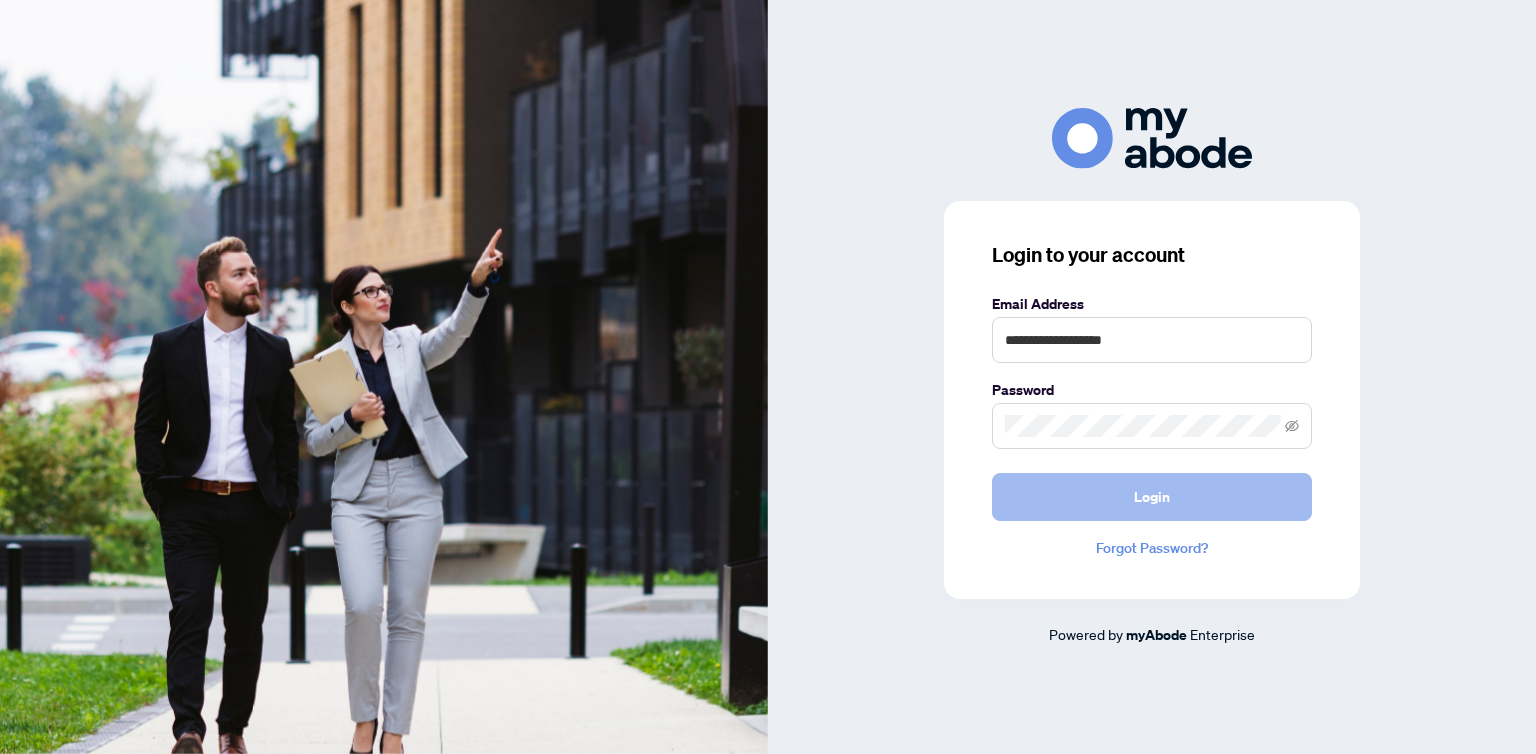 click on "Login" at bounding box center (1152, 497) 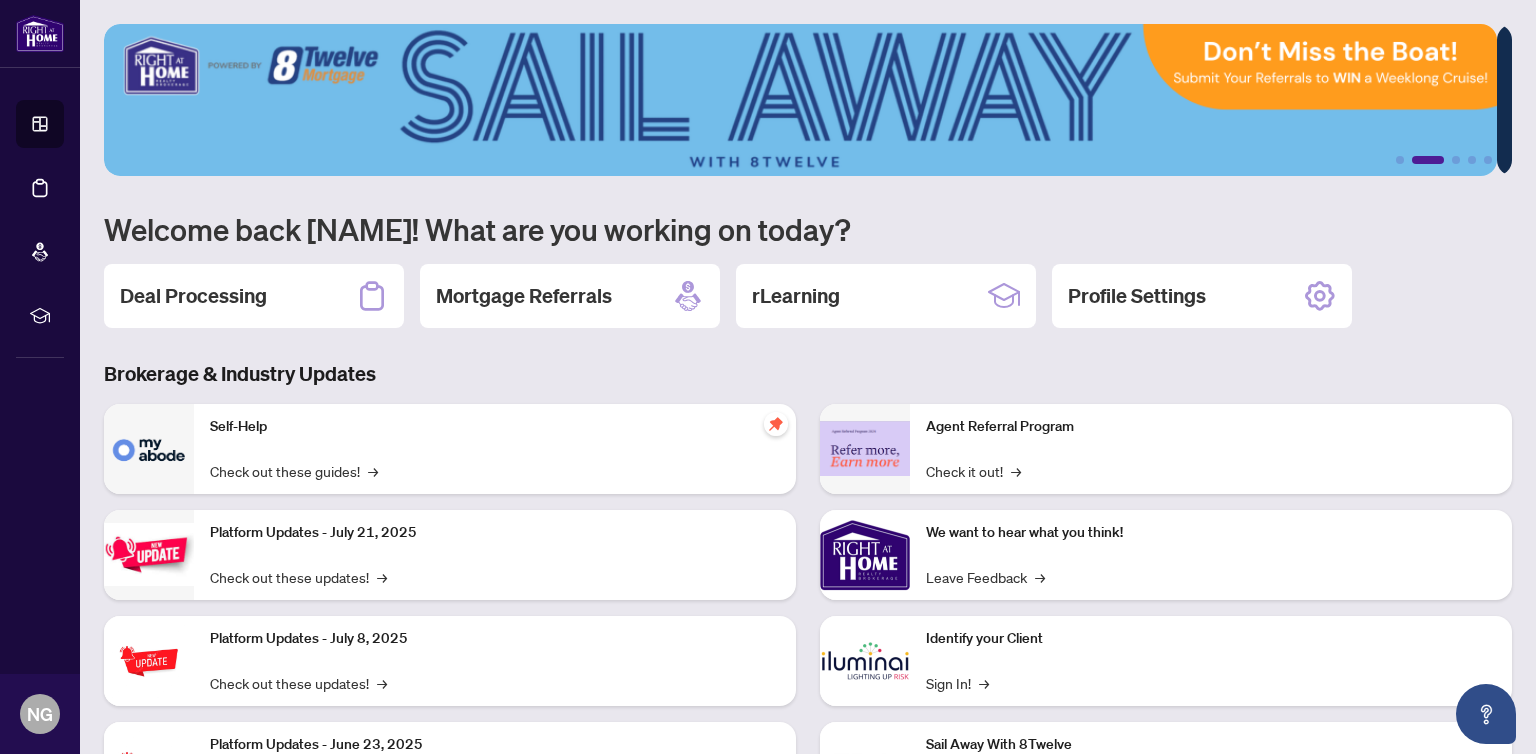 scroll, scrollTop: 0, scrollLeft: 0, axis: both 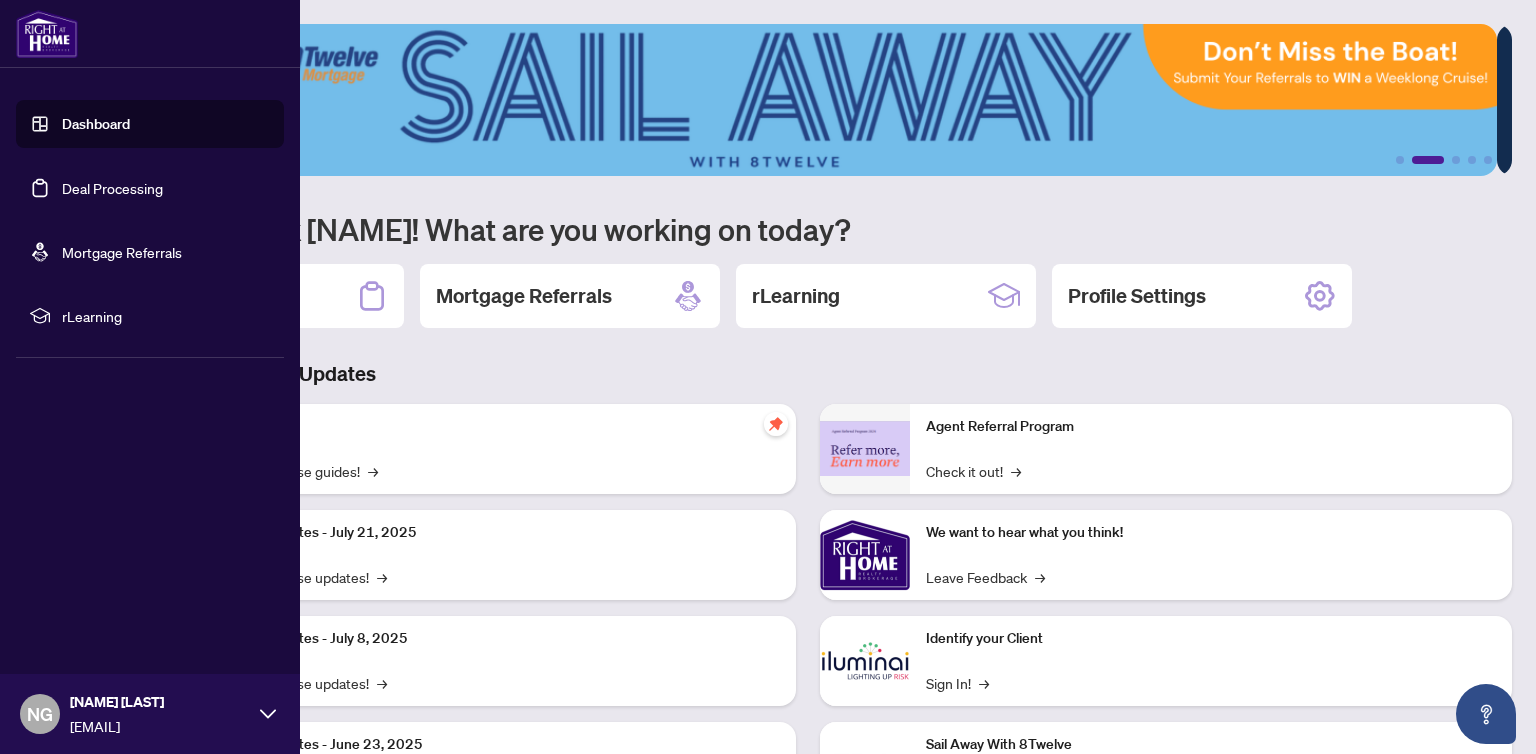 click on "Deal Processing" at bounding box center [112, 188] 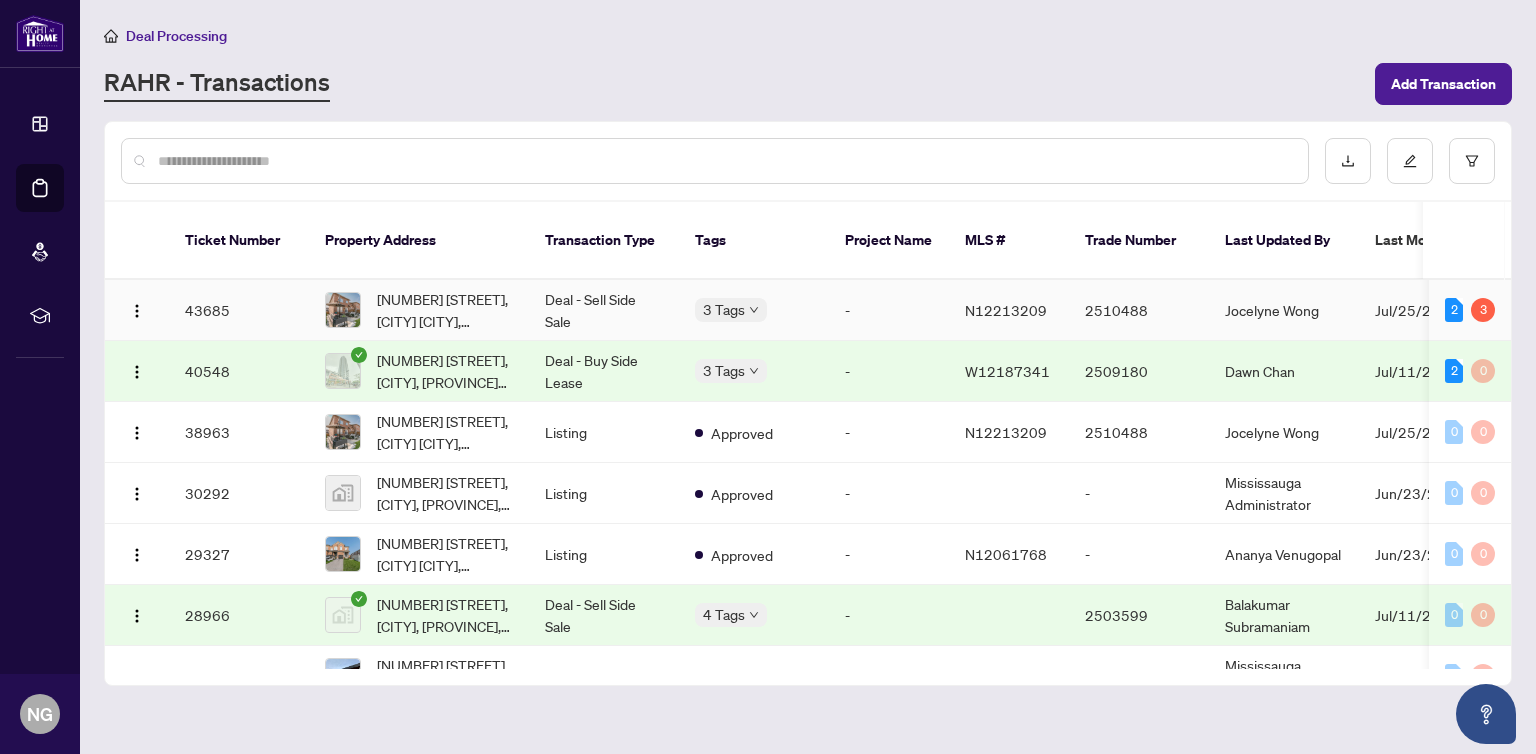 click on "[NUMBER] [STREET], [CITY] [CITY], [PROVINCE] [POSTAL_CODE], [COUNTRY]" at bounding box center [419, 310] 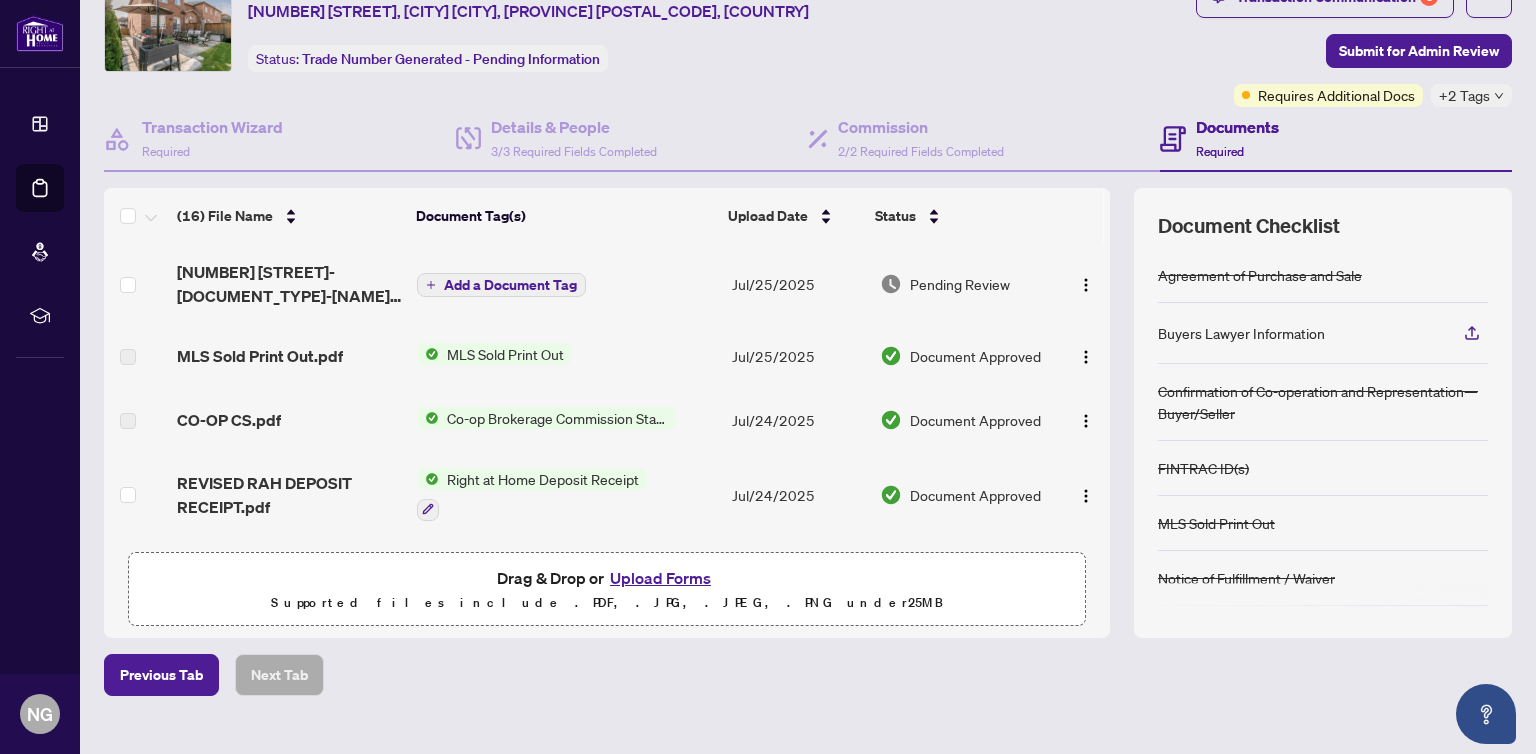 scroll, scrollTop: 108, scrollLeft: 0, axis: vertical 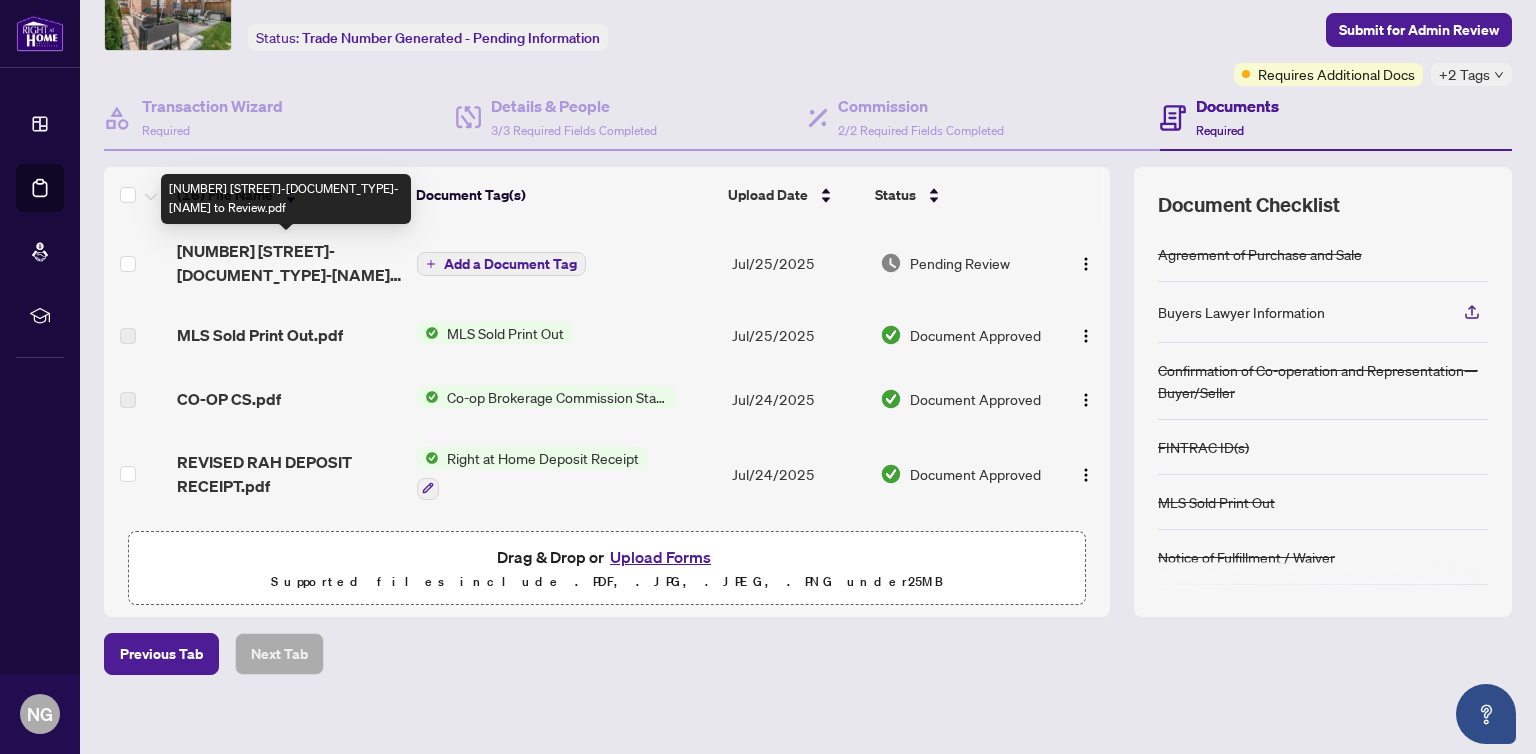 click on "[NUMBER] [STREET]-[DOCUMENT_TYPE]-[NAME] to Review.pdf" at bounding box center (289, 263) 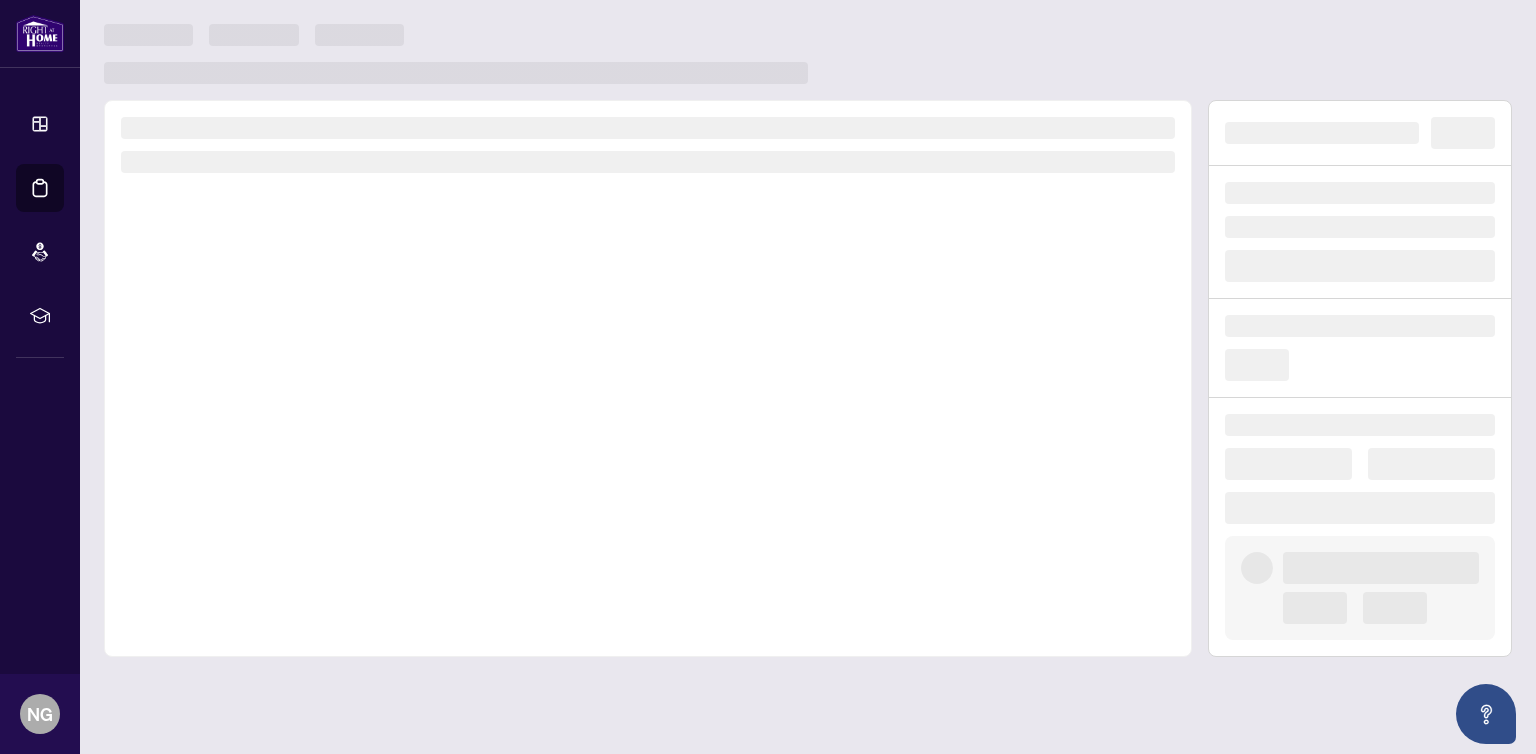 scroll, scrollTop: 0, scrollLeft: 0, axis: both 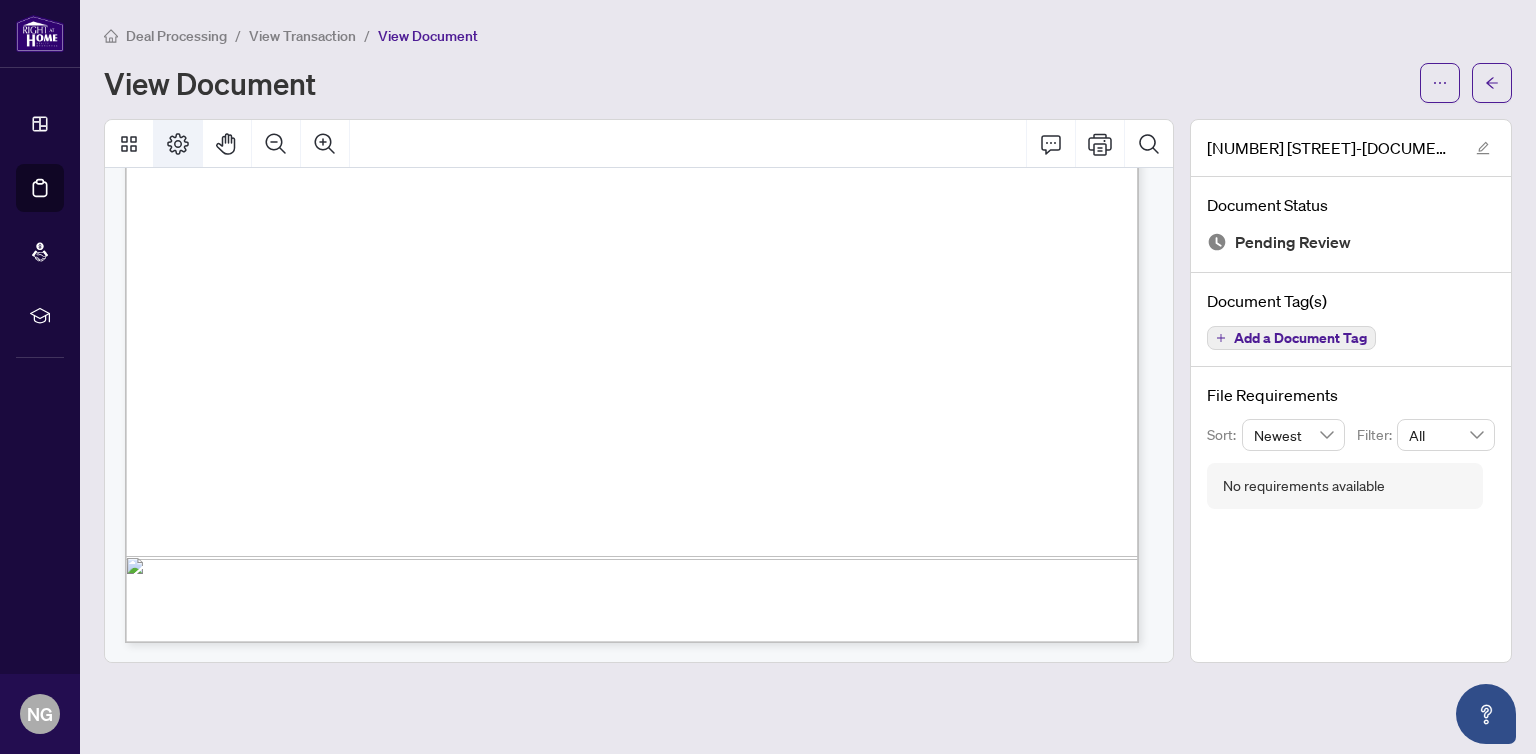 click 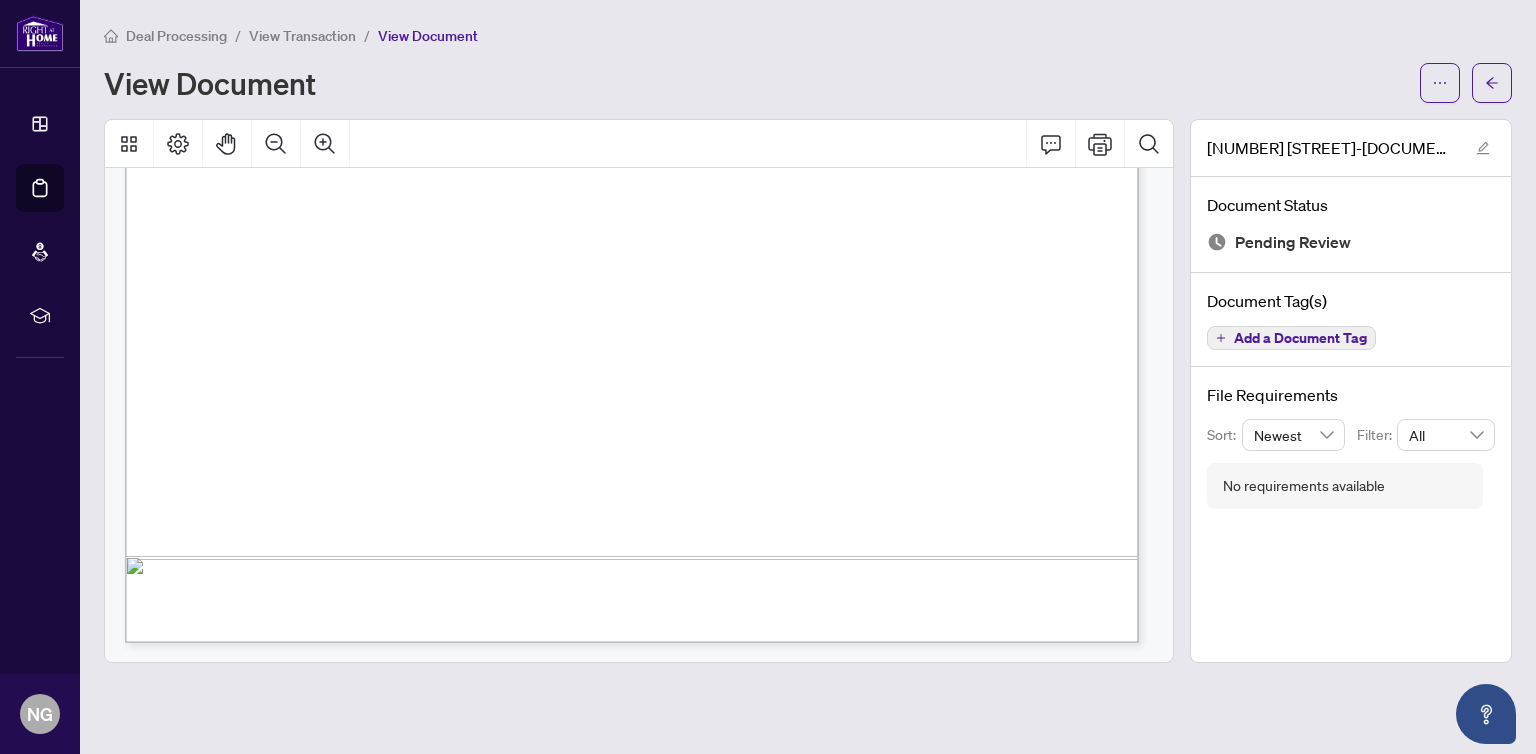 scroll, scrollTop: 0, scrollLeft: 0, axis: both 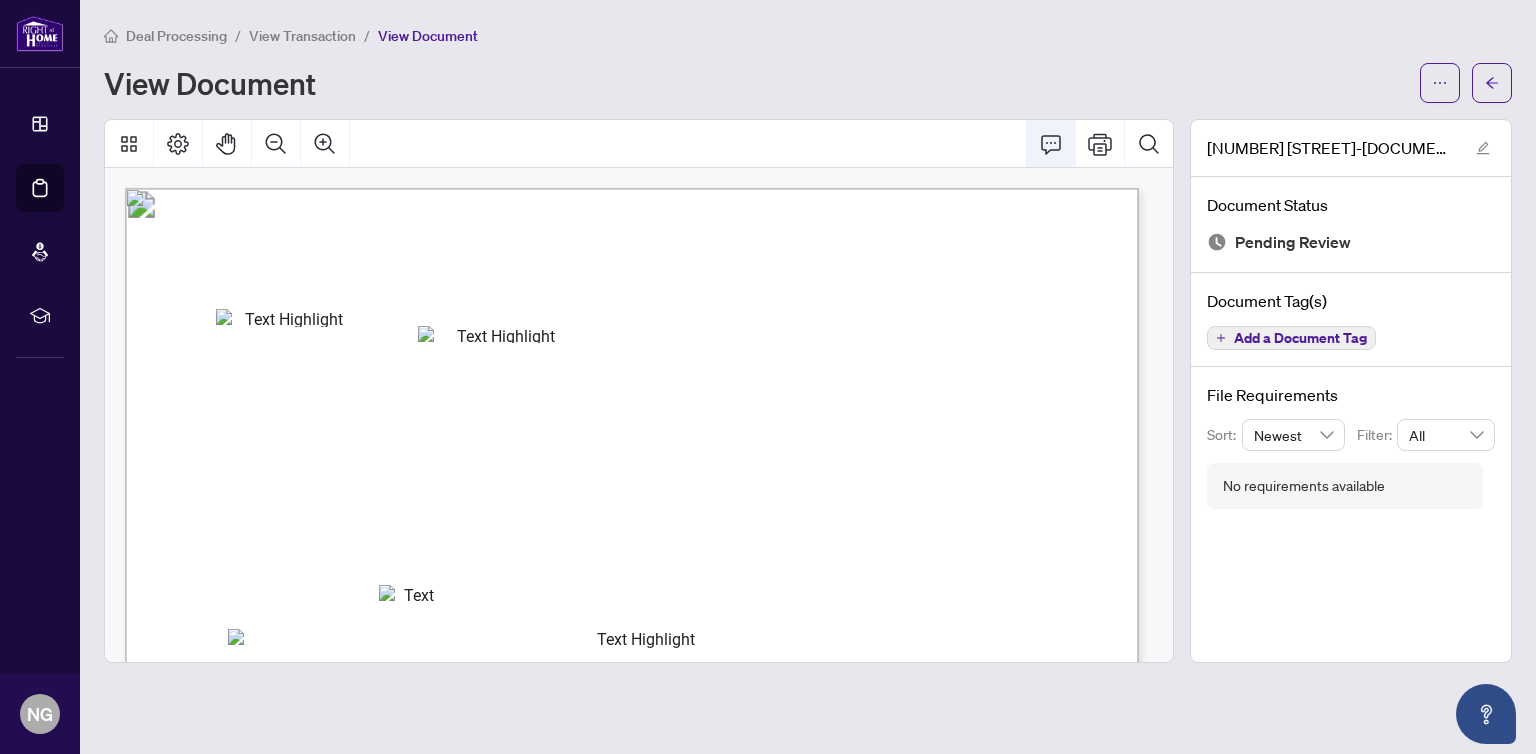 click 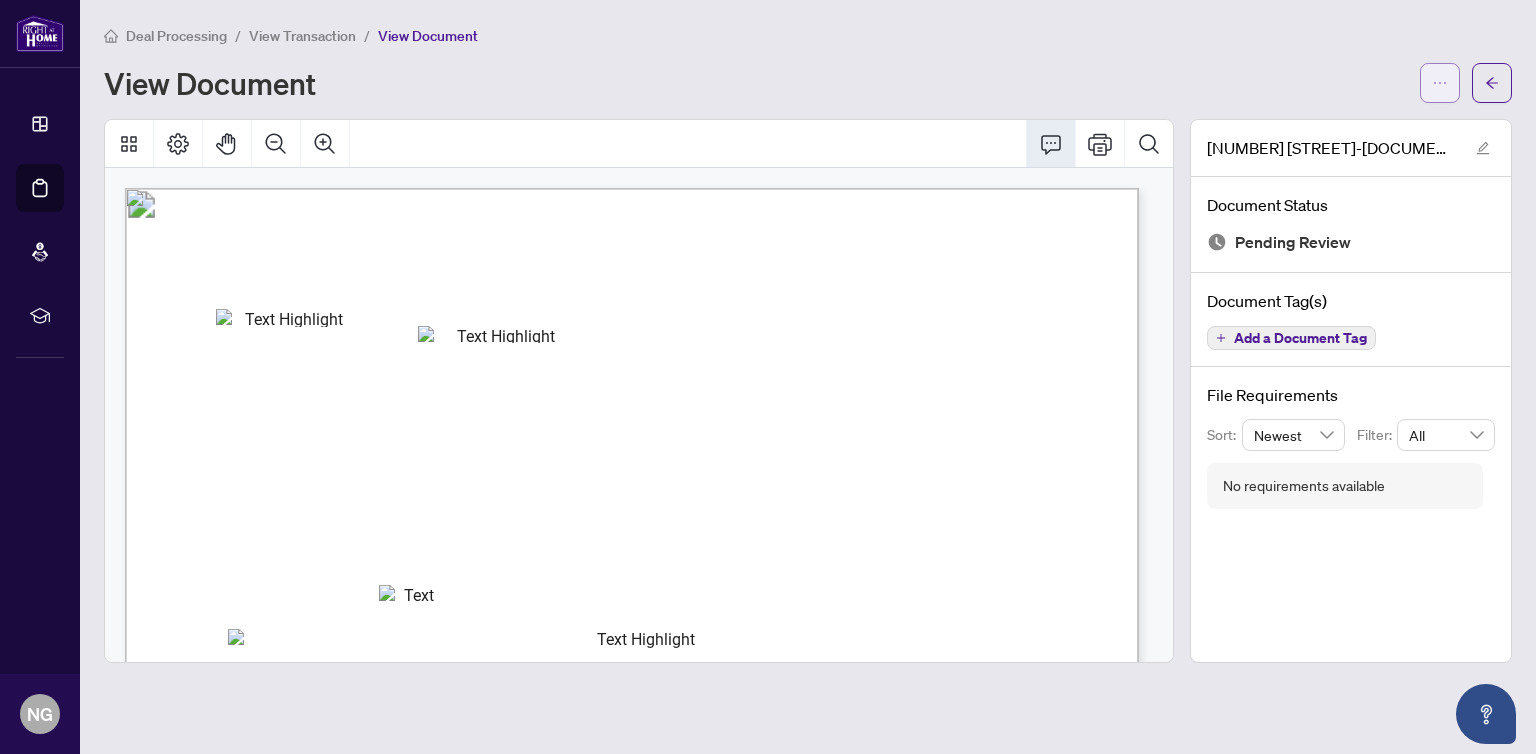 click at bounding box center (1440, 83) 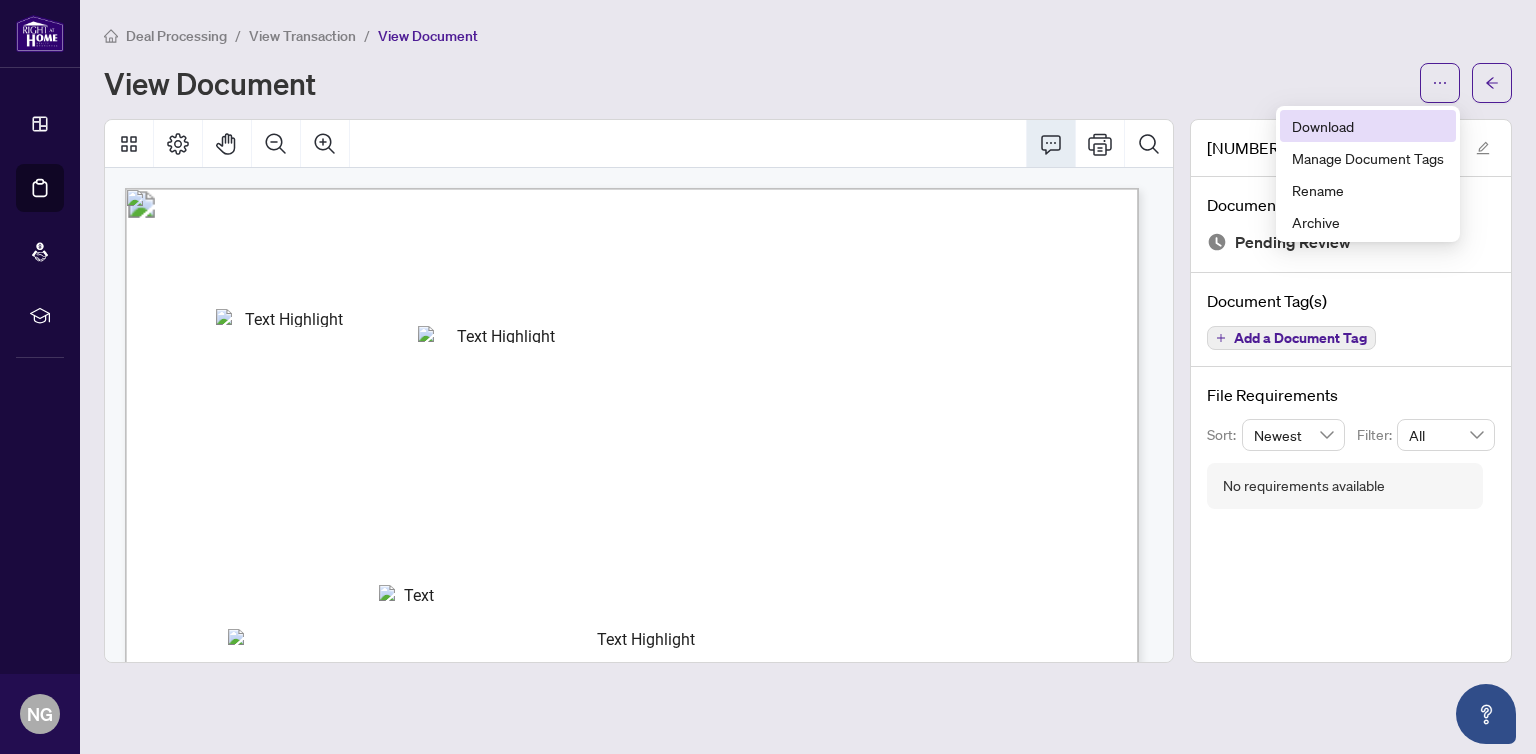 click on "Download" at bounding box center [1368, 126] 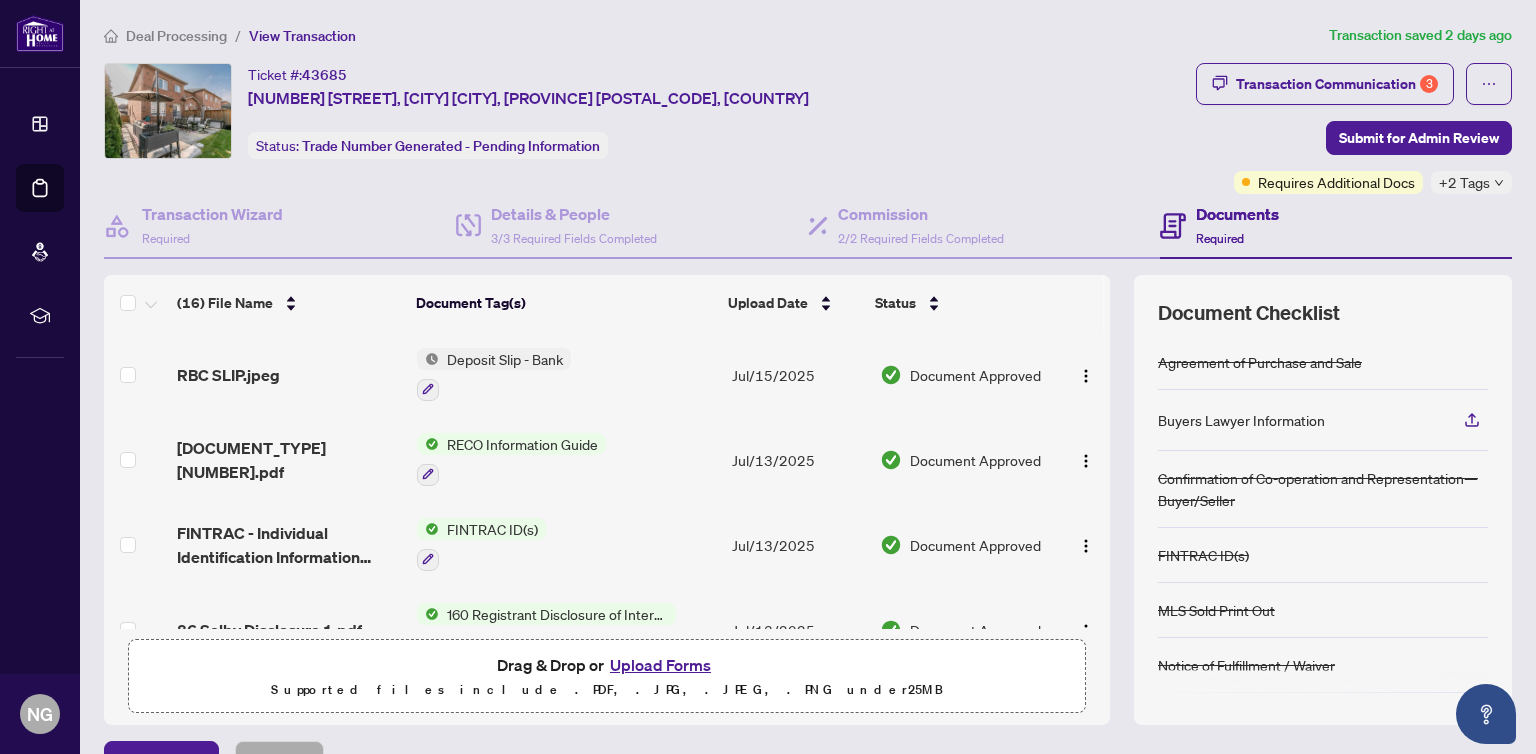 scroll, scrollTop: 988, scrollLeft: 0, axis: vertical 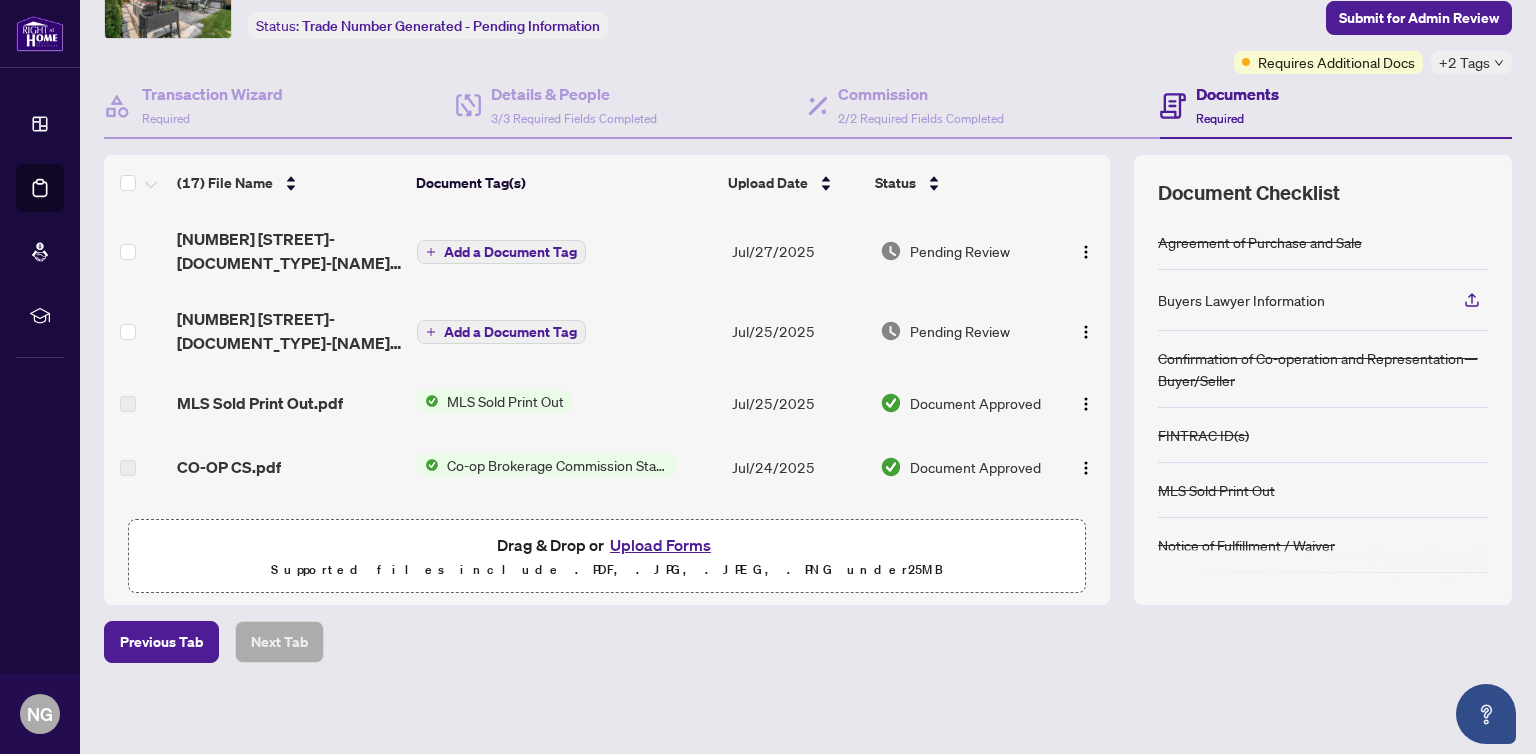 click on "Add a Document Tag" at bounding box center [510, 252] 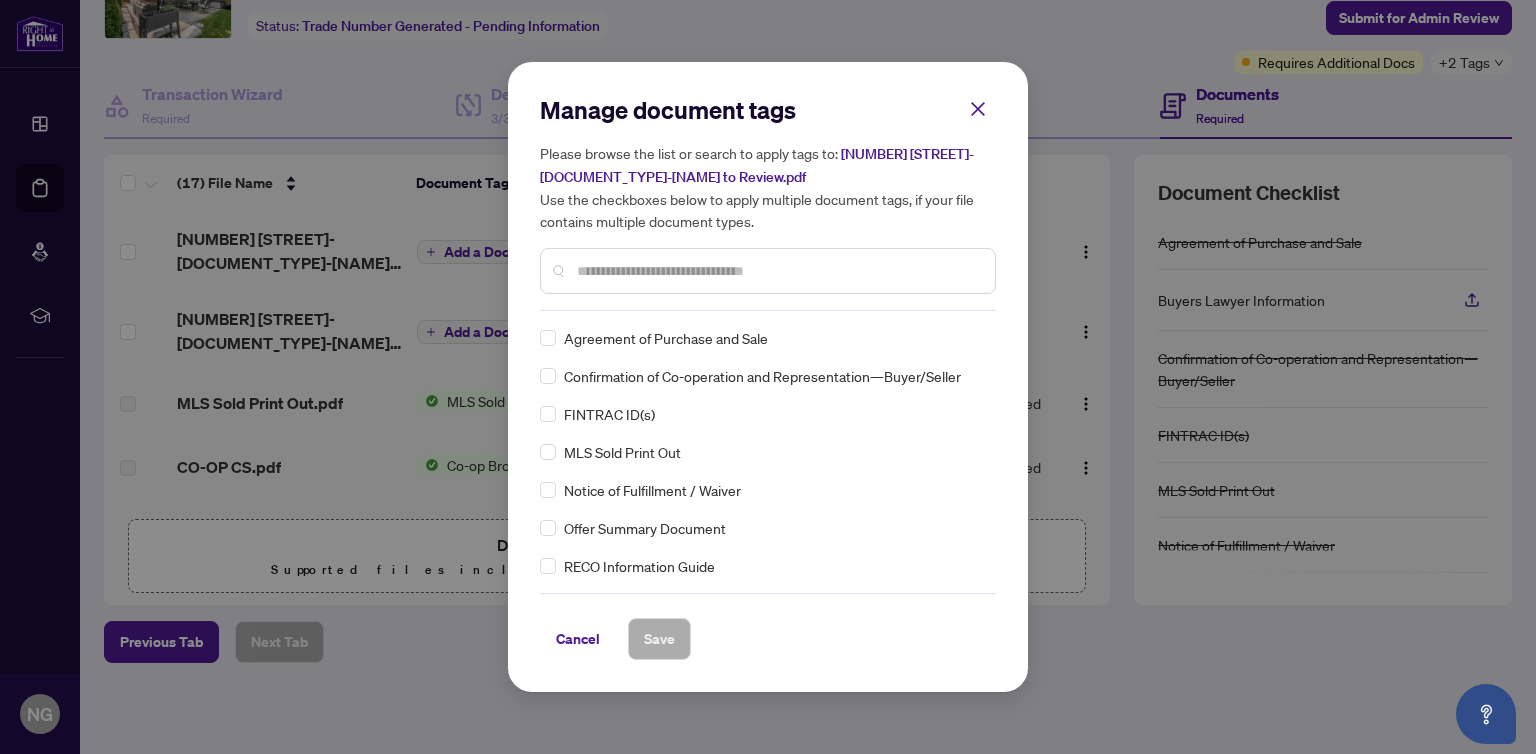 click at bounding box center [778, 271] 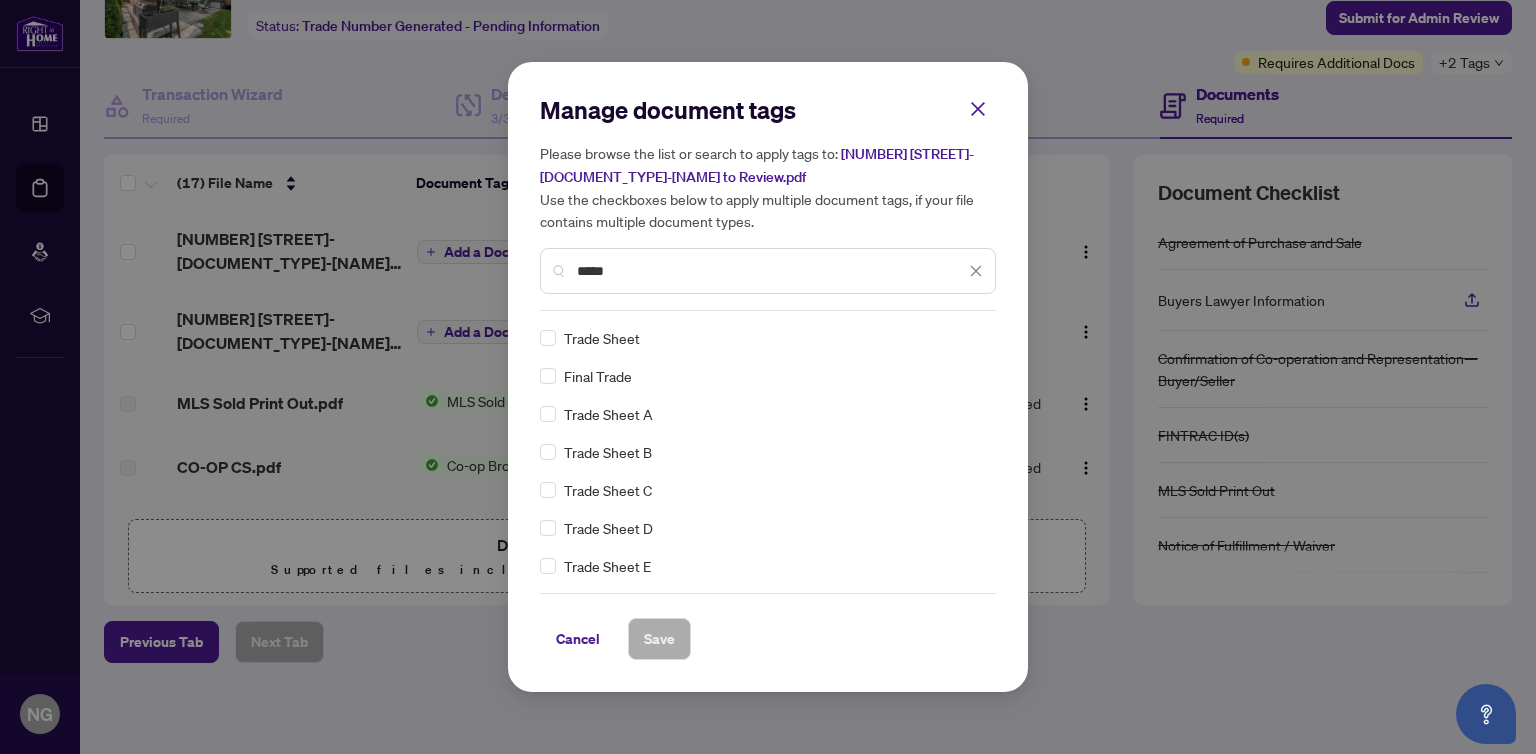 type on "*****" 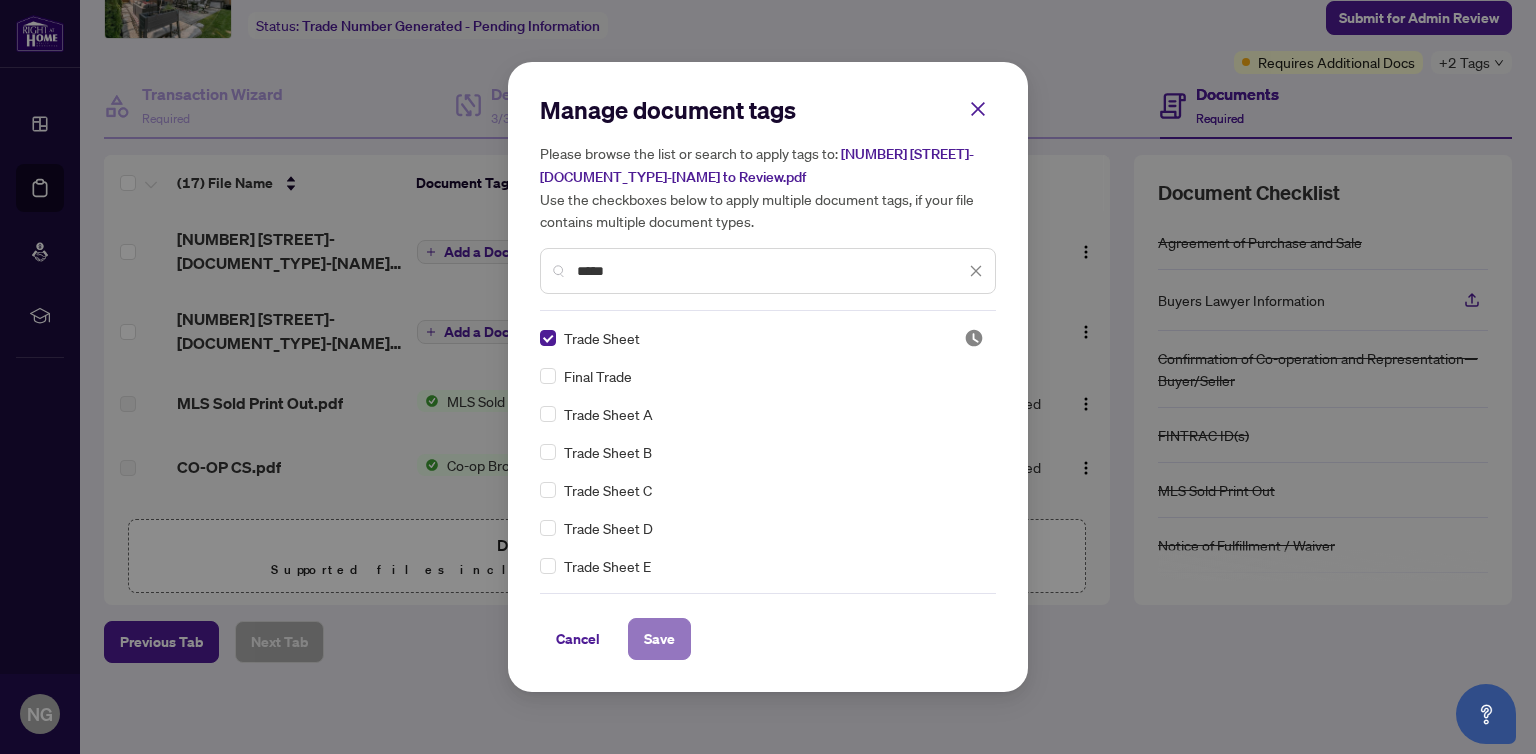 click on "Save" at bounding box center (659, 639) 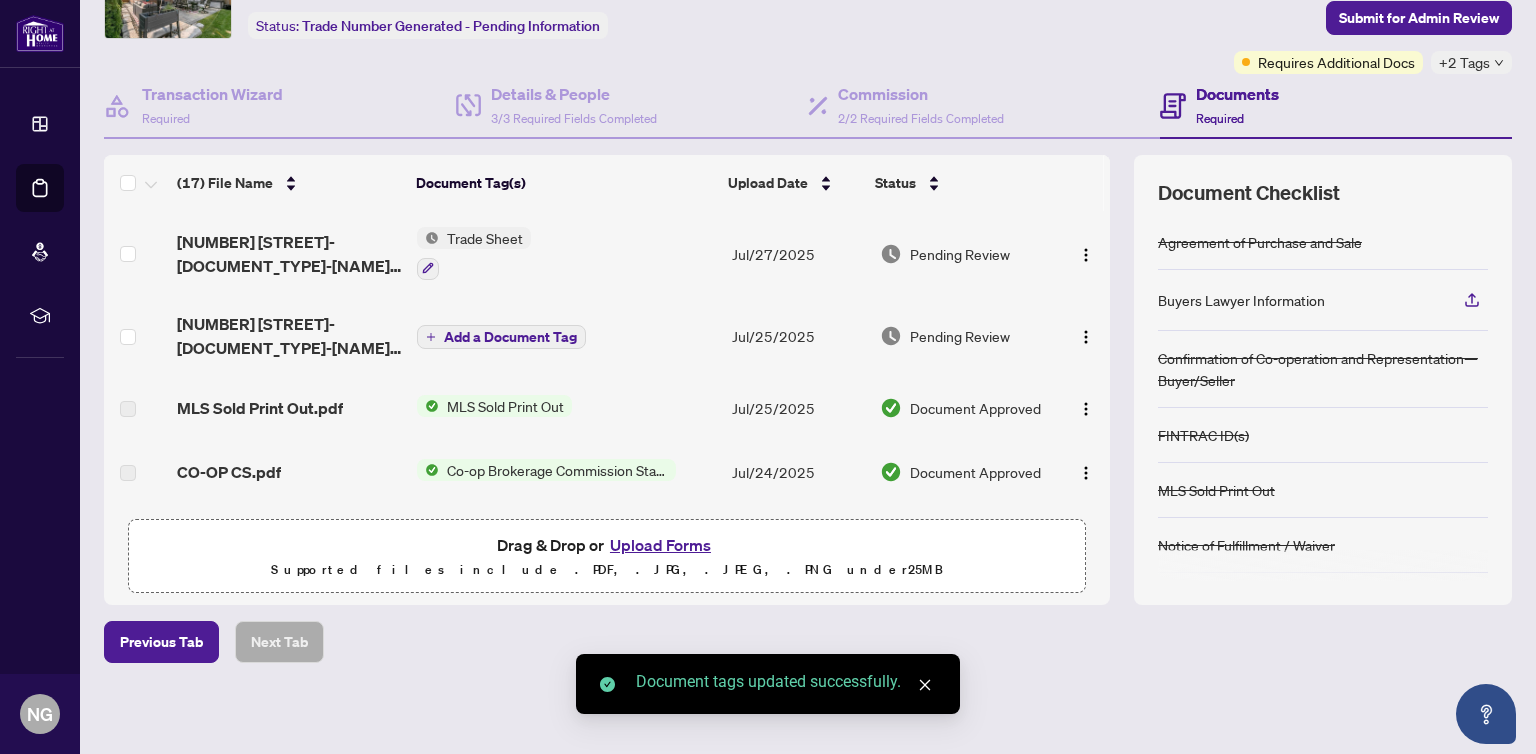click on "Buyers Lawyer Information" at bounding box center (1241, 300) 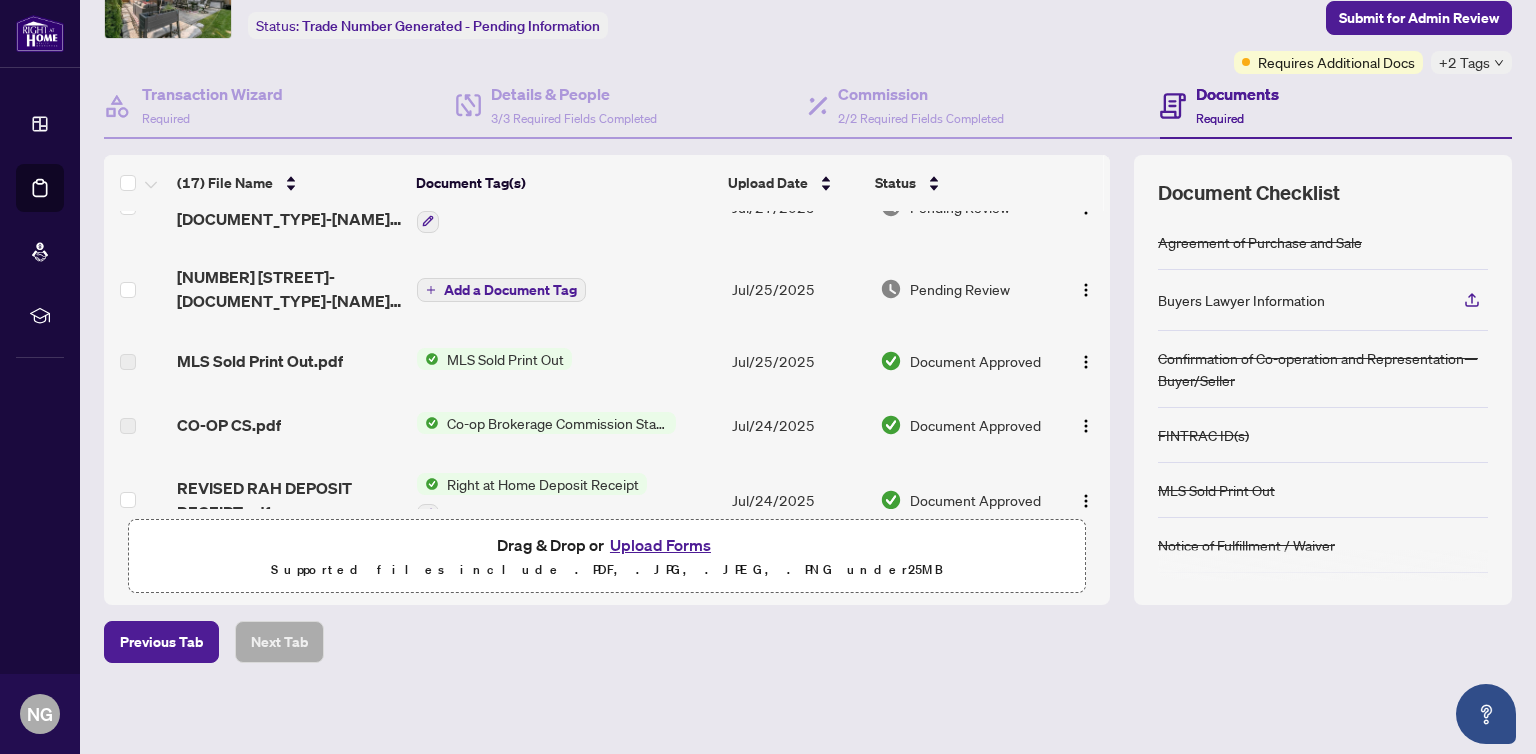 scroll, scrollTop: 0, scrollLeft: 0, axis: both 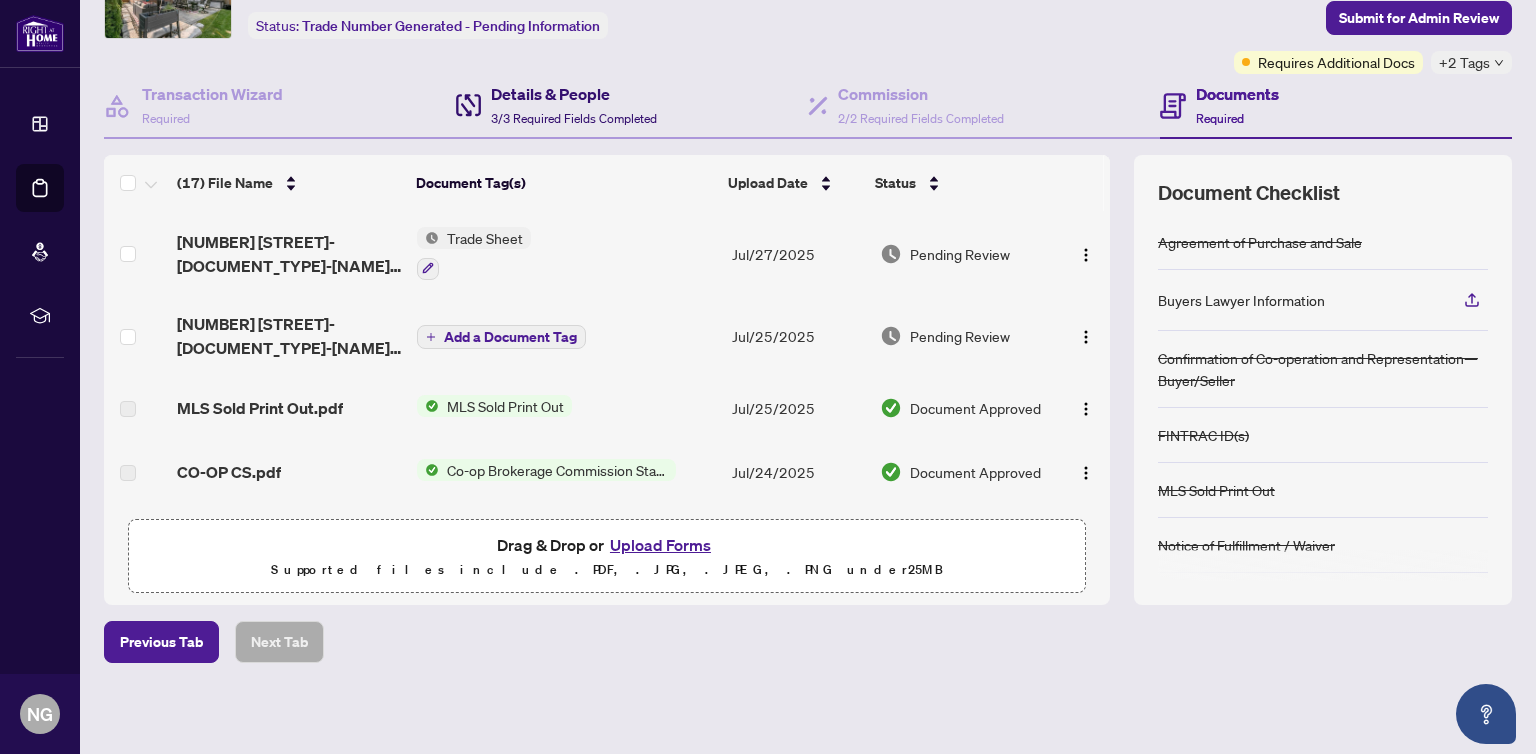 click on "Details & People" at bounding box center (574, 94) 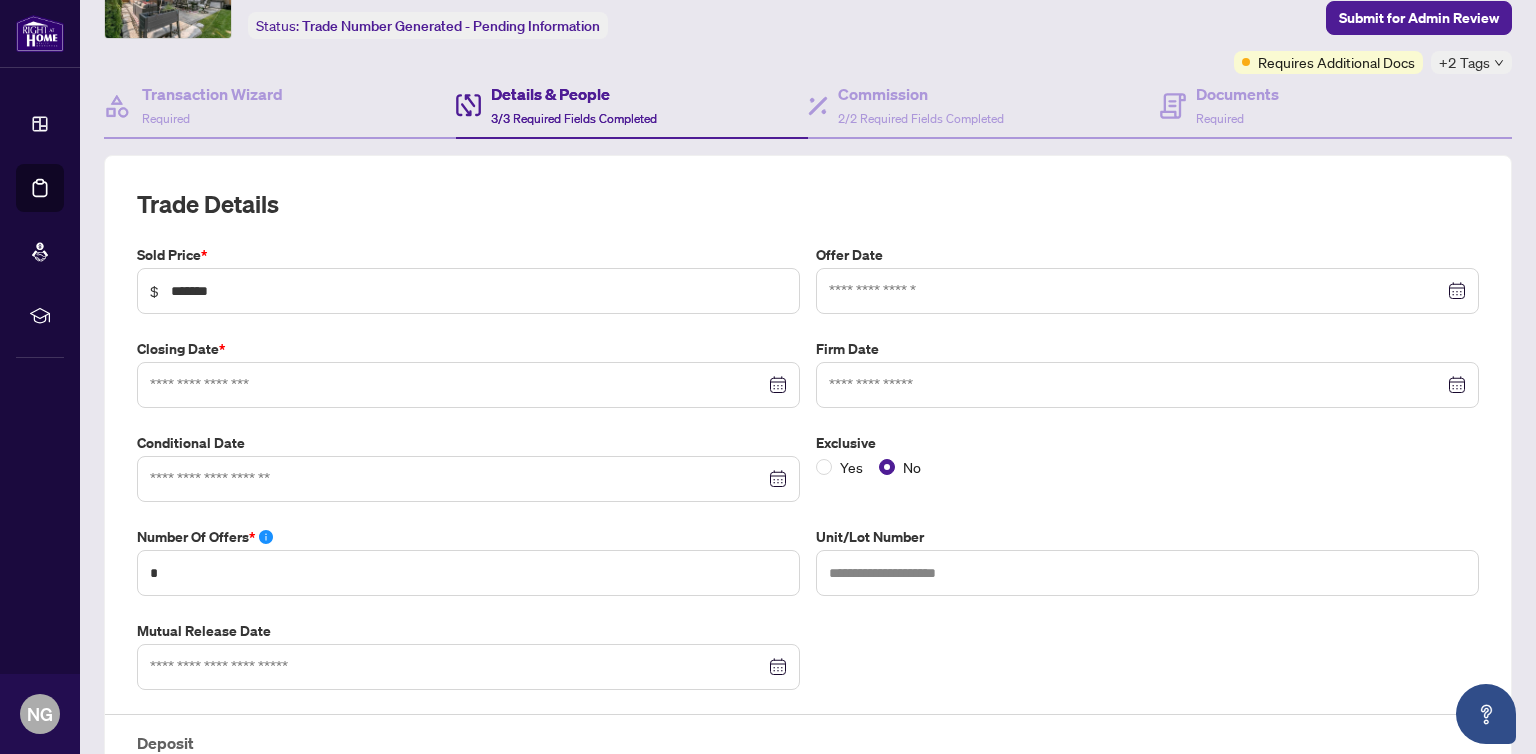 type on "**********" 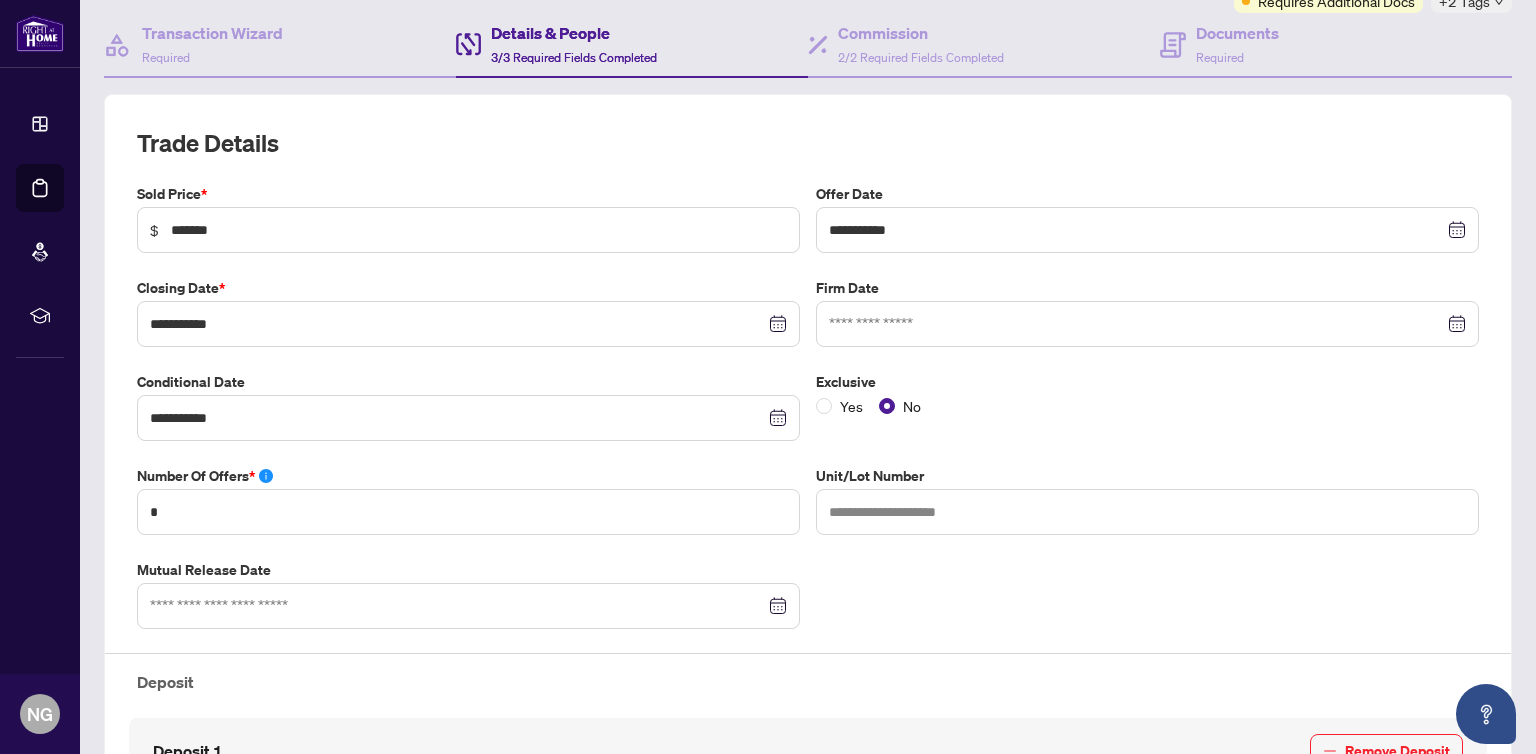scroll, scrollTop: 183, scrollLeft: 0, axis: vertical 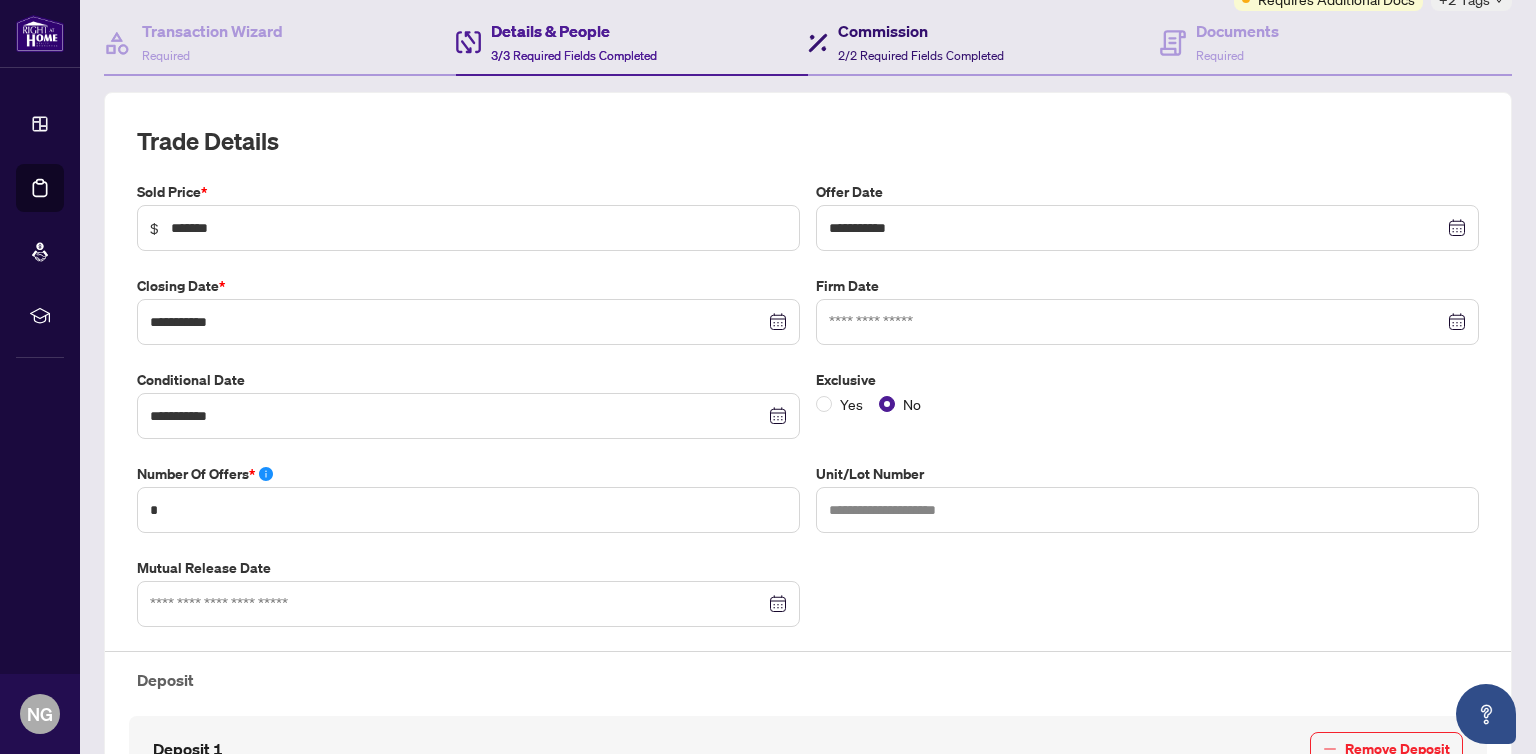 click on "2/2 Required Fields Completed" at bounding box center [921, 55] 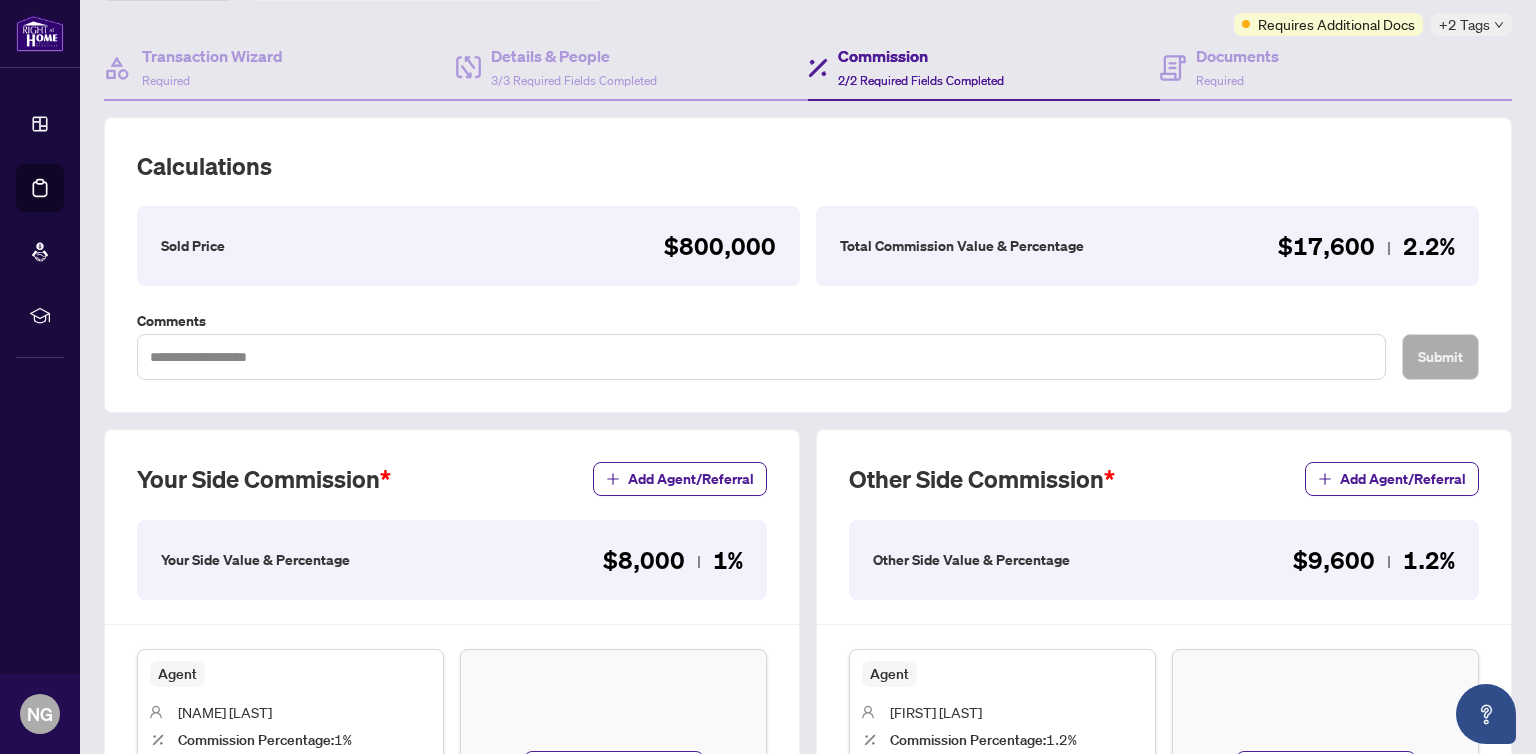 scroll, scrollTop: 142, scrollLeft: 0, axis: vertical 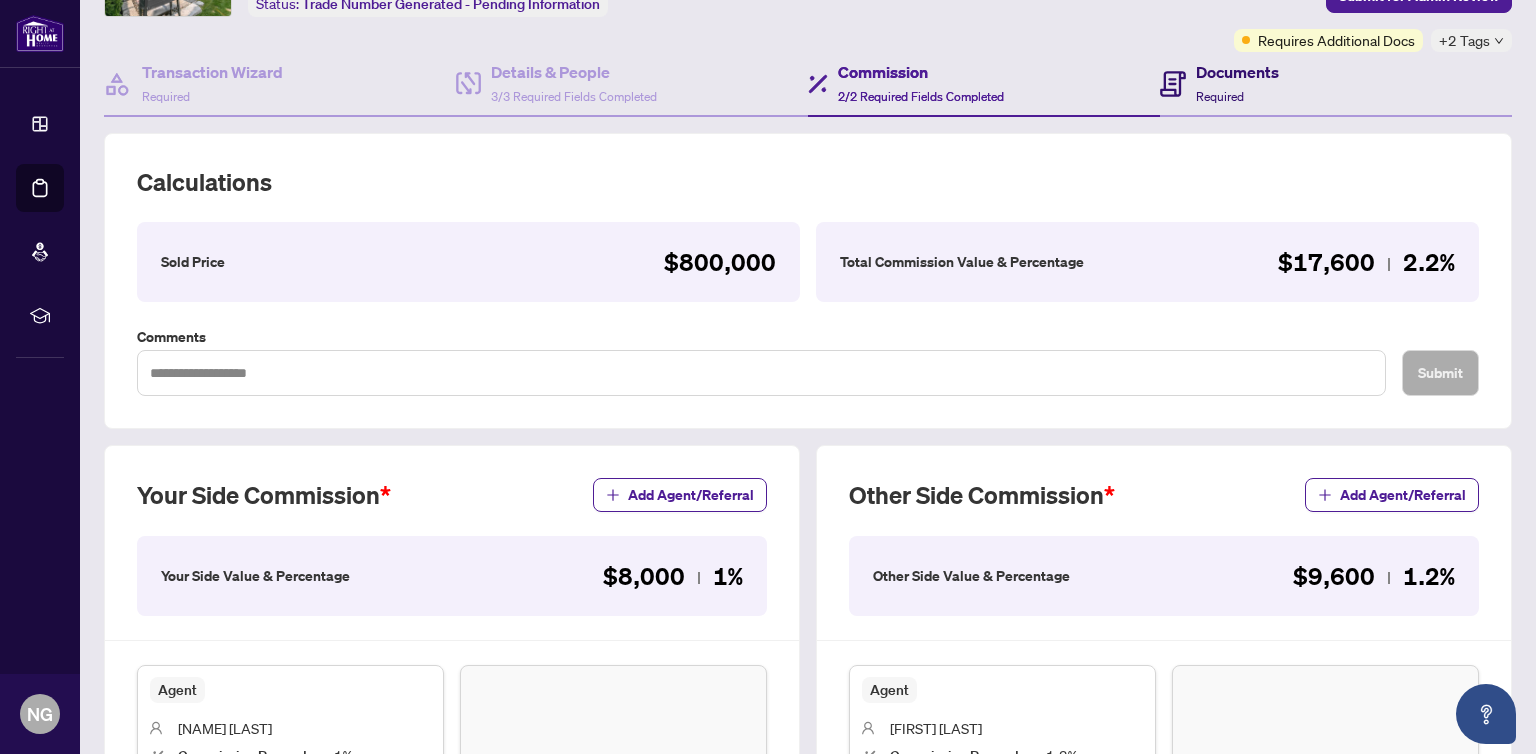 click on "Documents Required" at bounding box center (1237, 83) 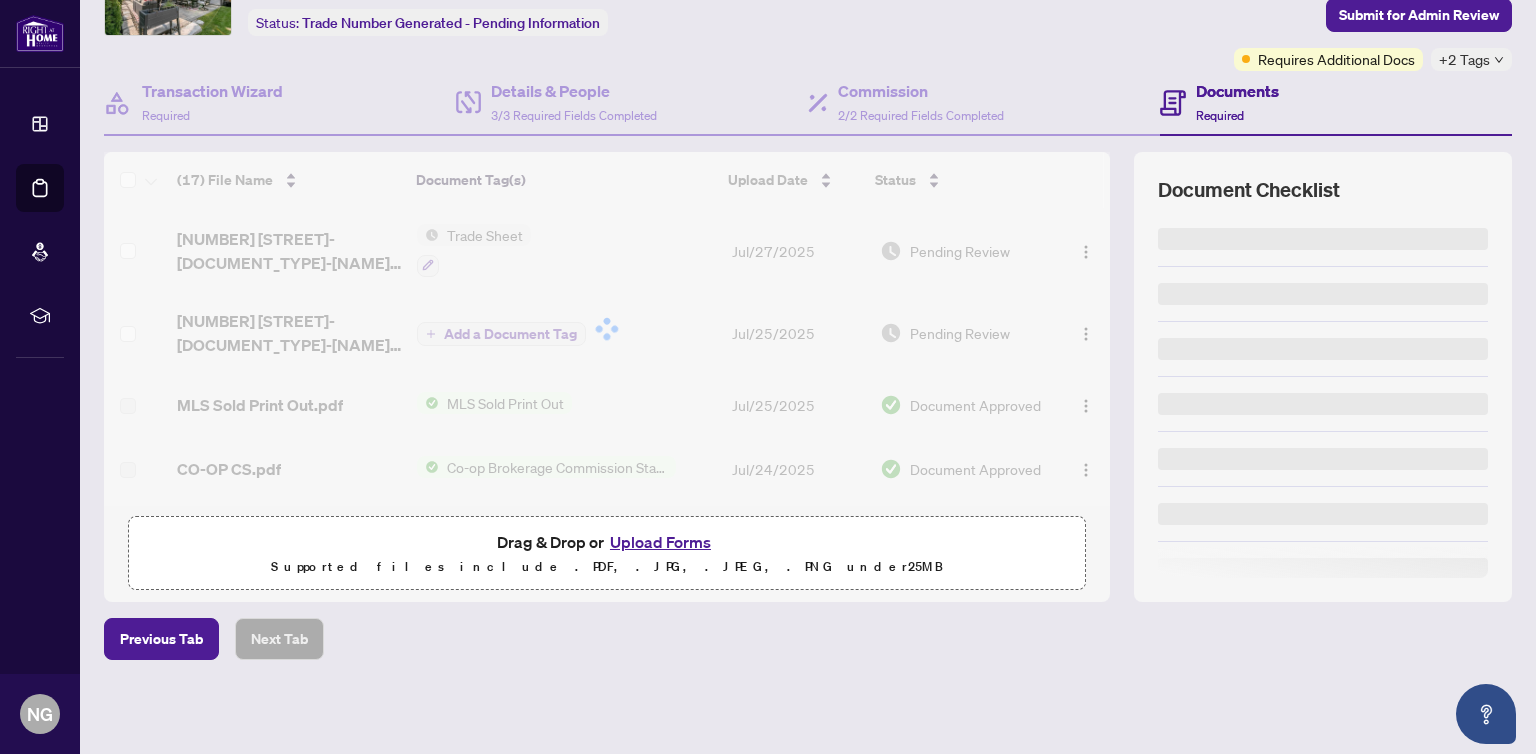 scroll, scrollTop: 120, scrollLeft: 0, axis: vertical 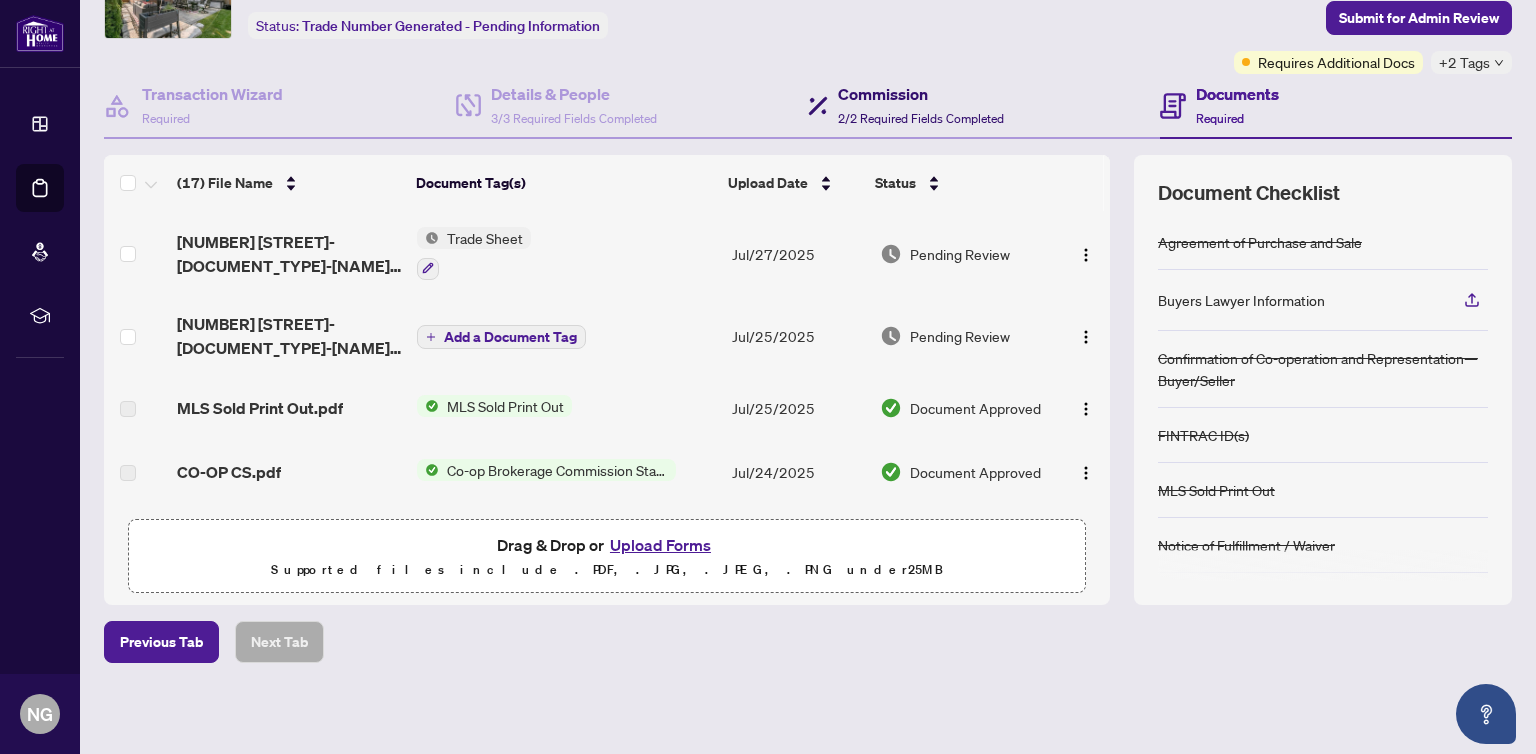 click on "Commission" at bounding box center [921, 94] 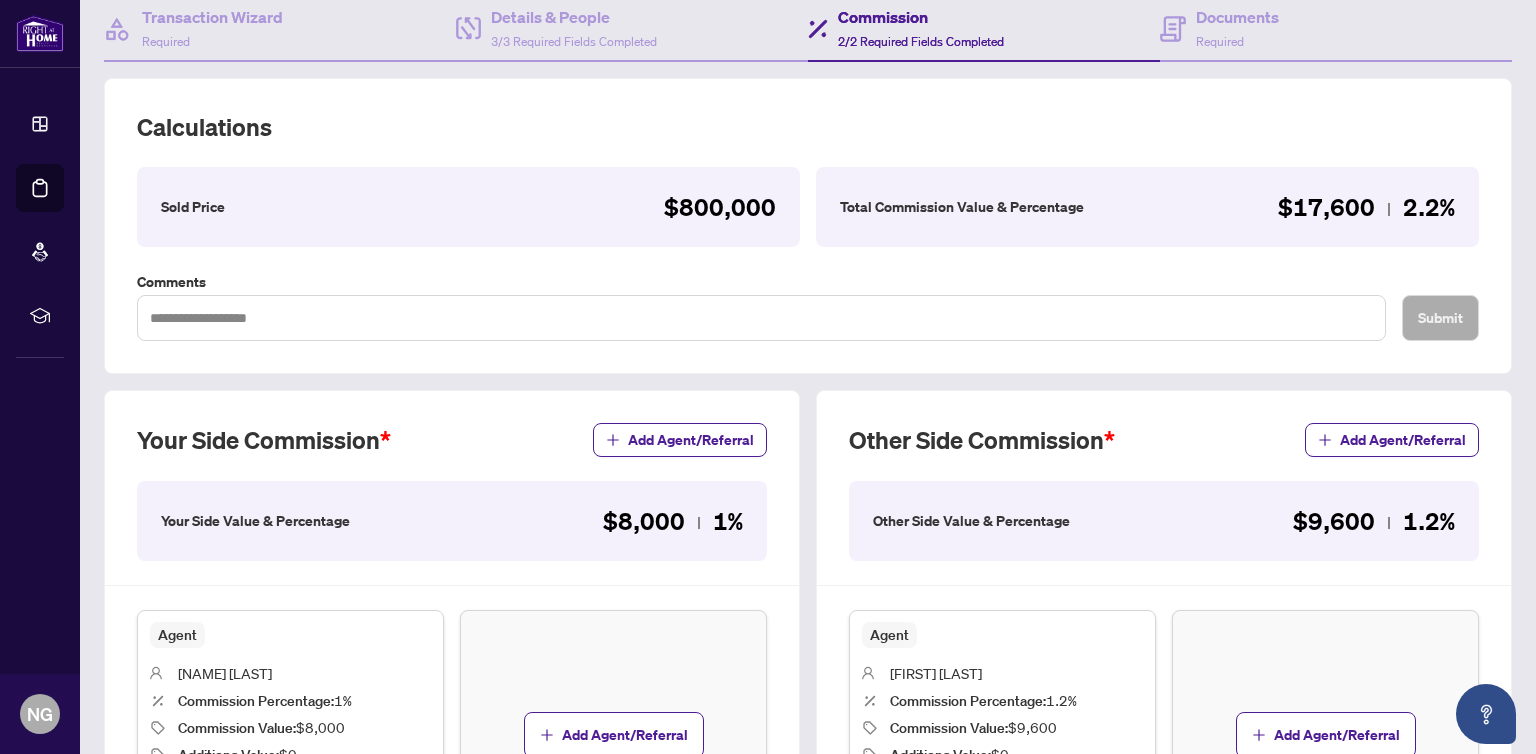scroll, scrollTop: 194, scrollLeft: 0, axis: vertical 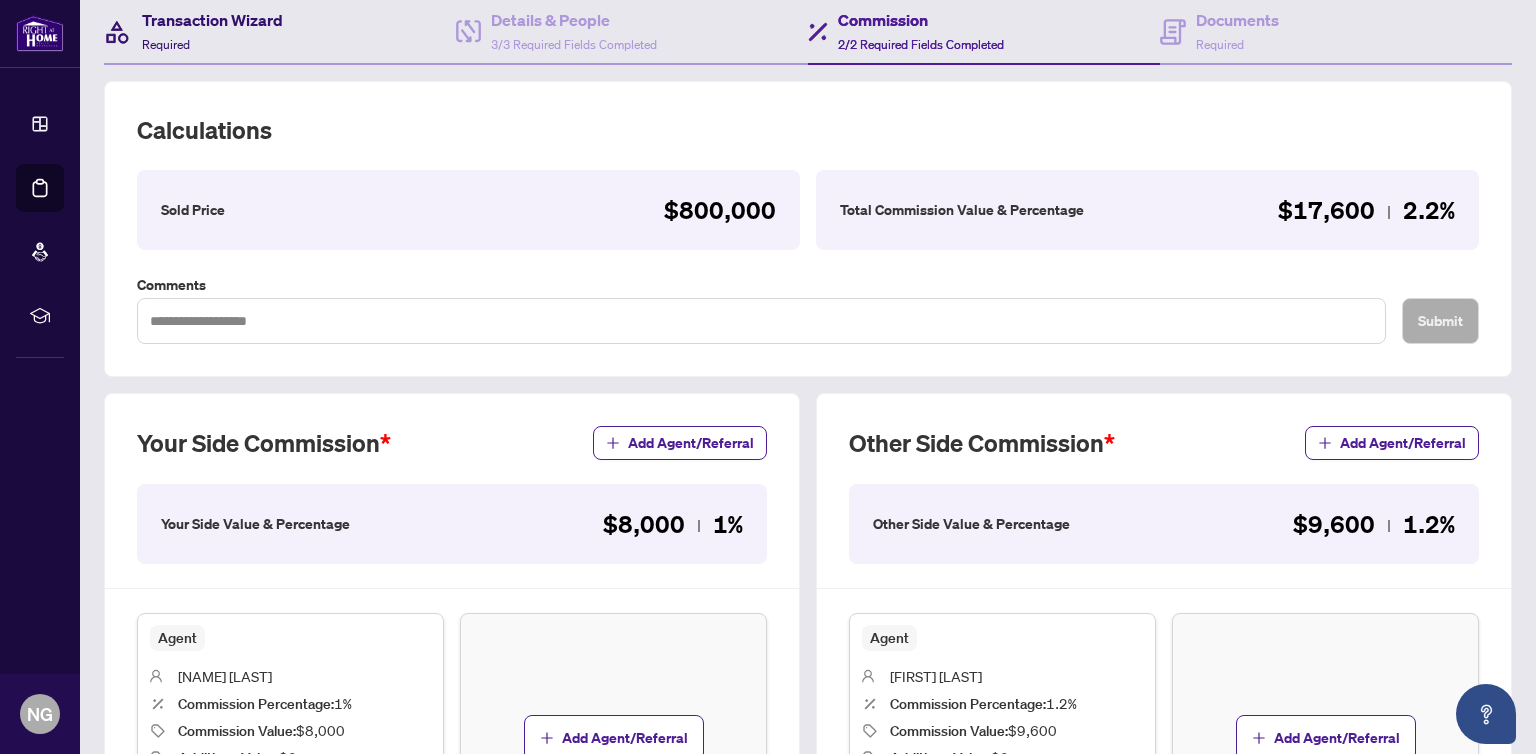 click on "Transaction Wizard" at bounding box center (212, 20) 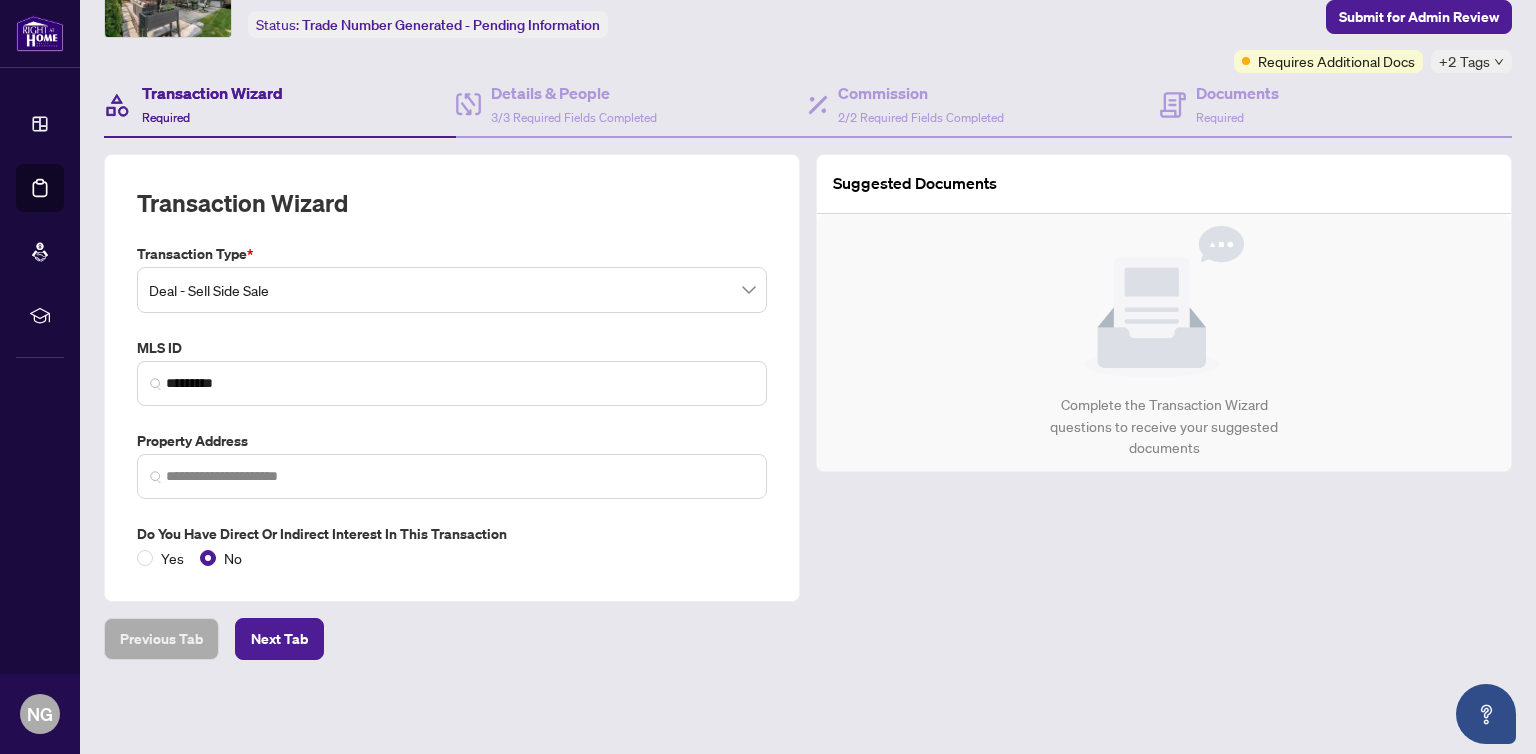 type on "**********" 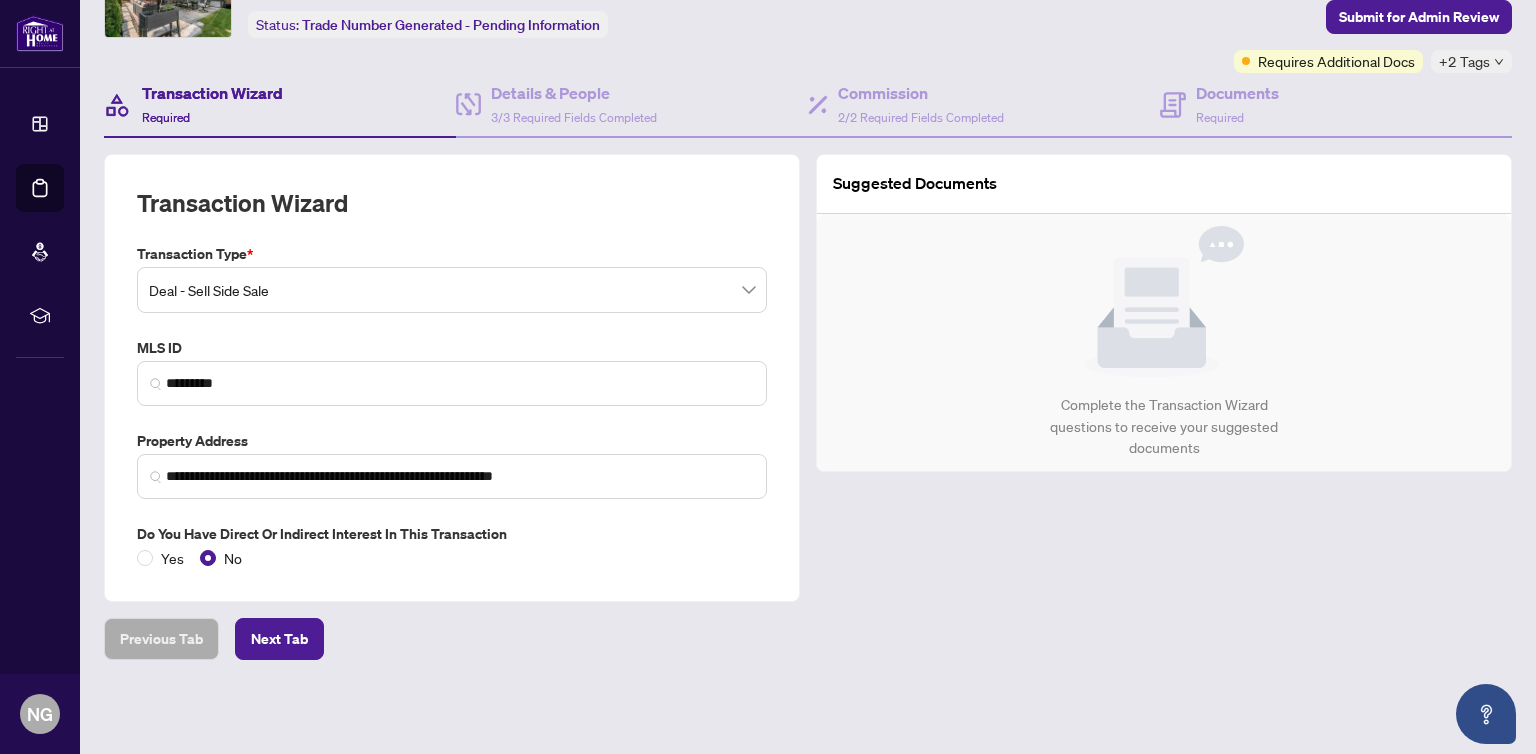 scroll, scrollTop: 186, scrollLeft: 0, axis: vertical 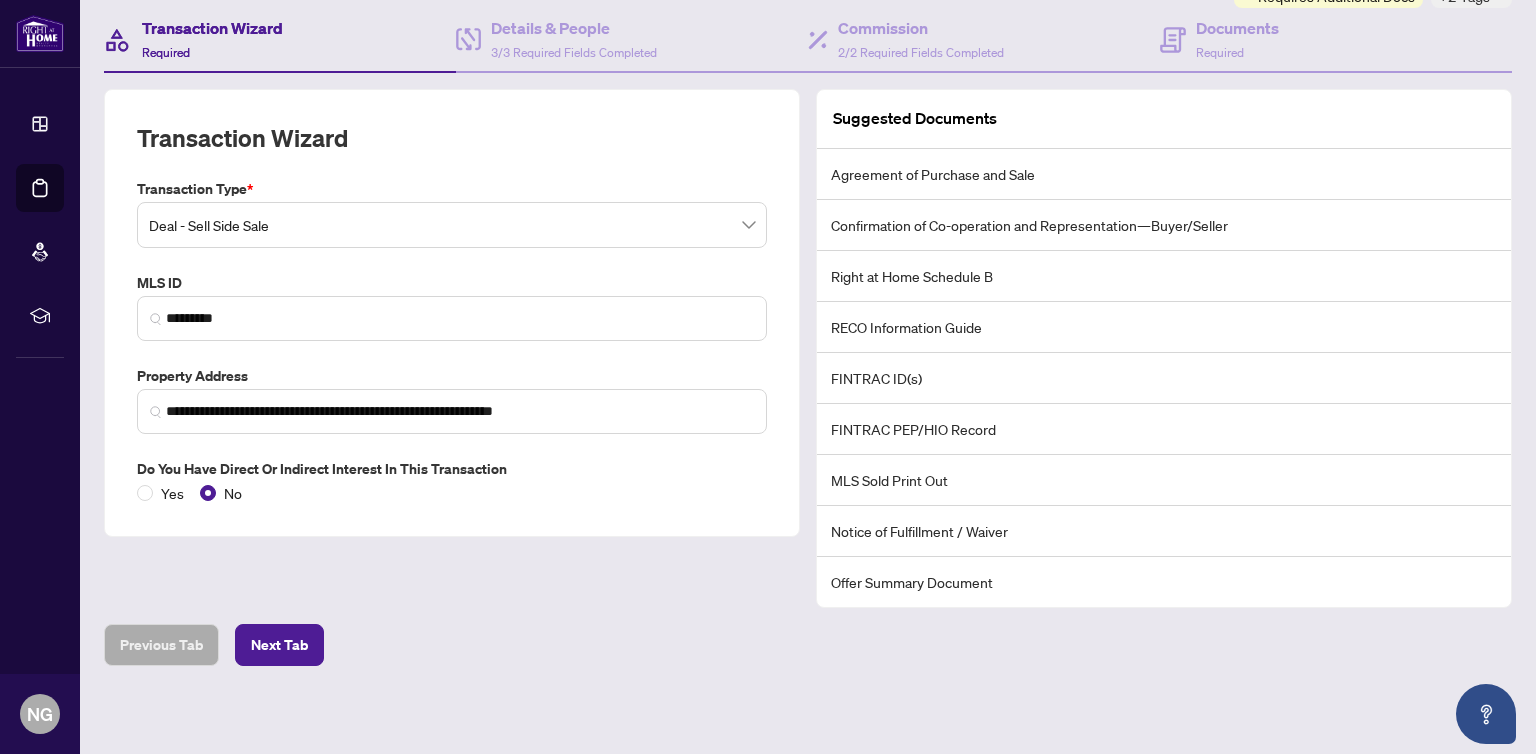 click on "**********" at bounding box center [808, 307] 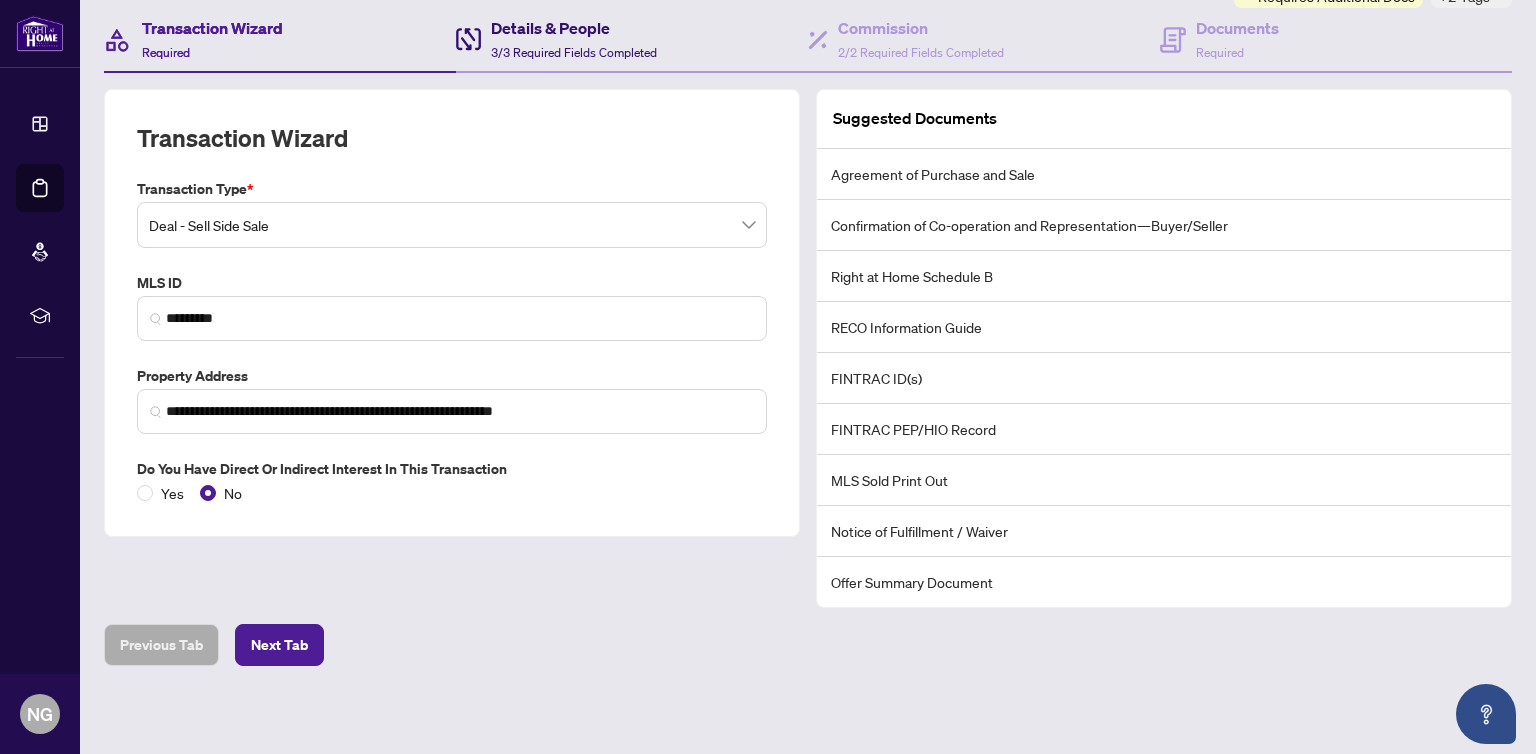 click on "Details & People 3/3 Required Fields Completed" at bounding box center (574, 39) 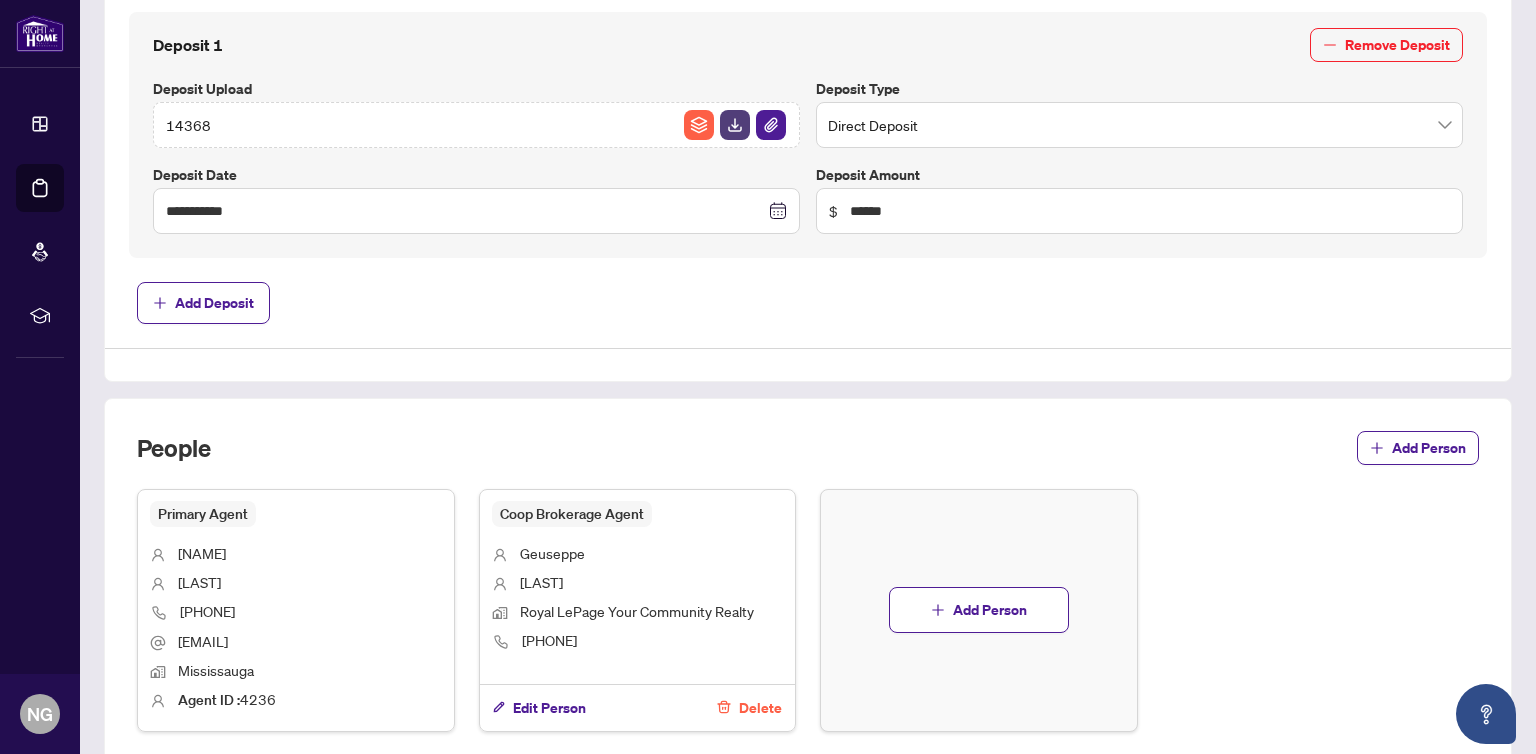 scroll, scrollTop: 1053, scrollLeft: 0, axis: vertical 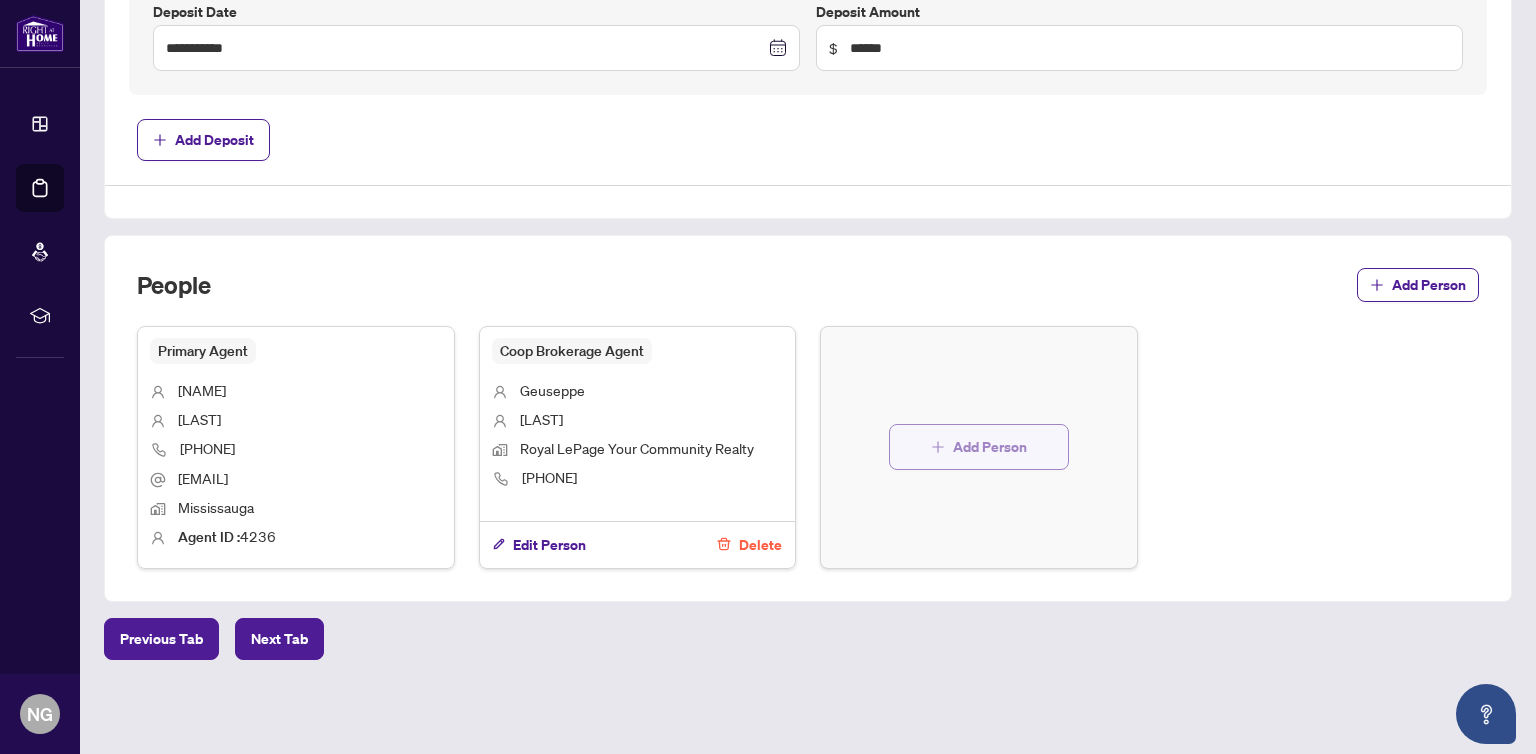 click on "Add Person" at bounding box center (979, 447) 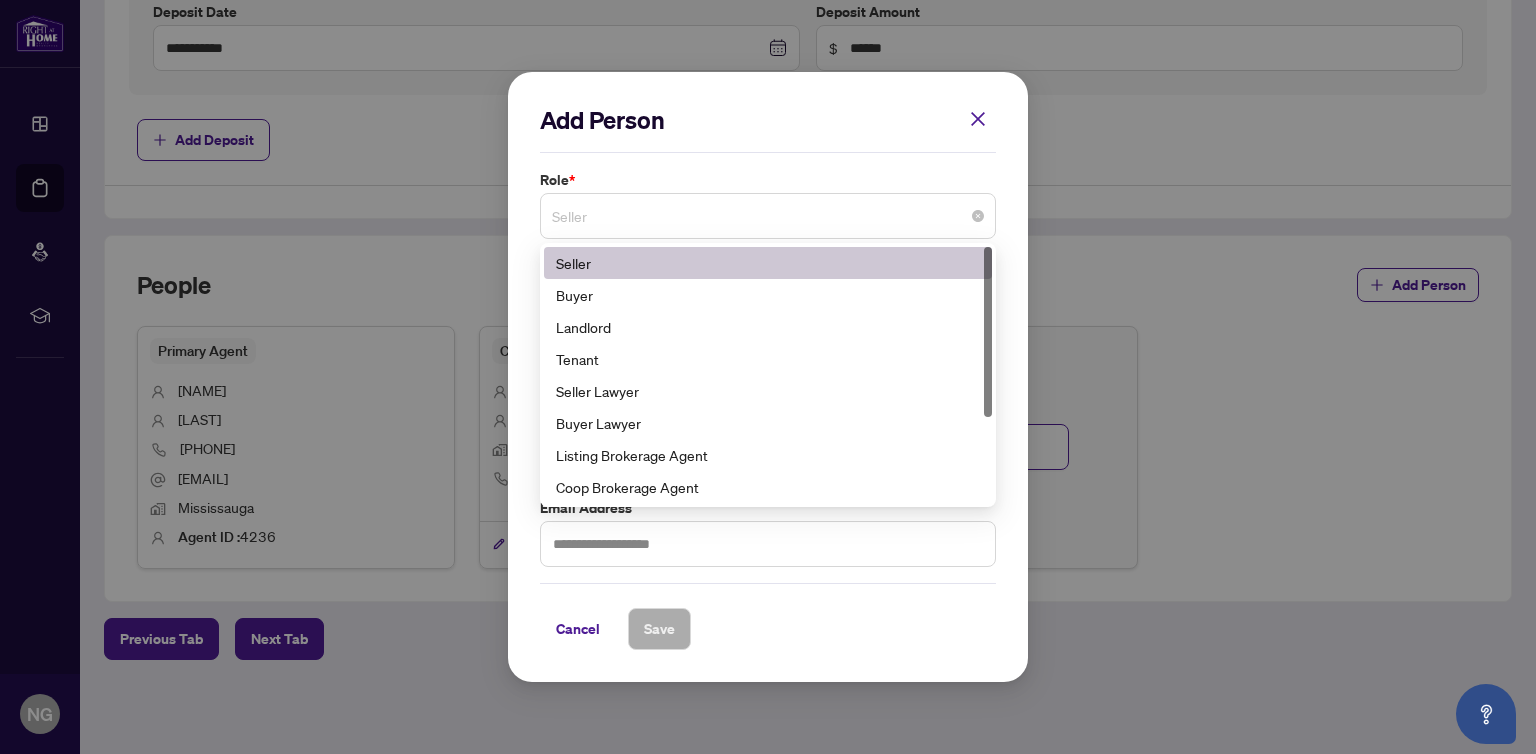 click on "Seller" at bounding box center [768, 216] 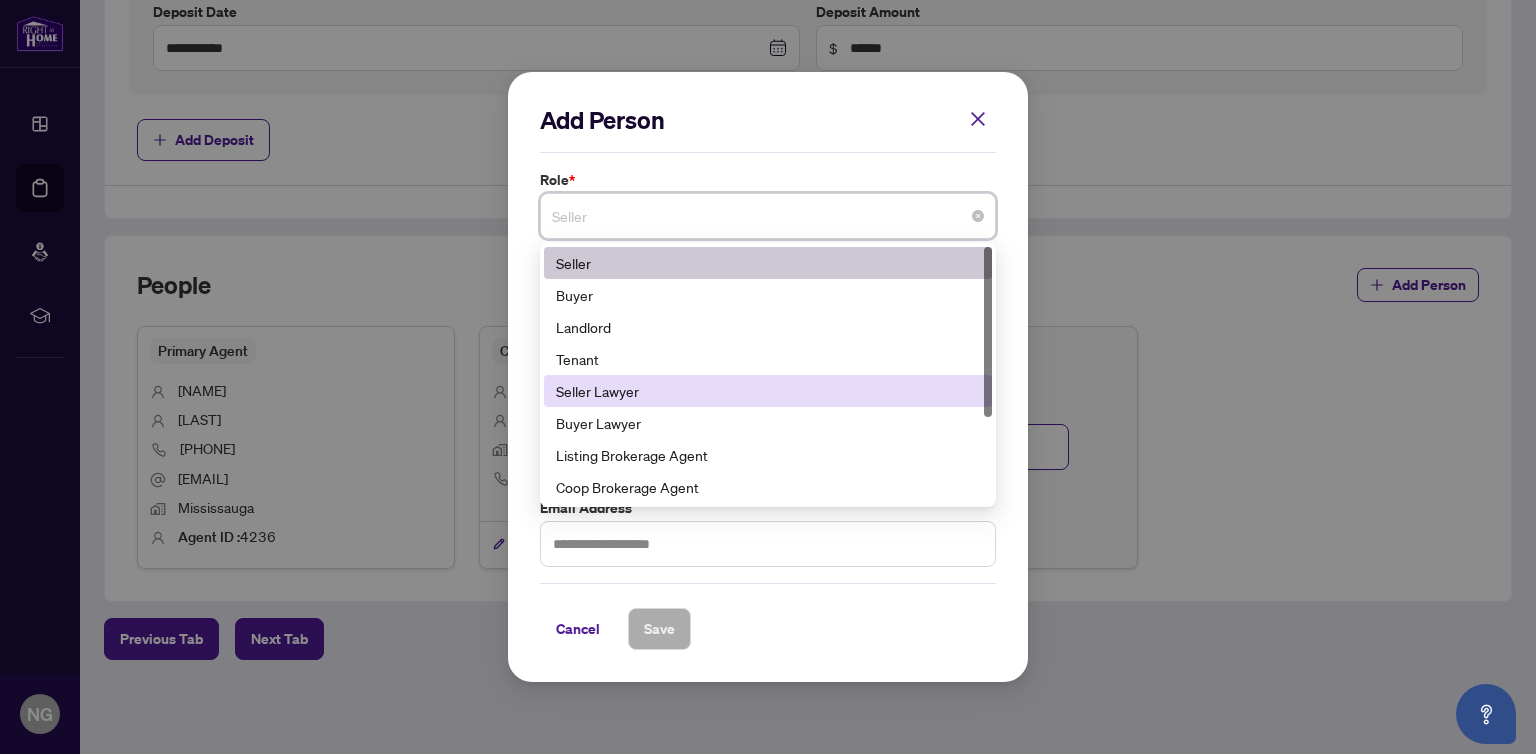 click on "Seller Lawyer" at bounding box center (768, 391) 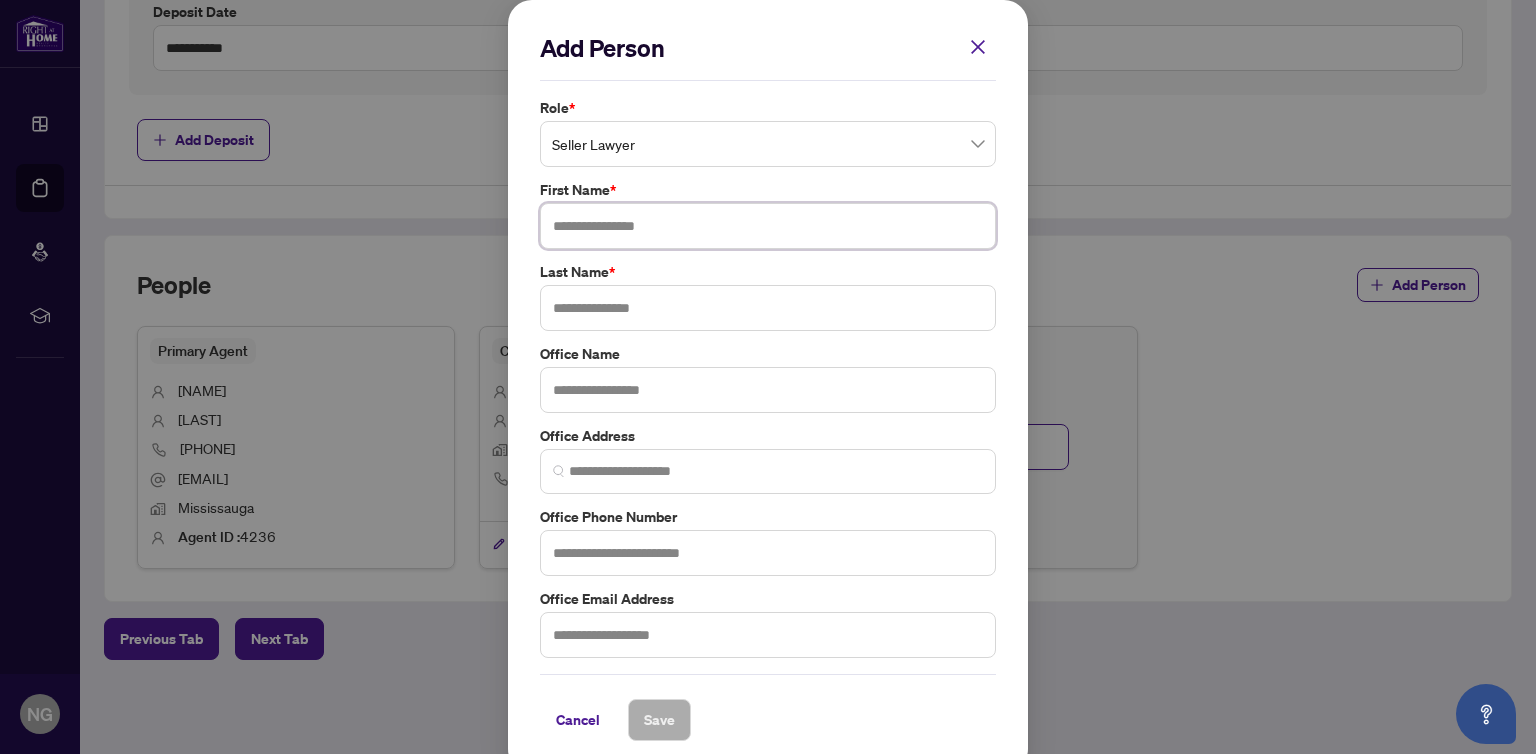 click at bounding box center [768, 226] 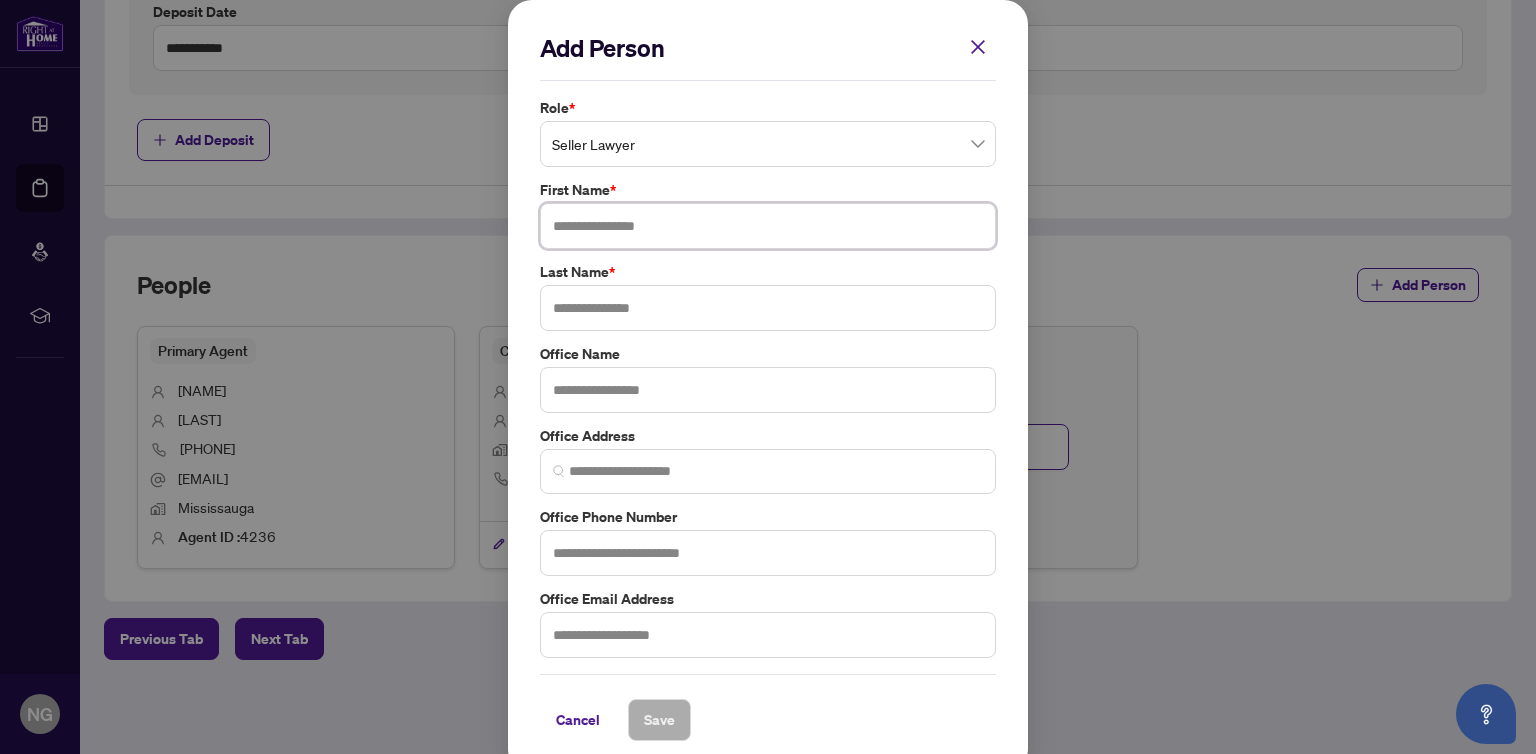 paste on "**********" 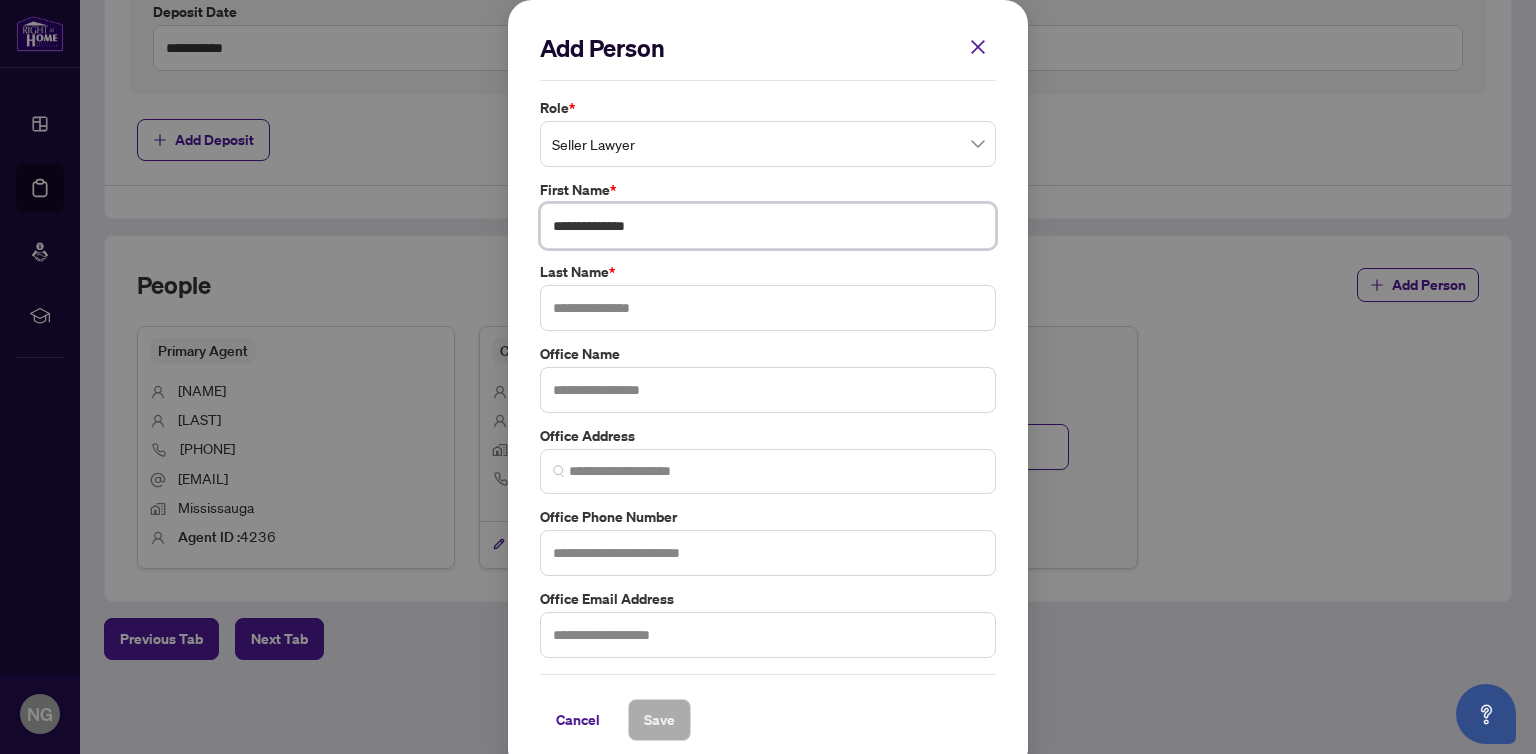 type on "**********" 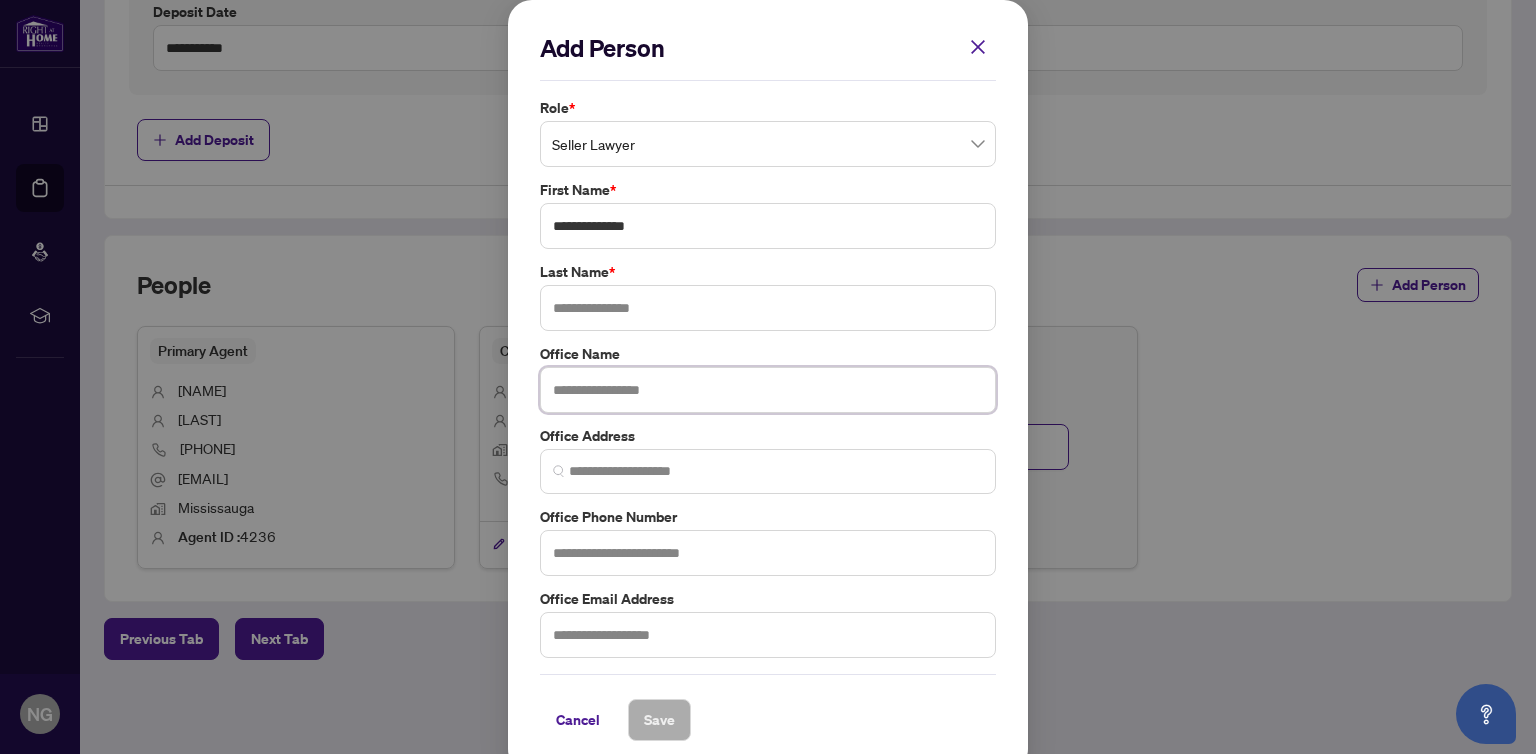 click at bounding box center [768, 390] 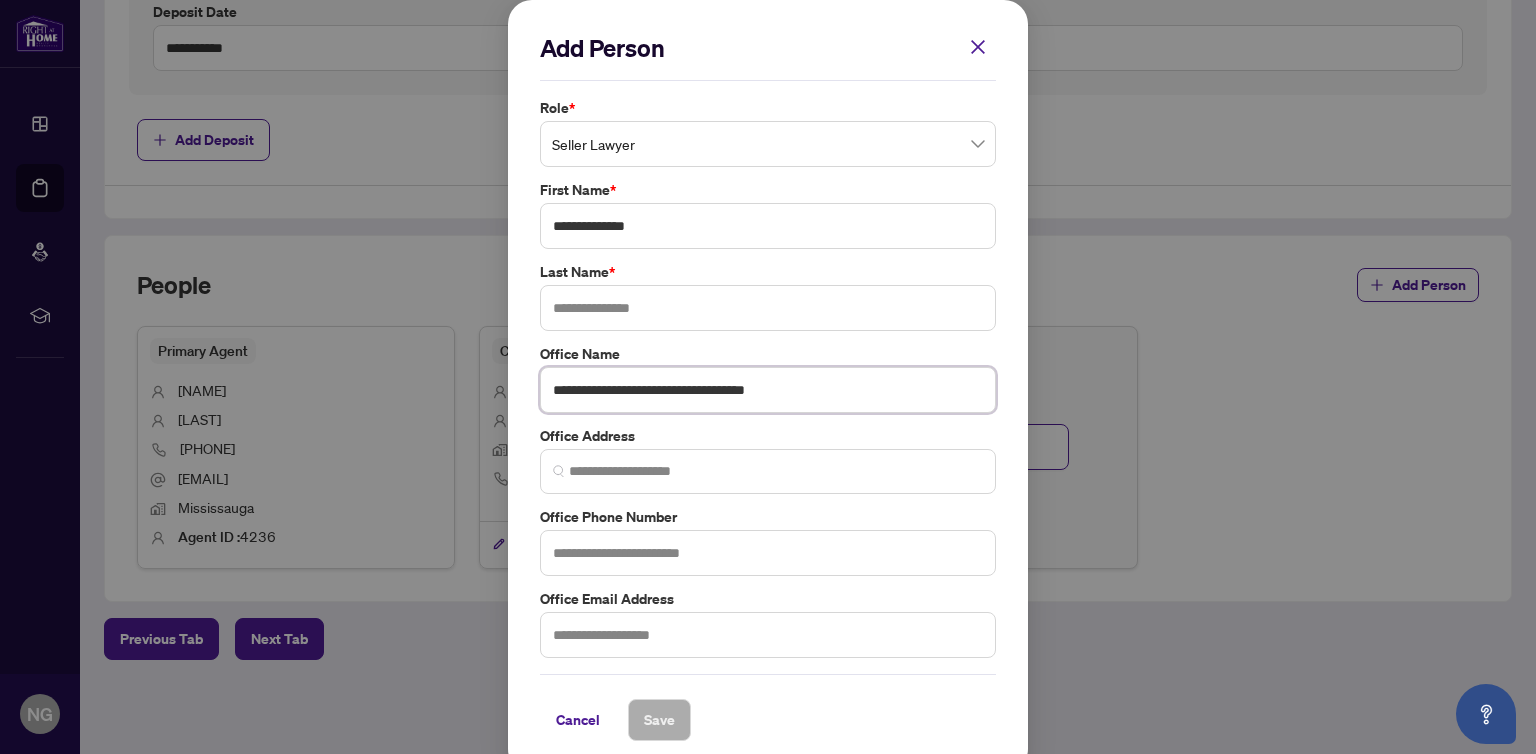 type on "**********" 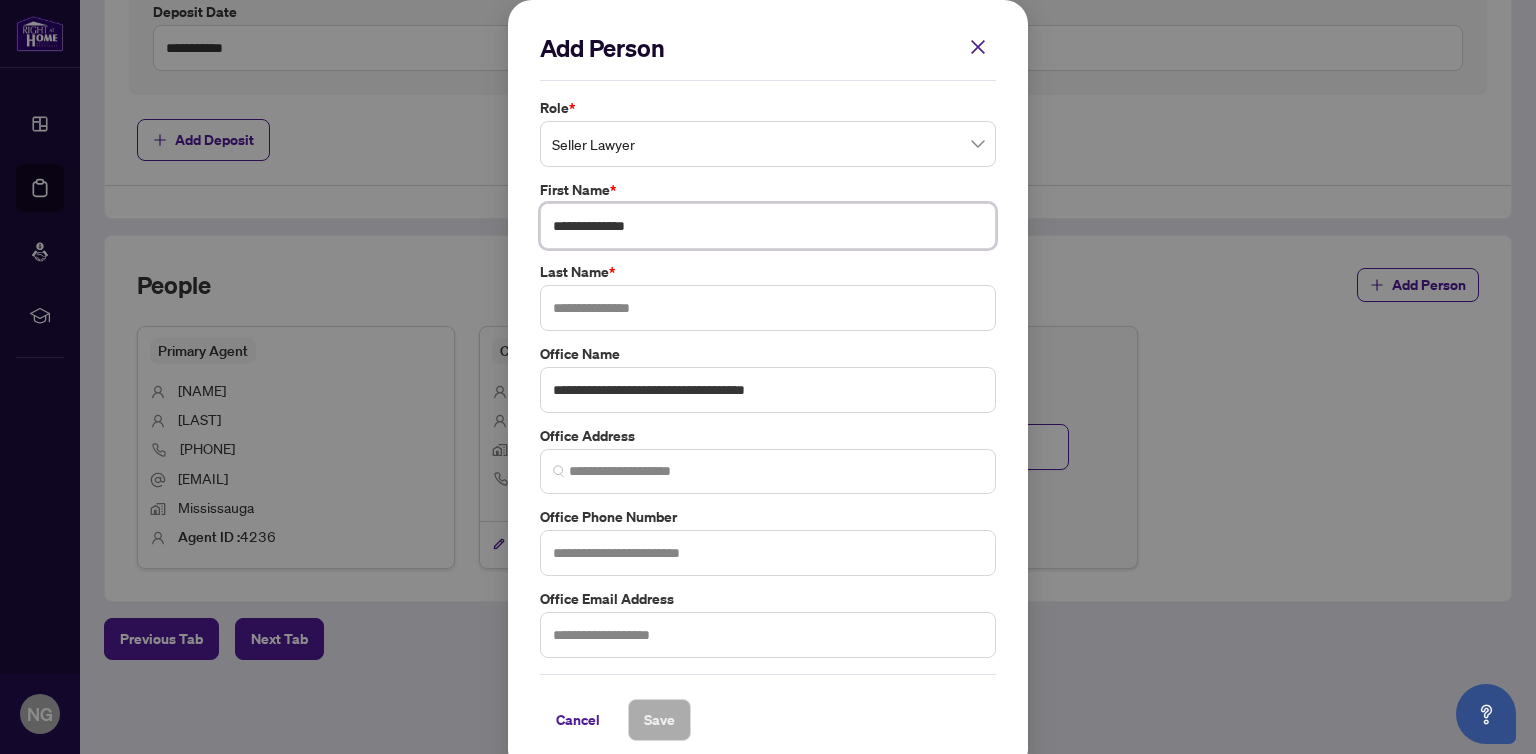 drag, startPoint x: 580, startPoint y: 229, endPoint x: 681, endPoint y: 237, distance: 101.31634 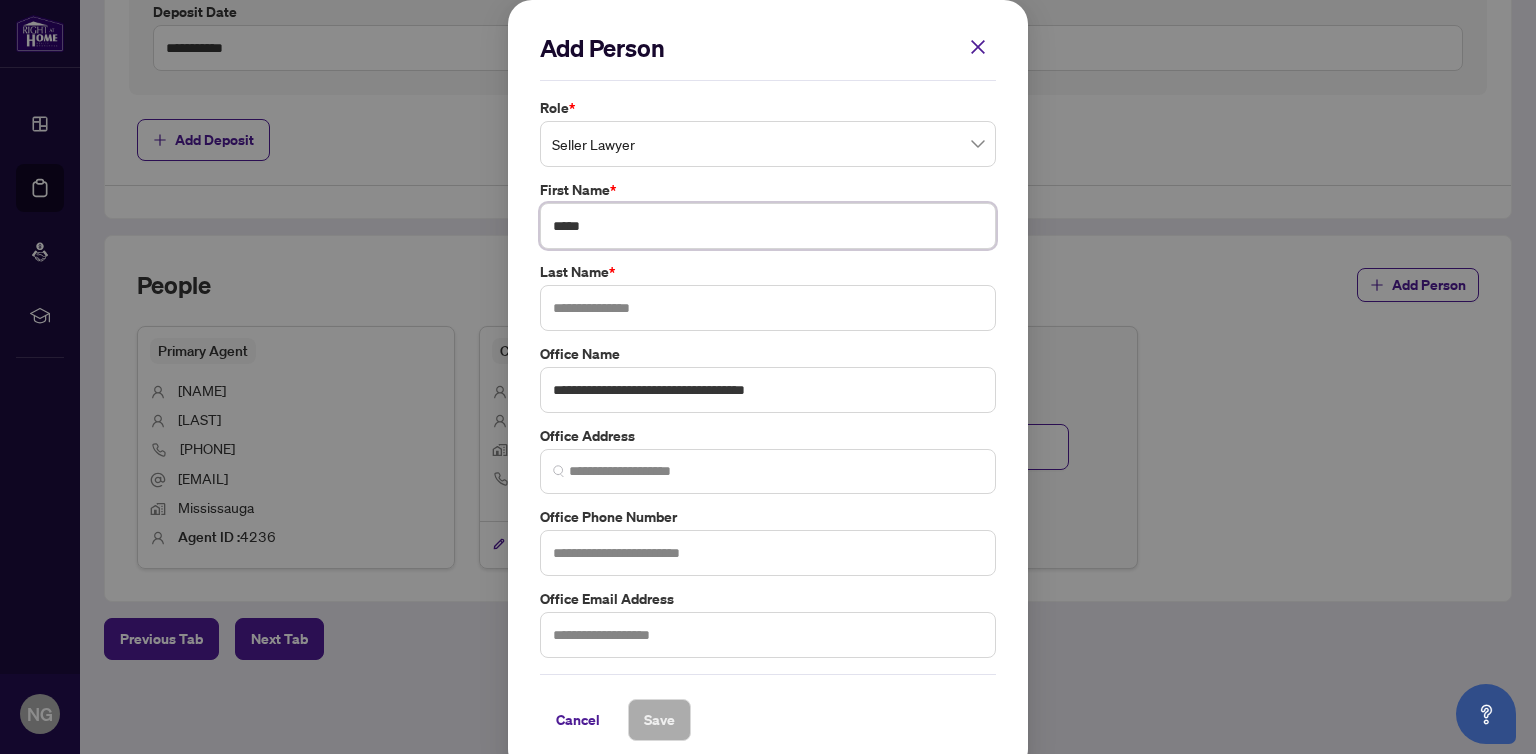 type on "****" 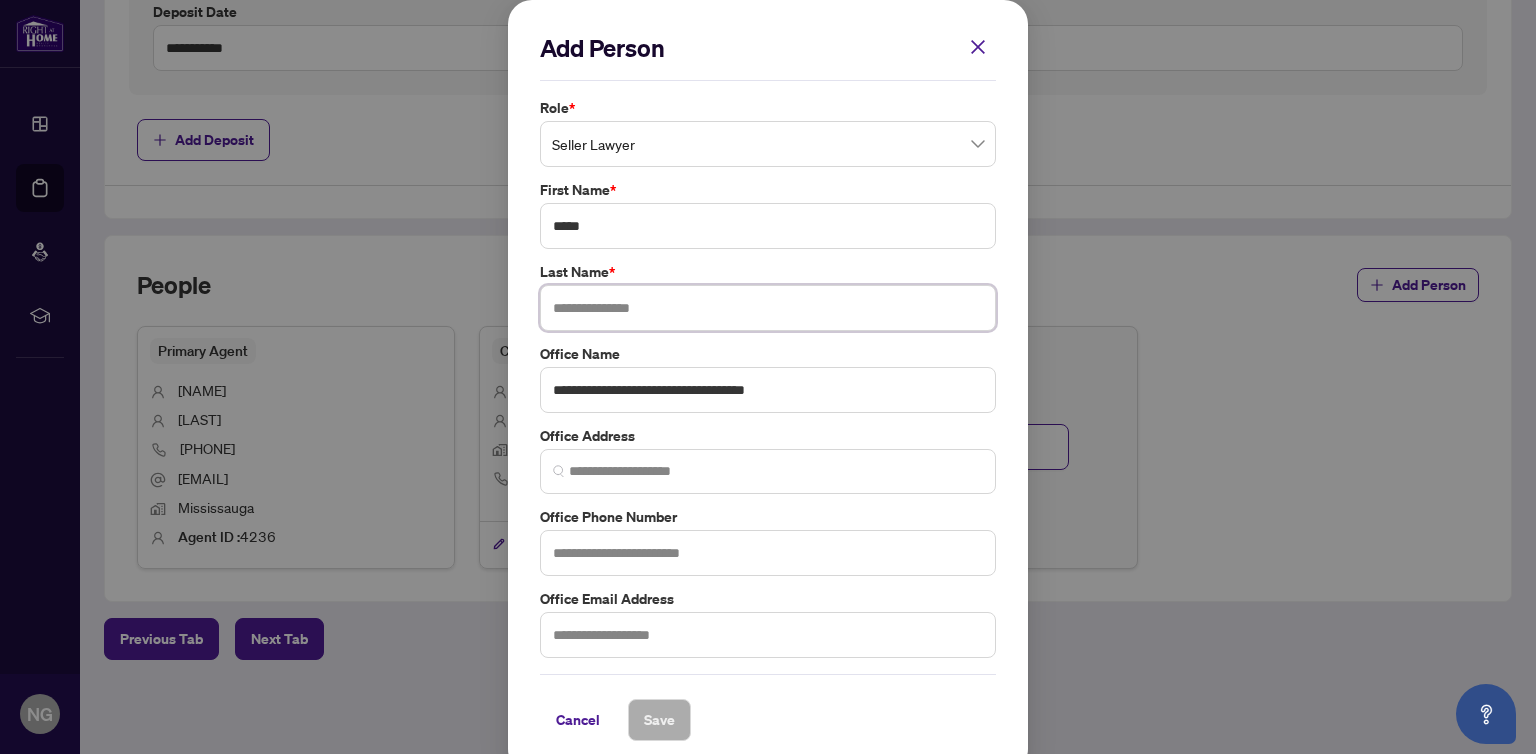 click at bounding box center [768, 308] 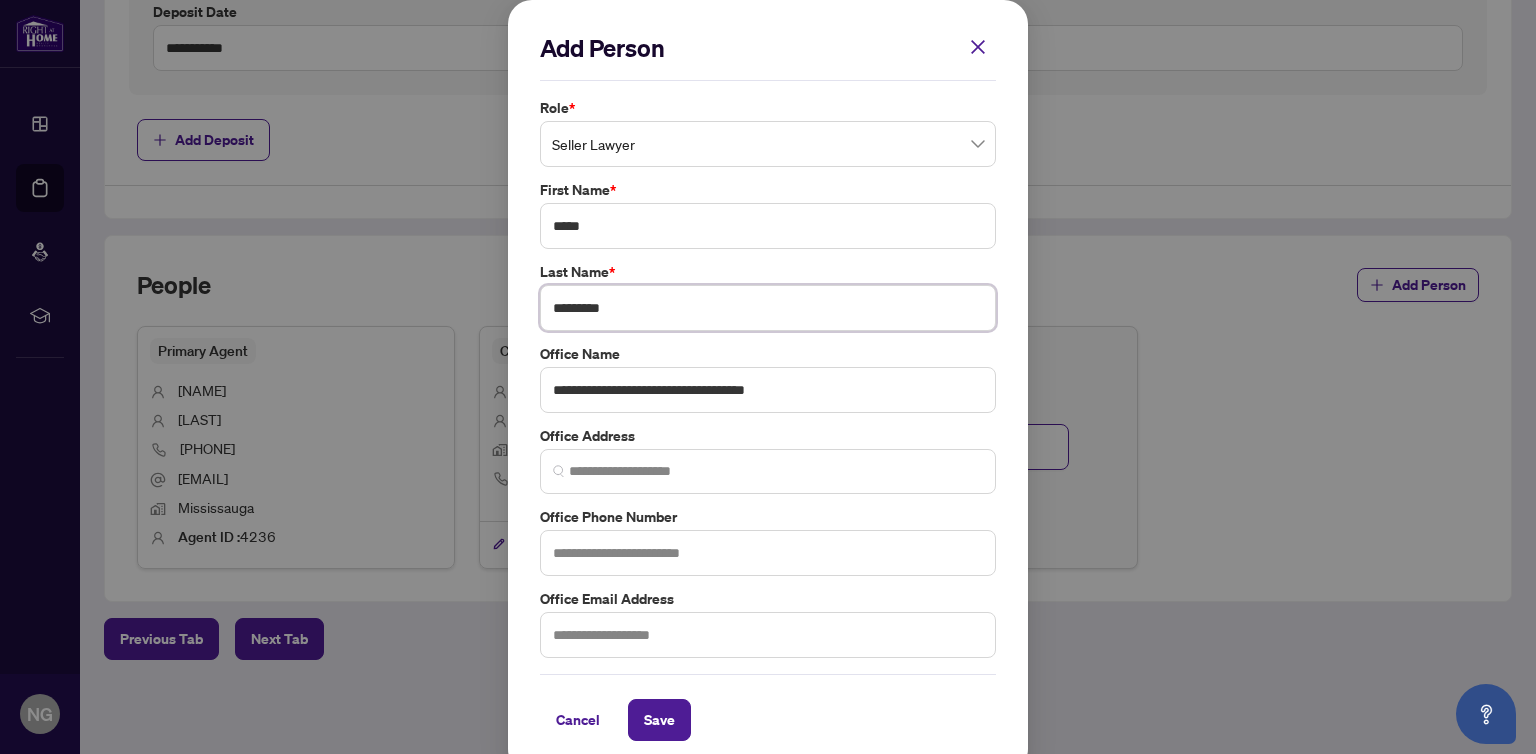 scroll, scrollTop: 16, scrollLeft: 0, axis: vertical 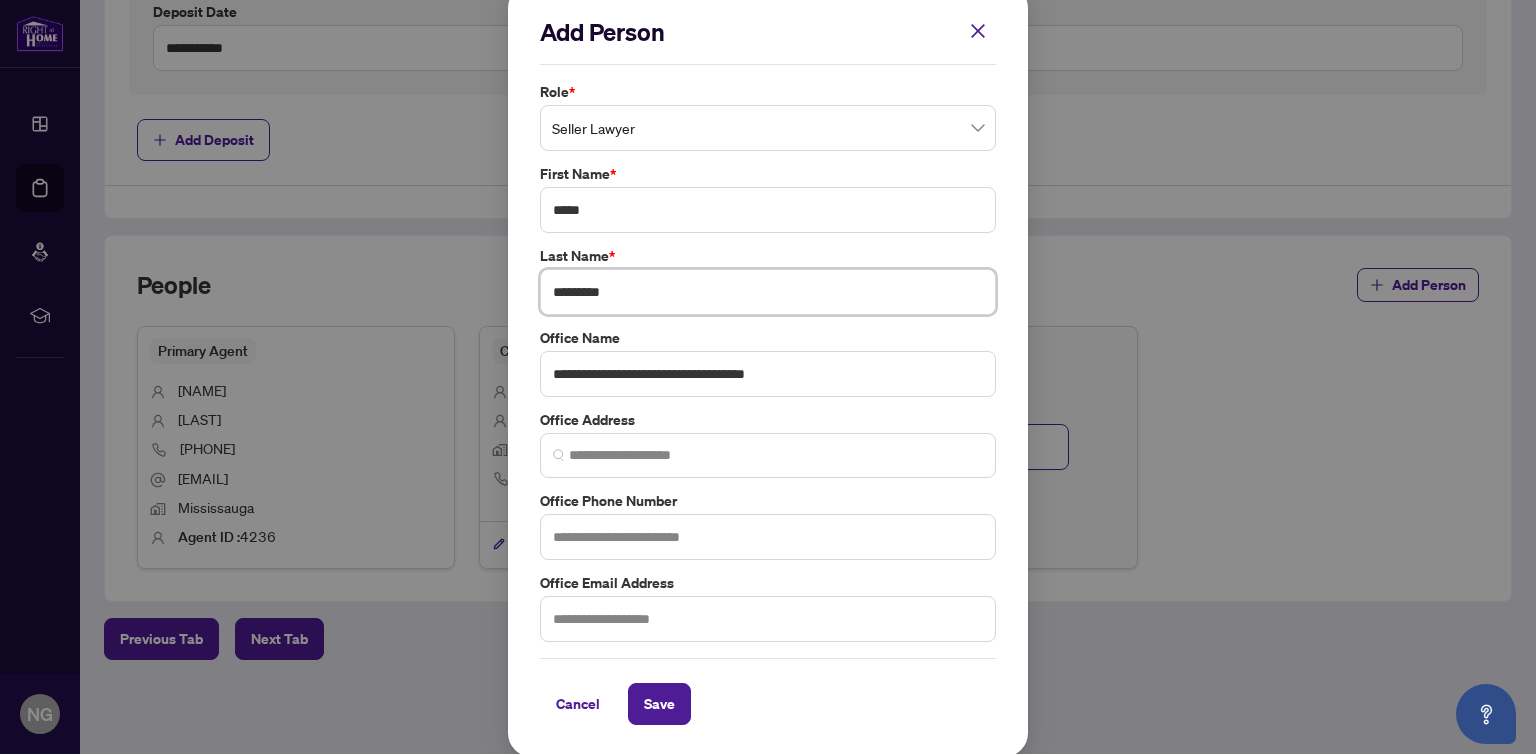 type on "*********" 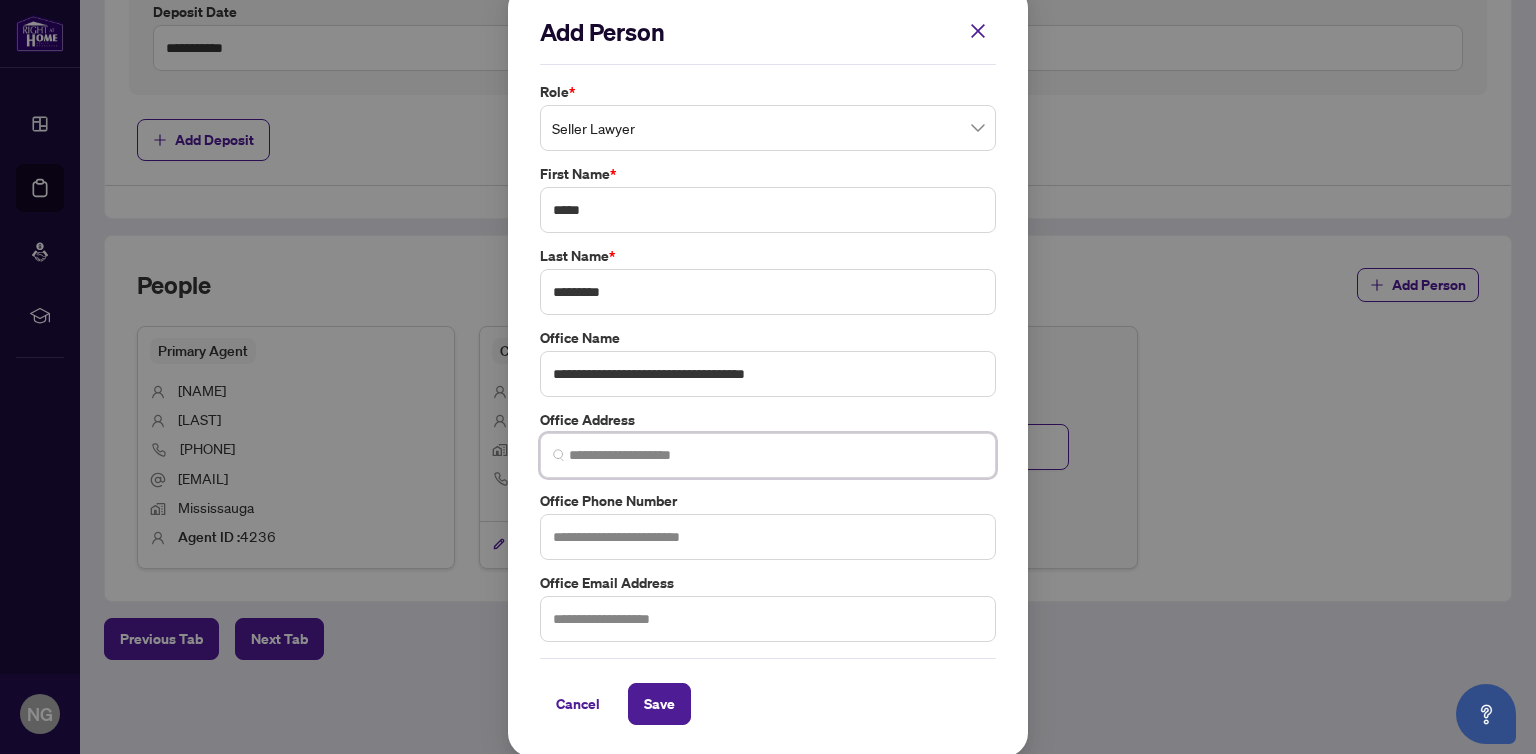 click at bounding box center (776, 455) 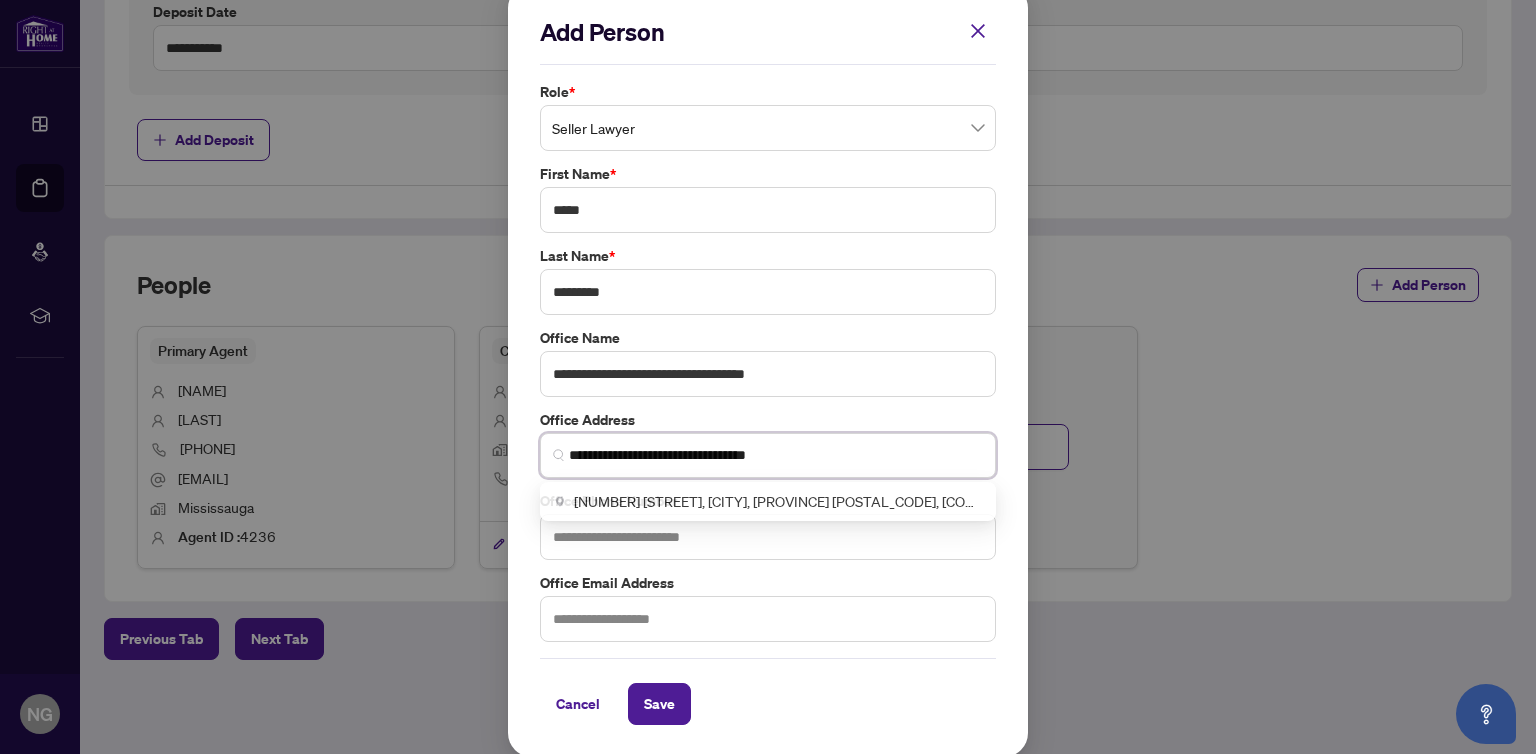 type on "**********" 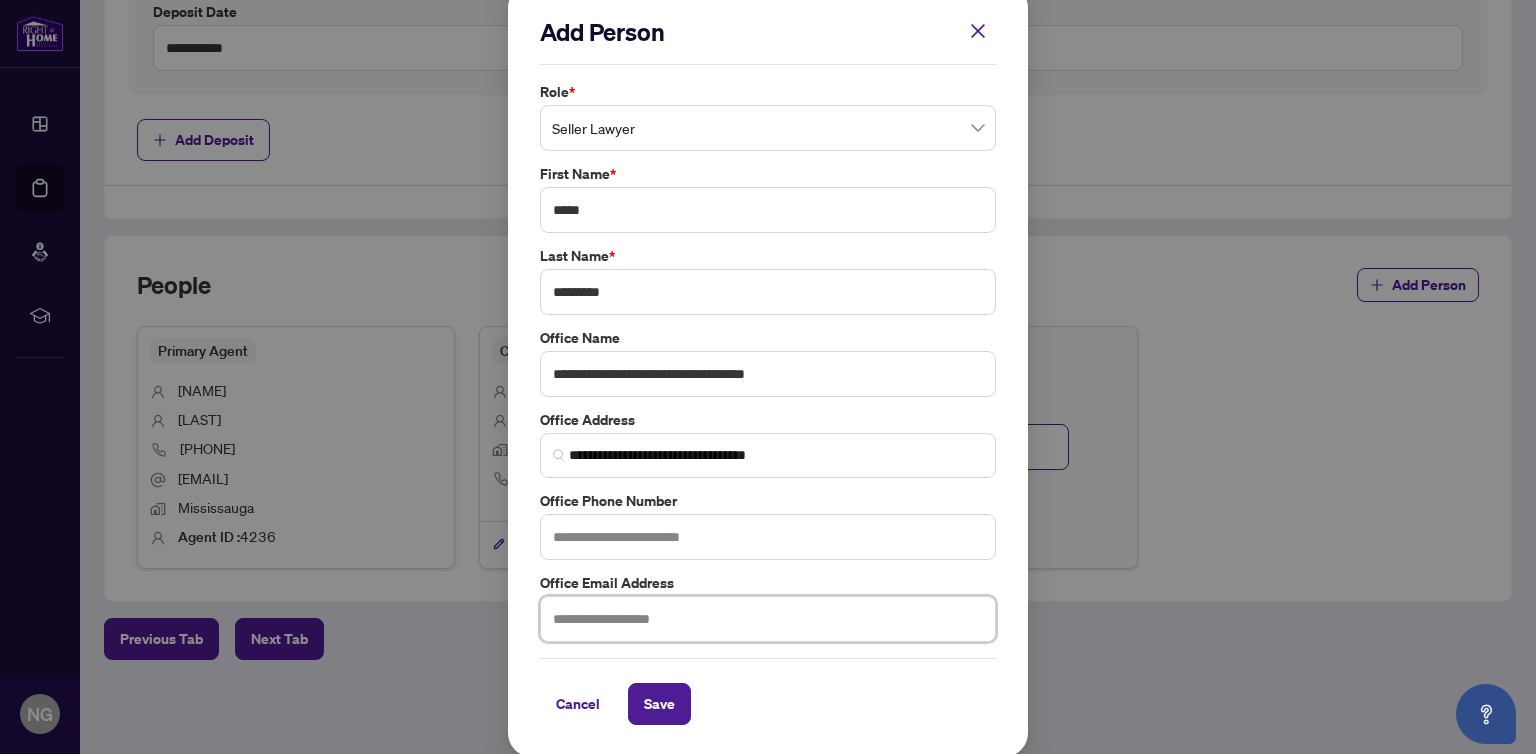 click at bounding box center [768, 619] 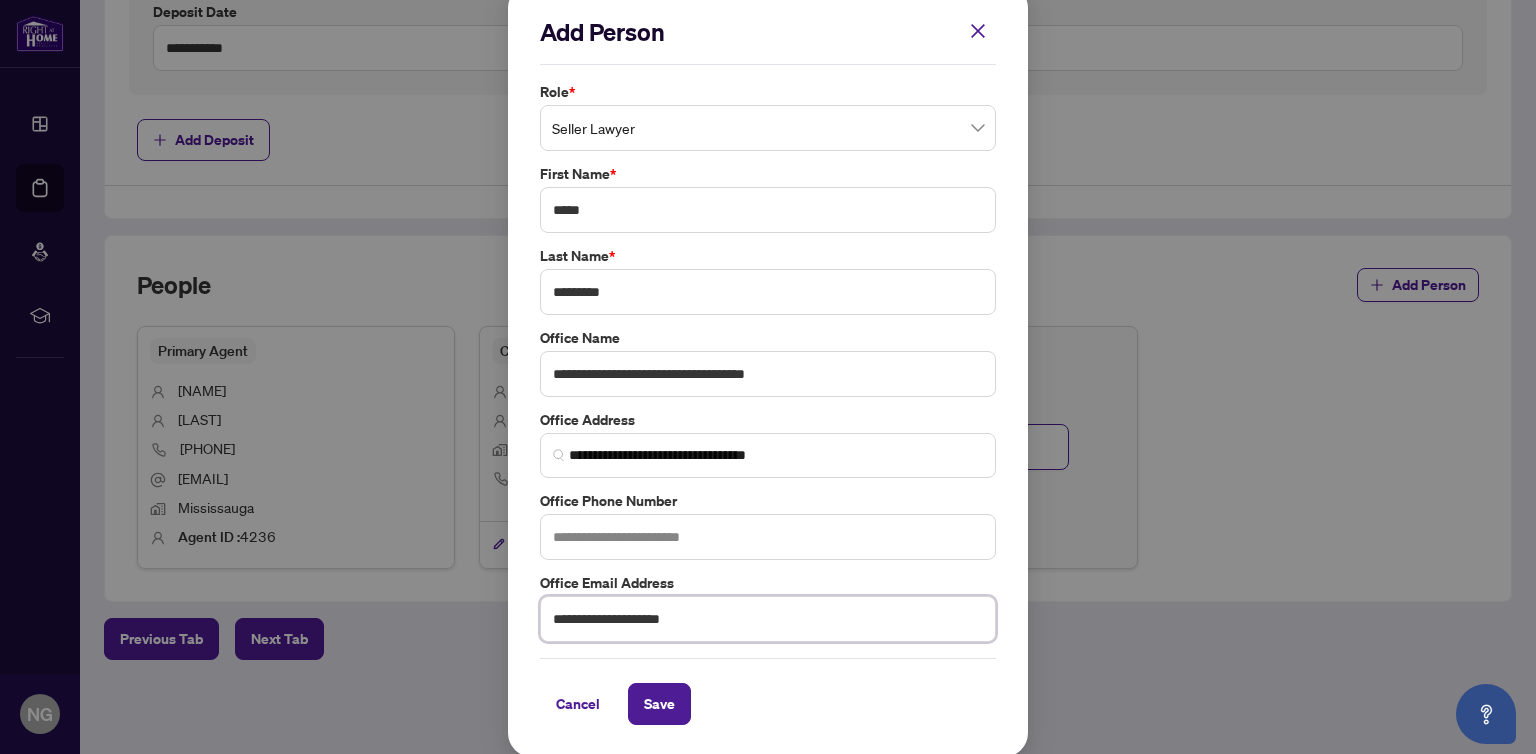 type on "**********" 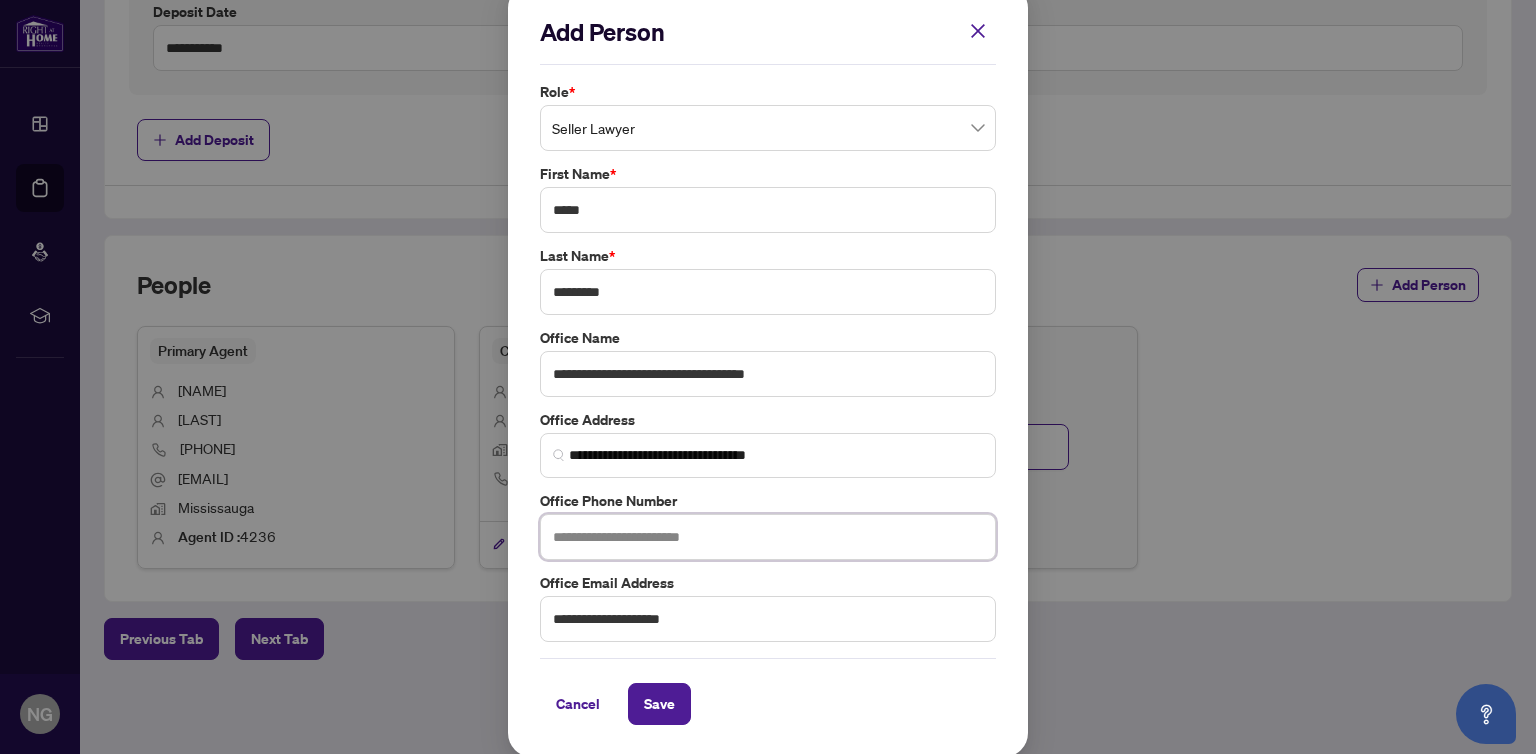 click at bounding box center [768, 537] 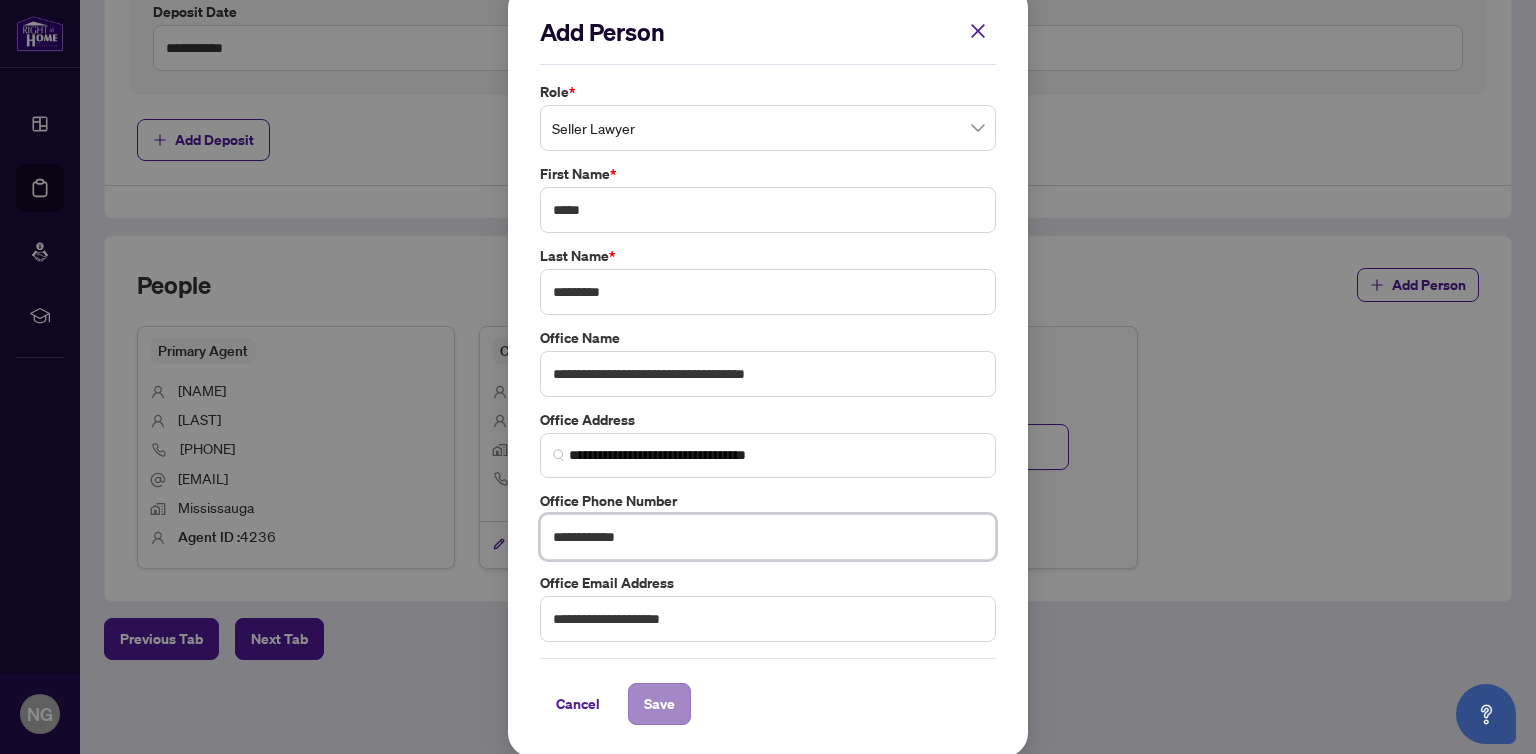 type on "**********" 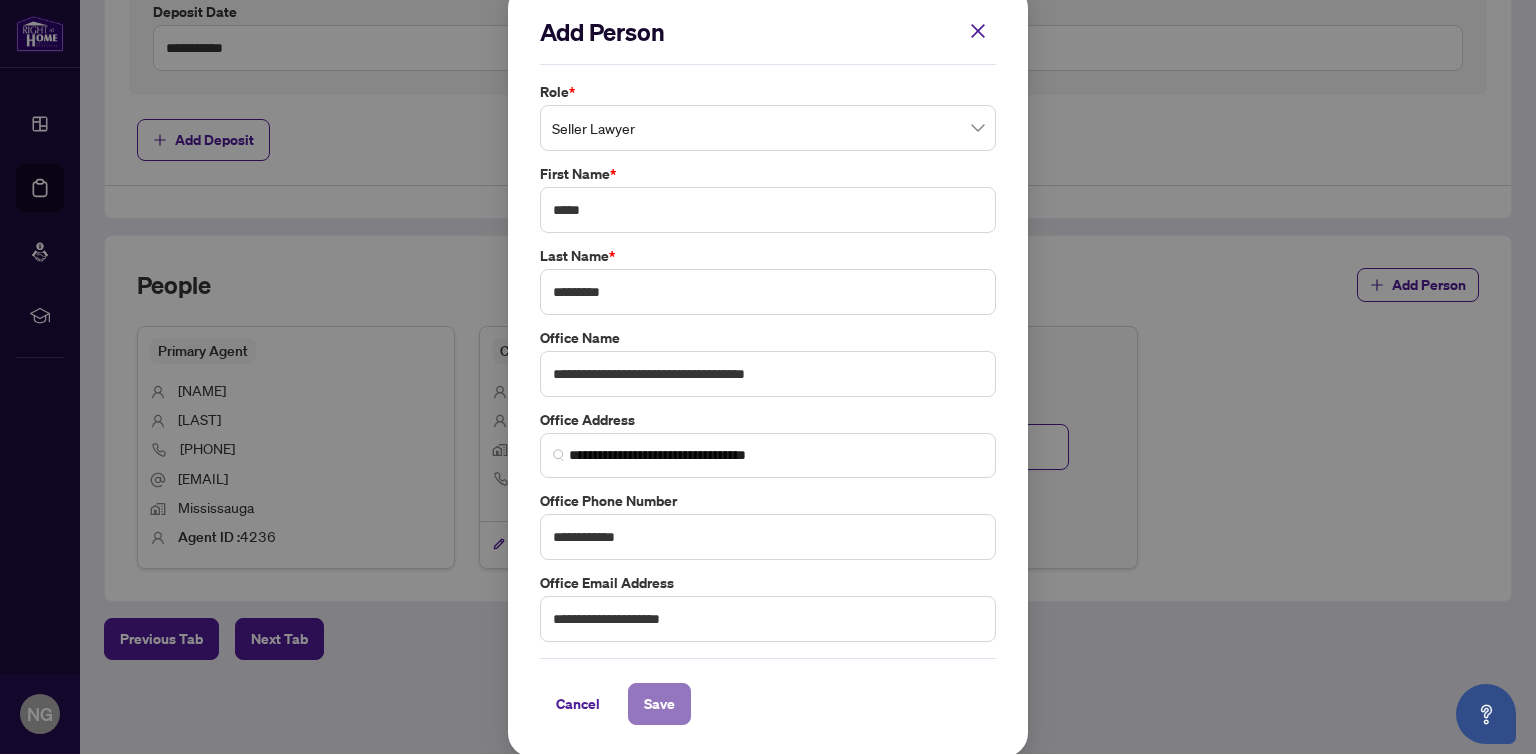 click on "Save" at bounding box center [659, 704] 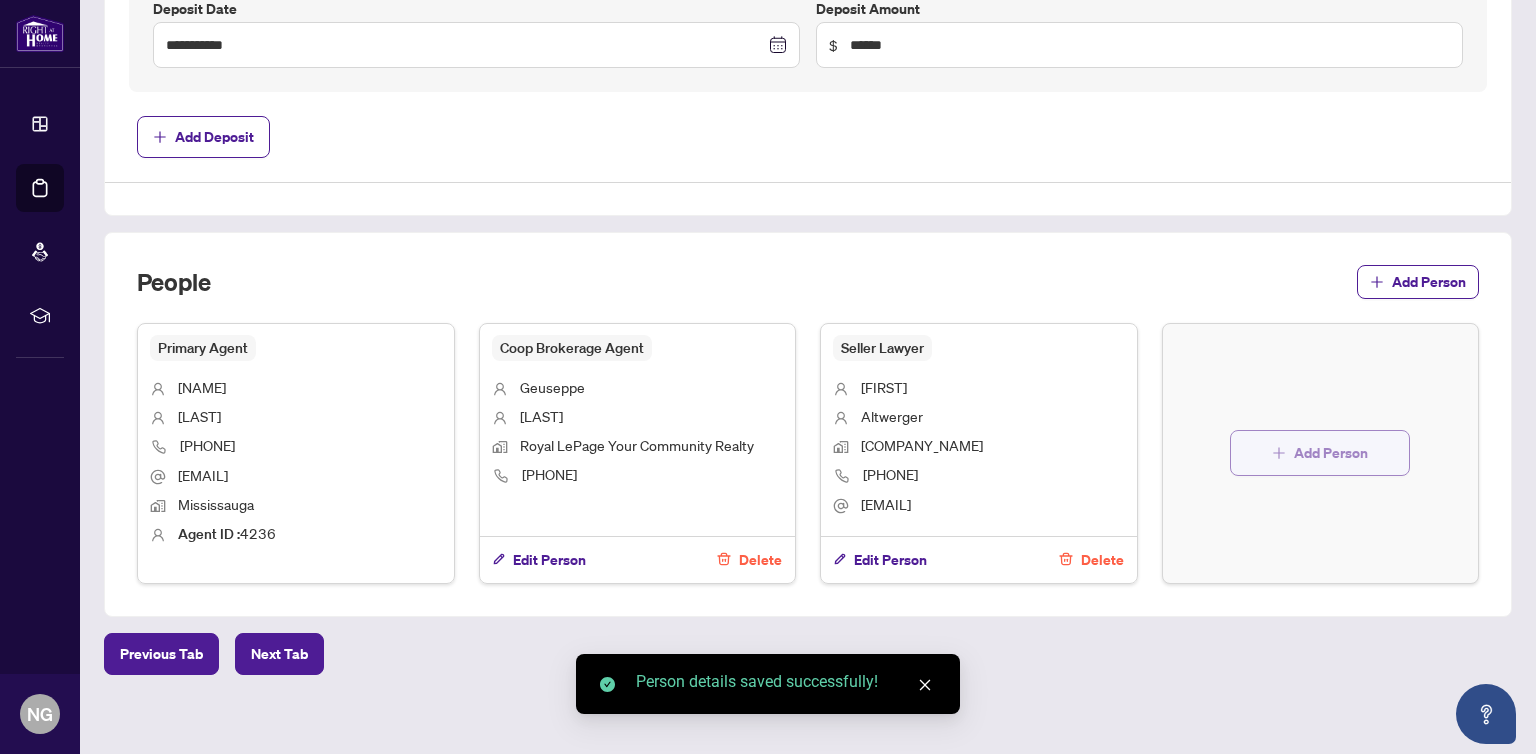 click on "Add Person" at bounding box center (1320, 453) 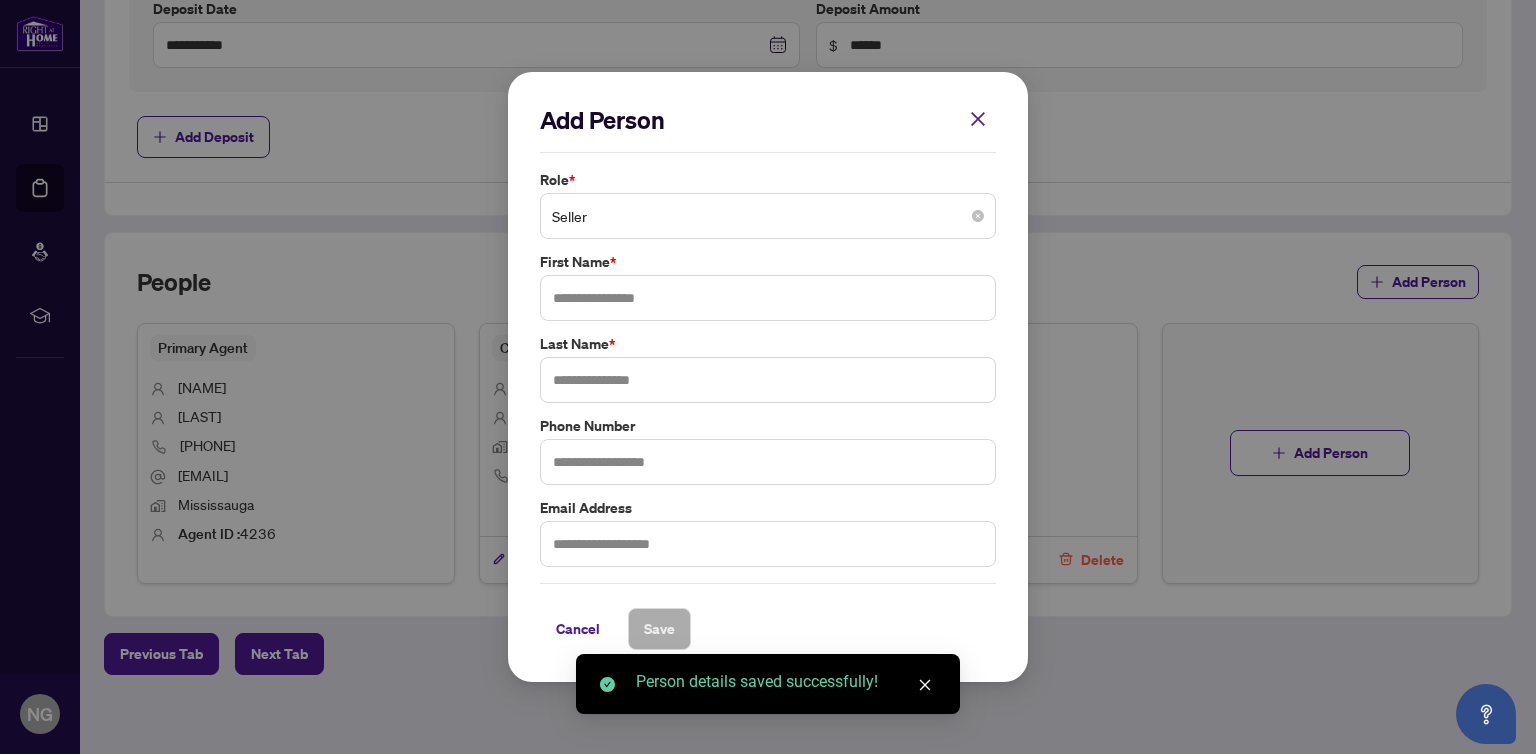 click on "Seller" at bounding box center [768, 216] 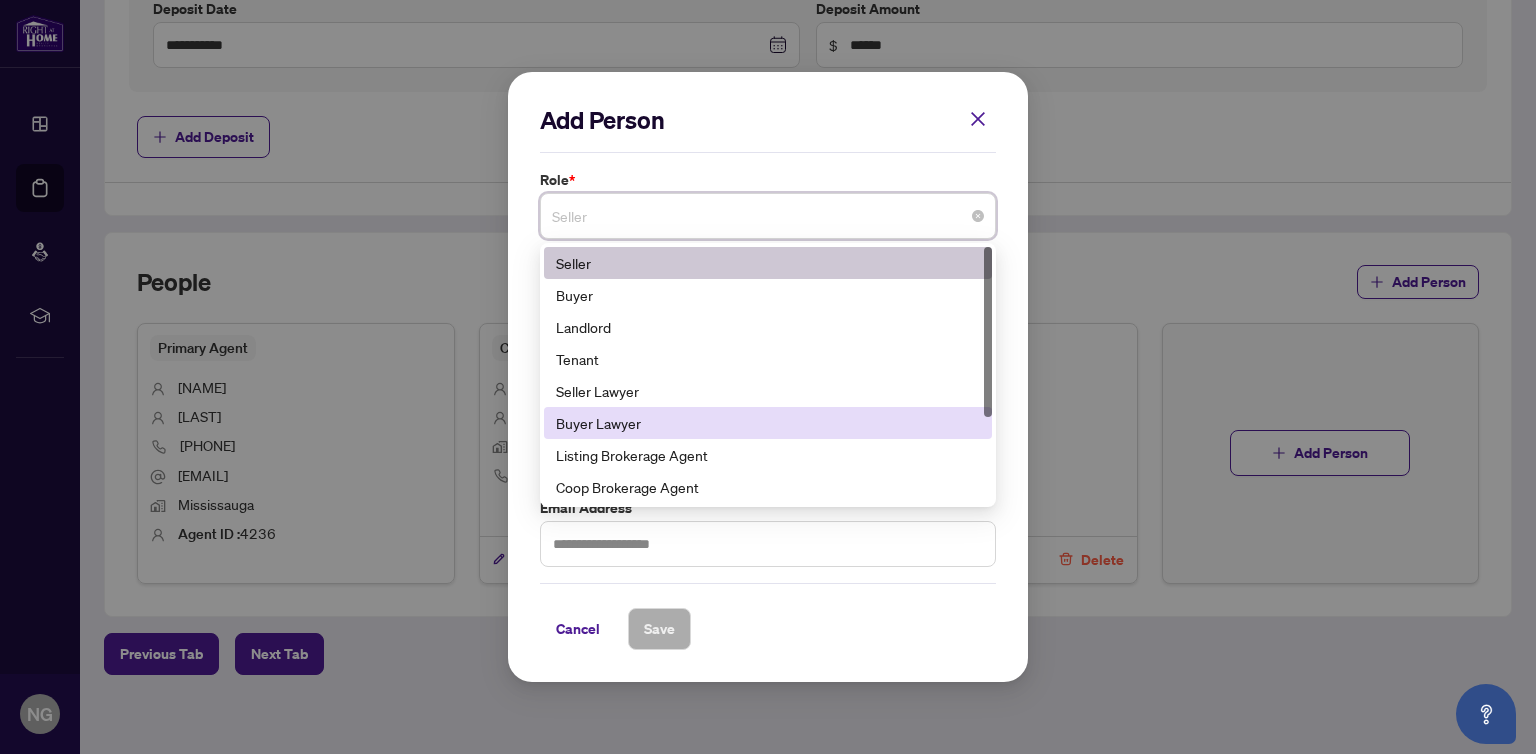 click on "Buyer Lawyer" at bounding box center [768, 423] 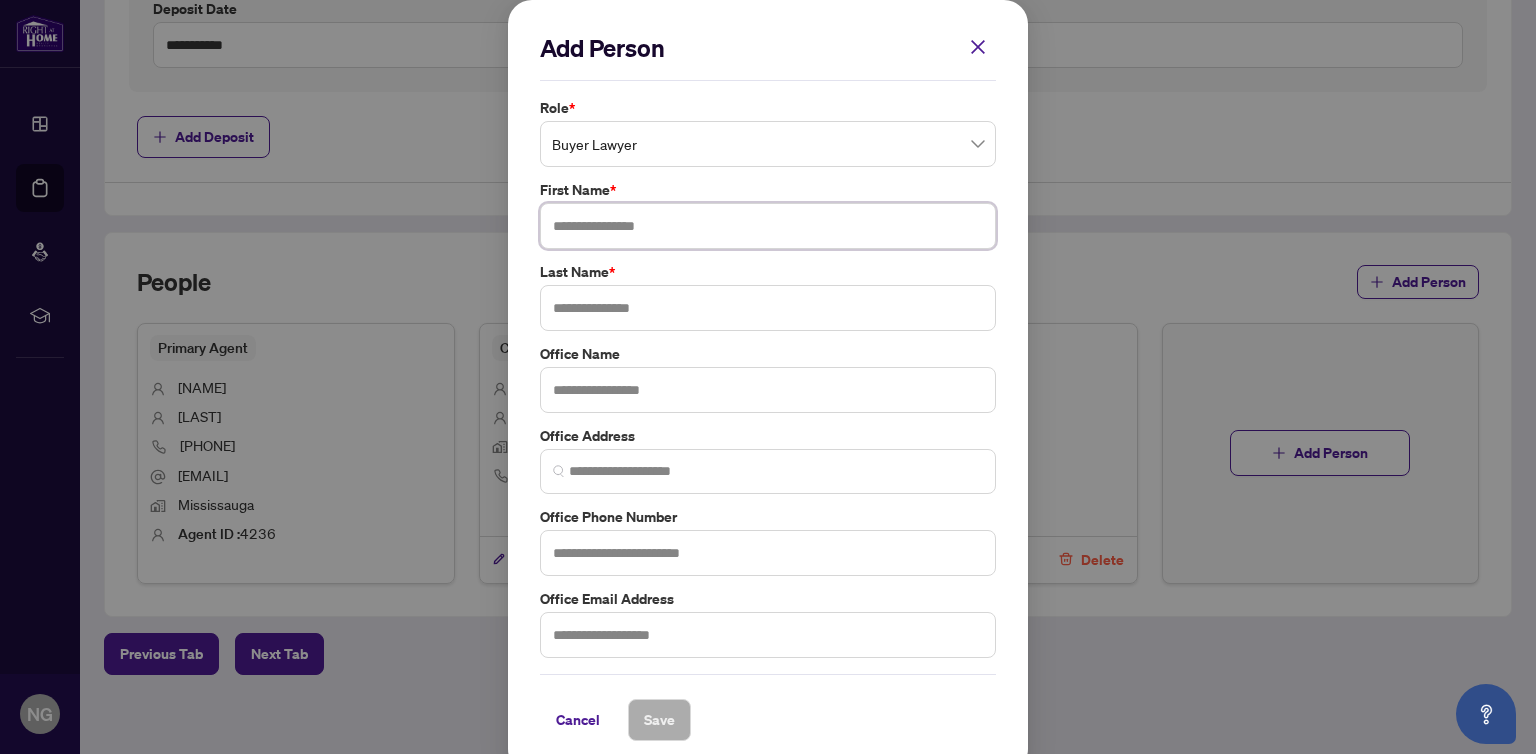 click at bounding box center (768, 226) 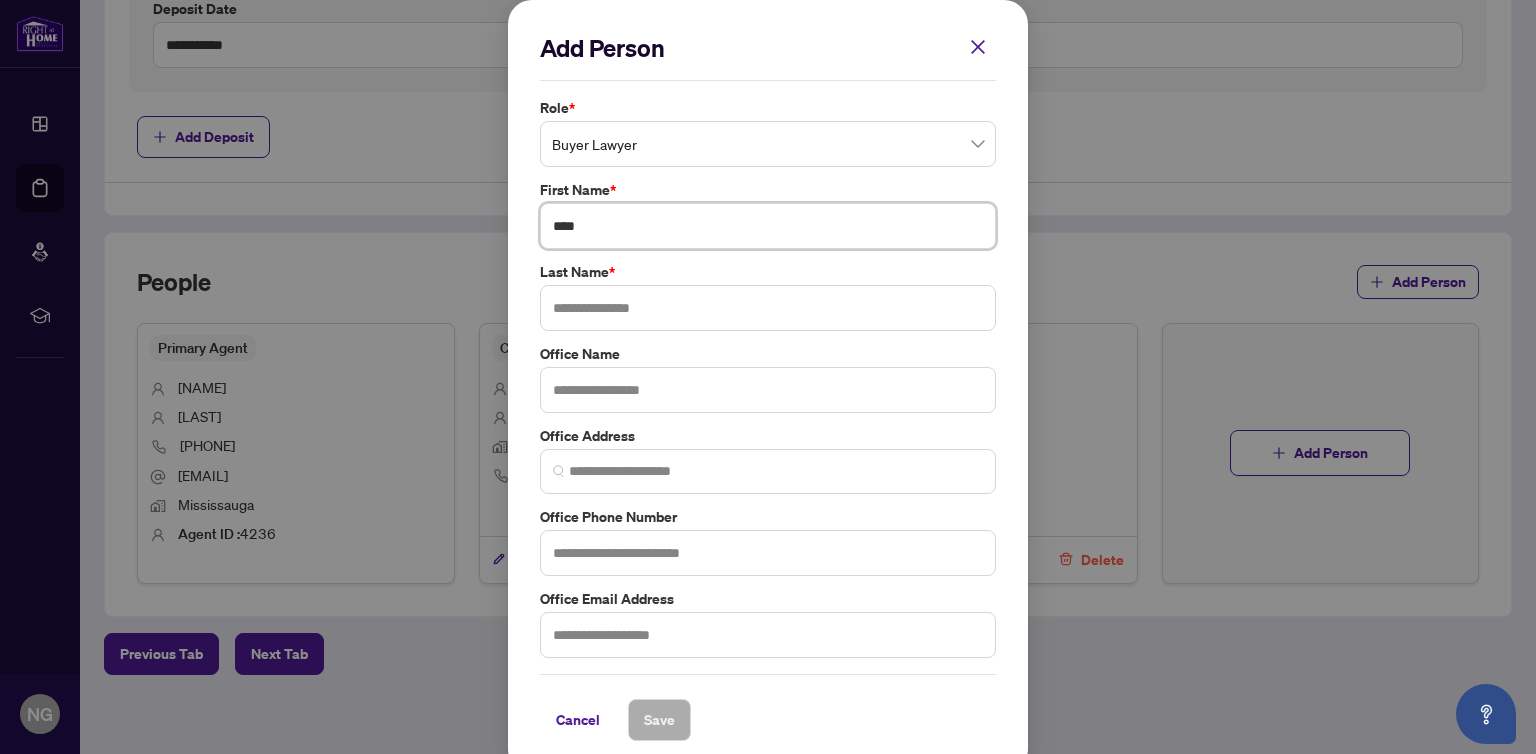 type on "****" 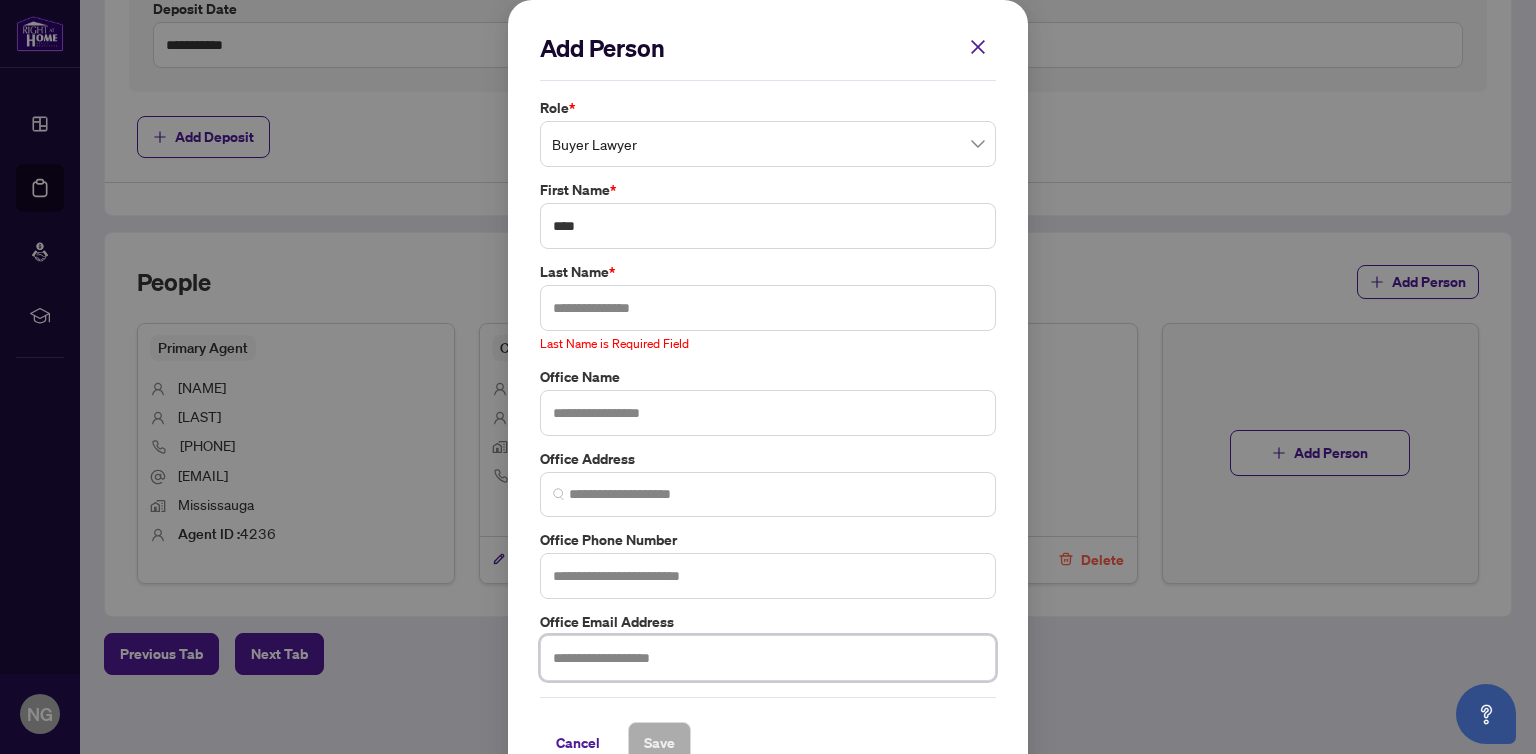 click at bounding box center (768, 658) 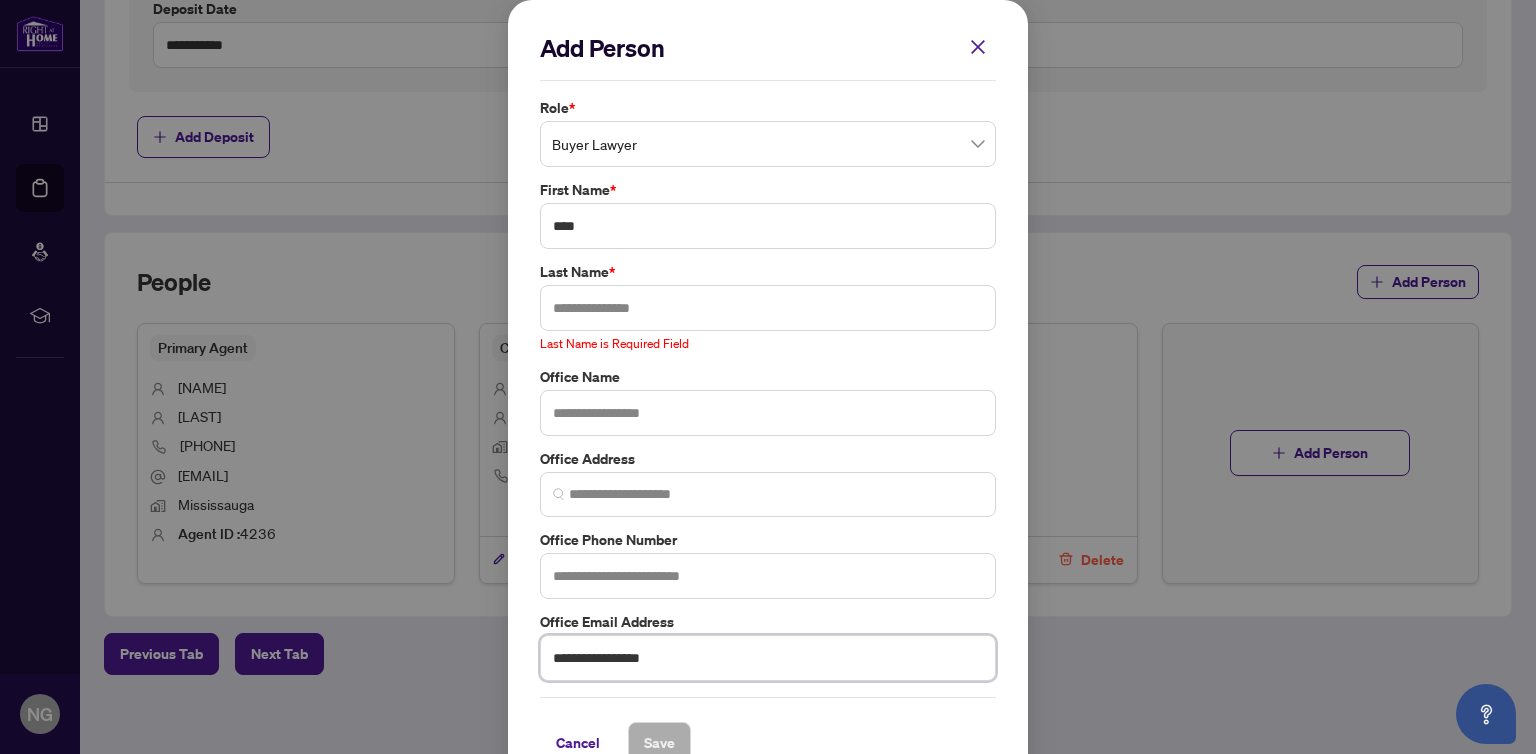 type on "**********" 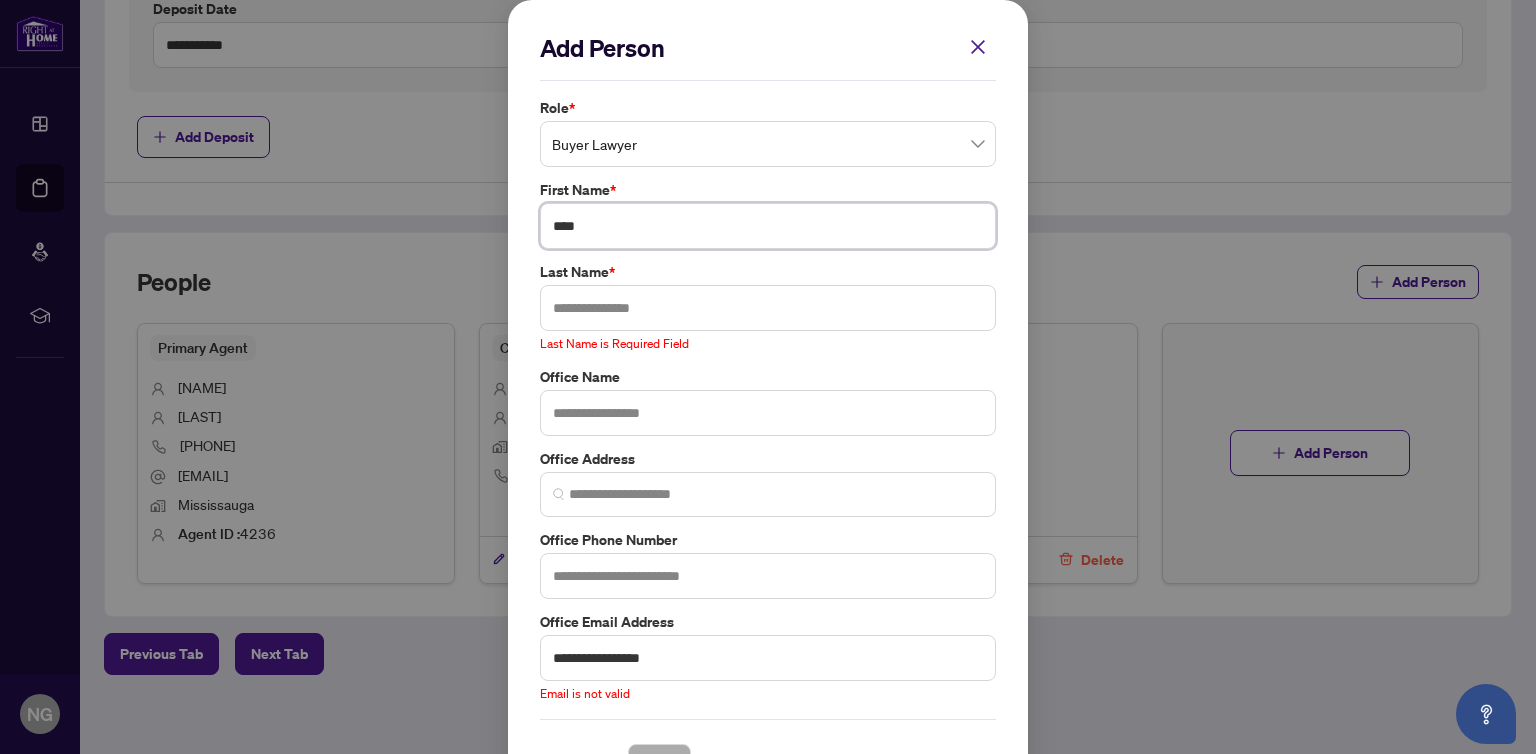 click on "****" at bounding box center [768, 226] 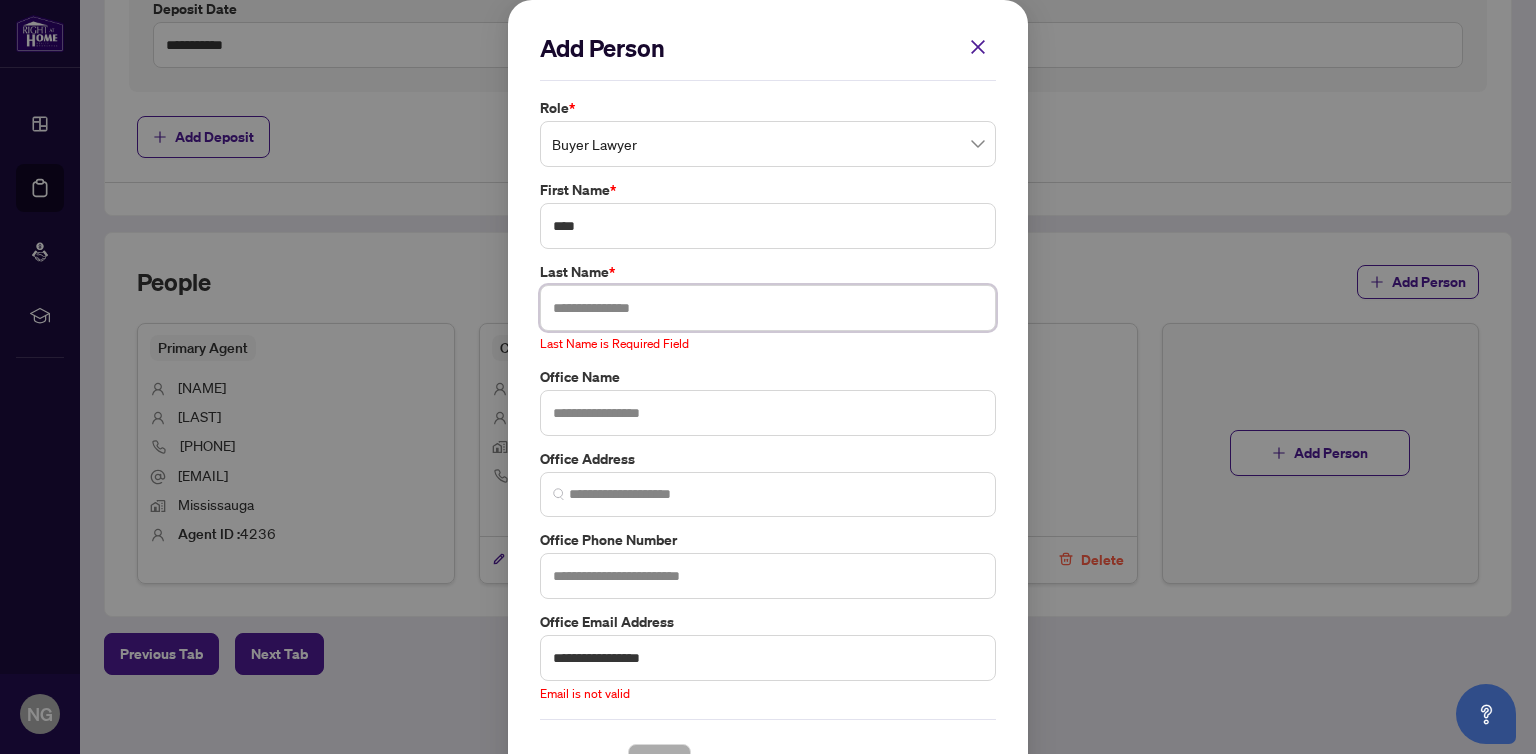 click at bounding box center (768, 308) 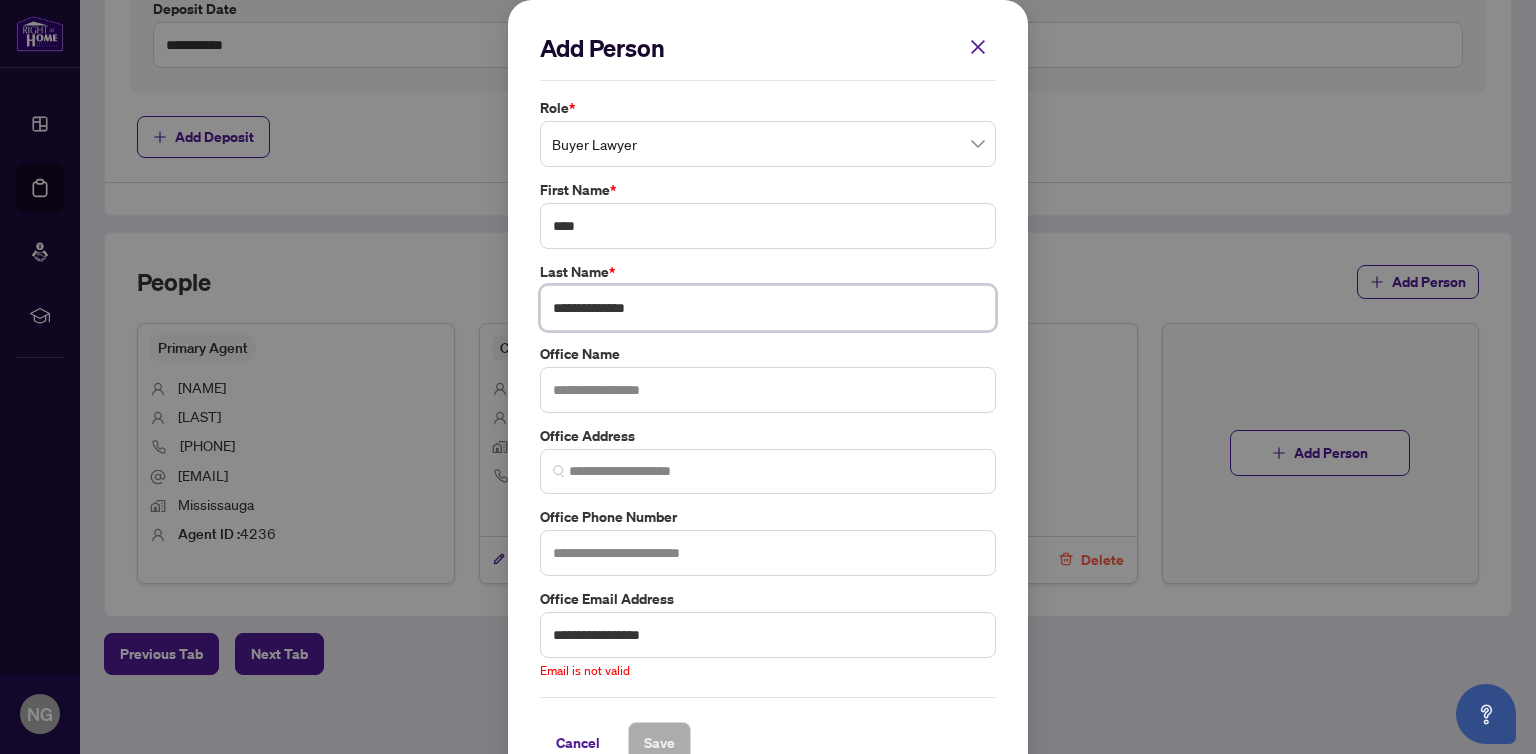 click on "**********" at bounding box center (768, 308) 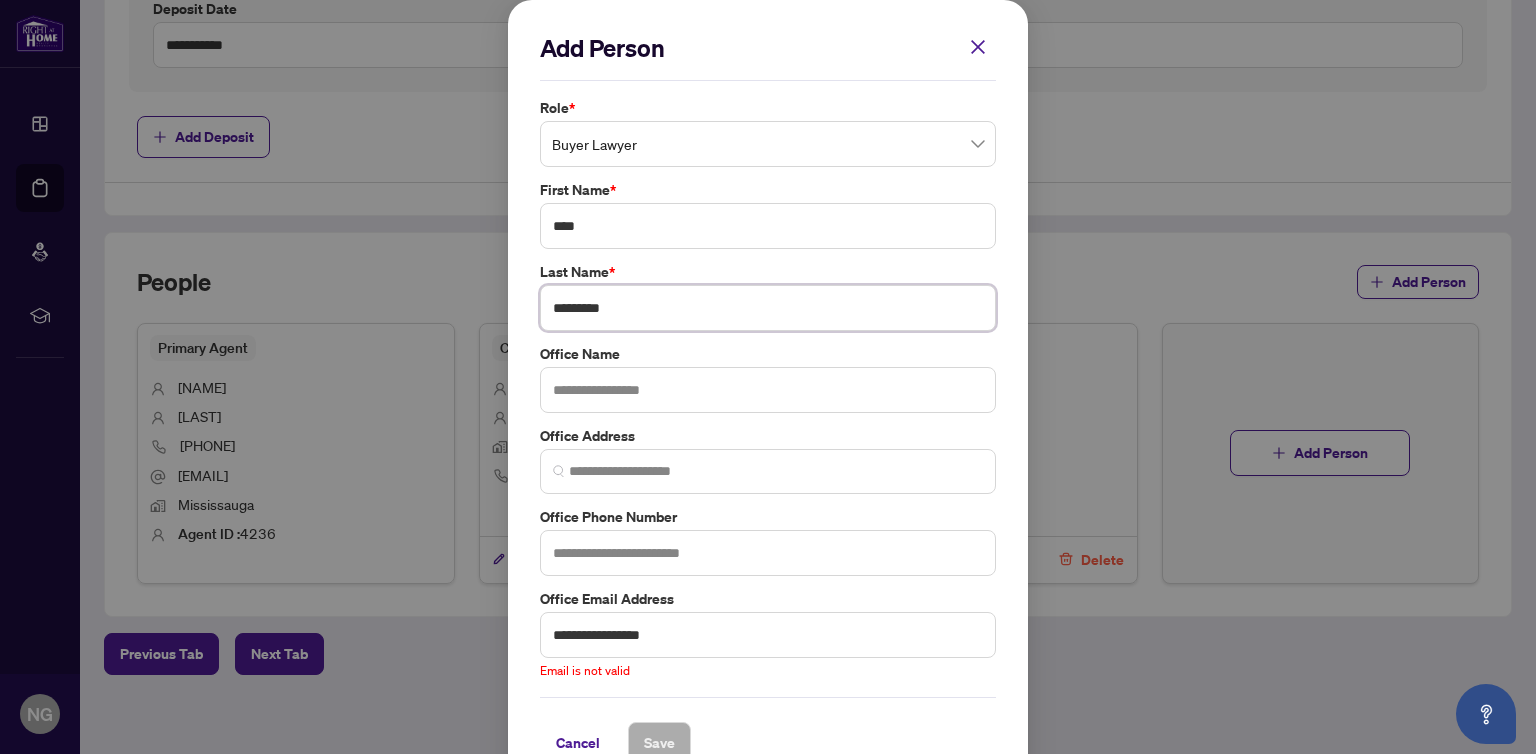 type on "********" 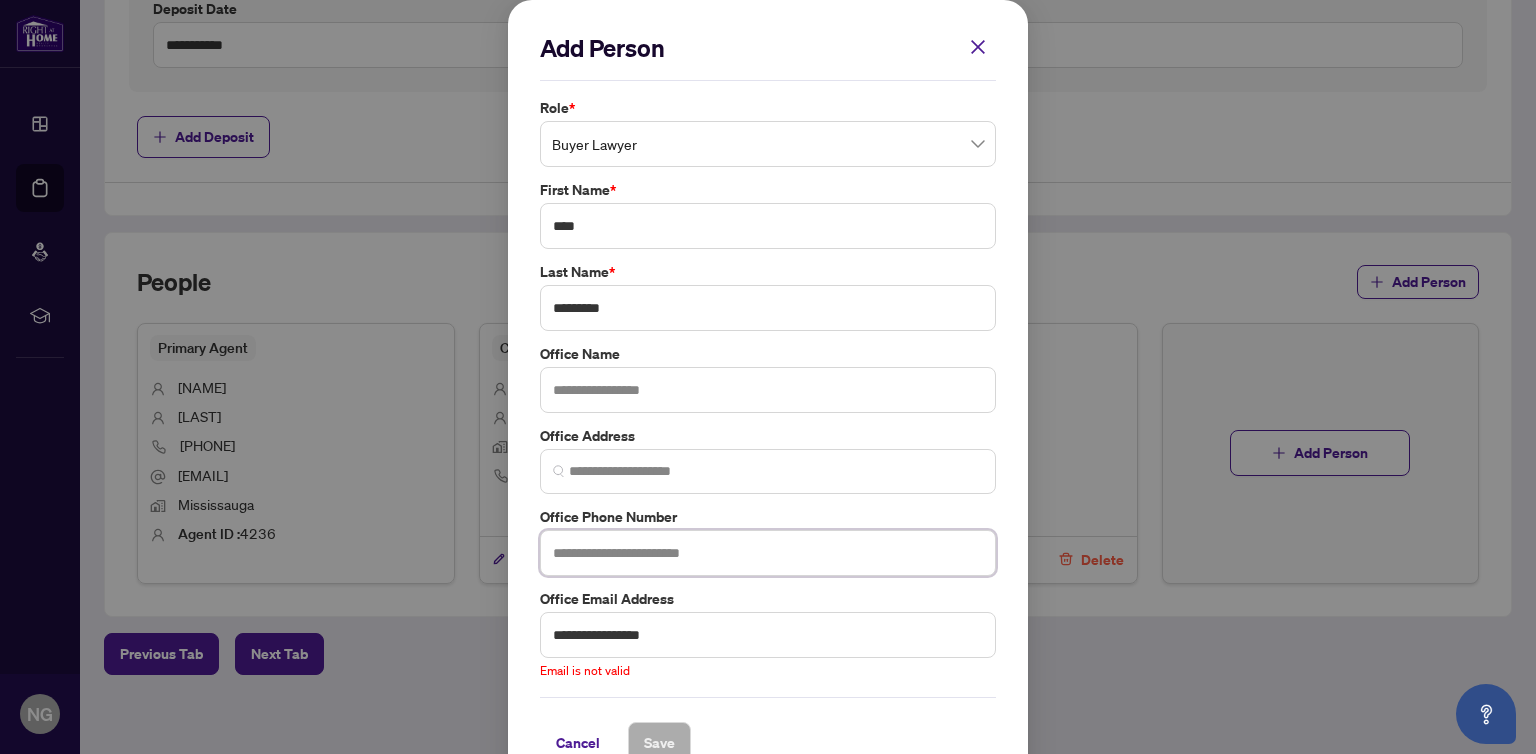 paste on "**********" 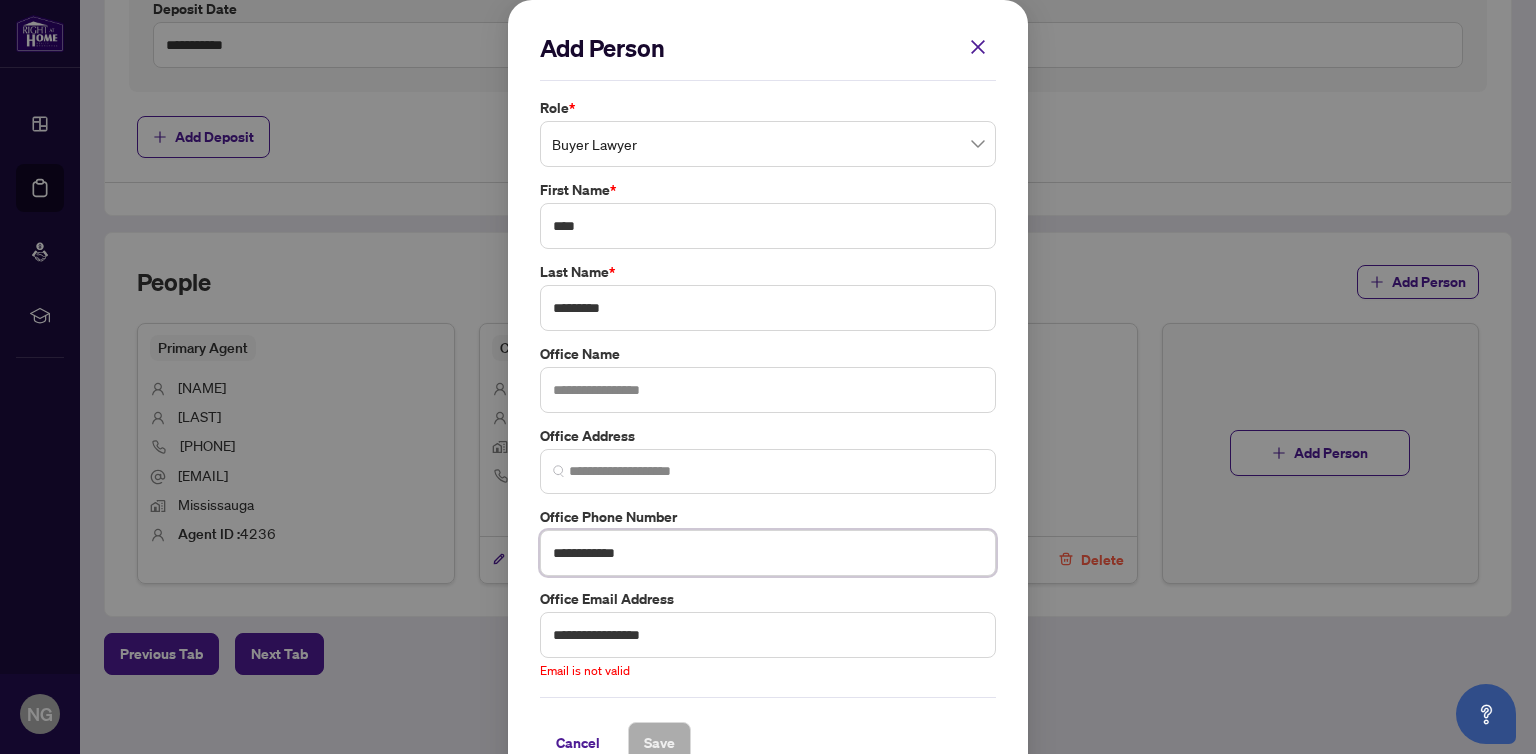 type on "**********" 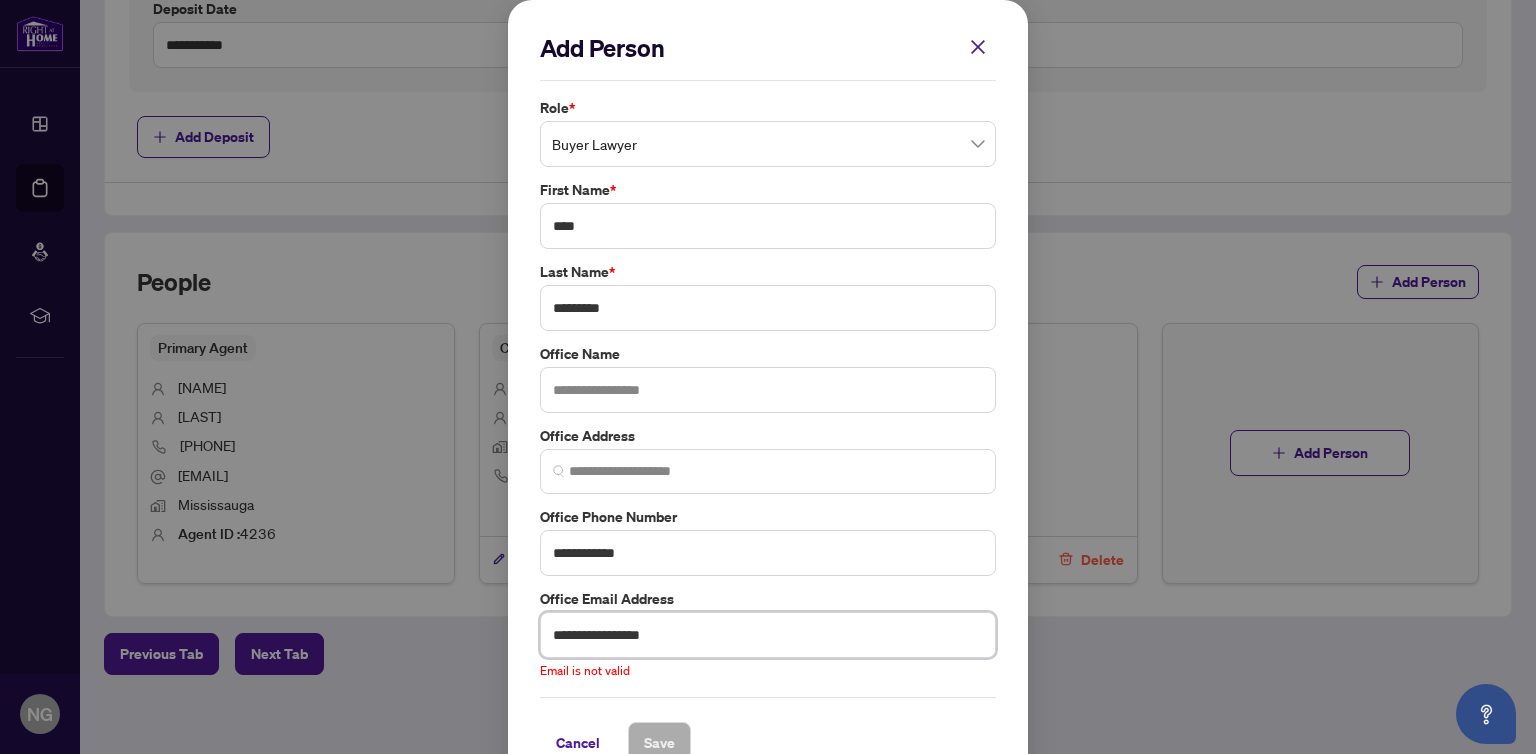 click on "**********" at bounding box center (768, 635) 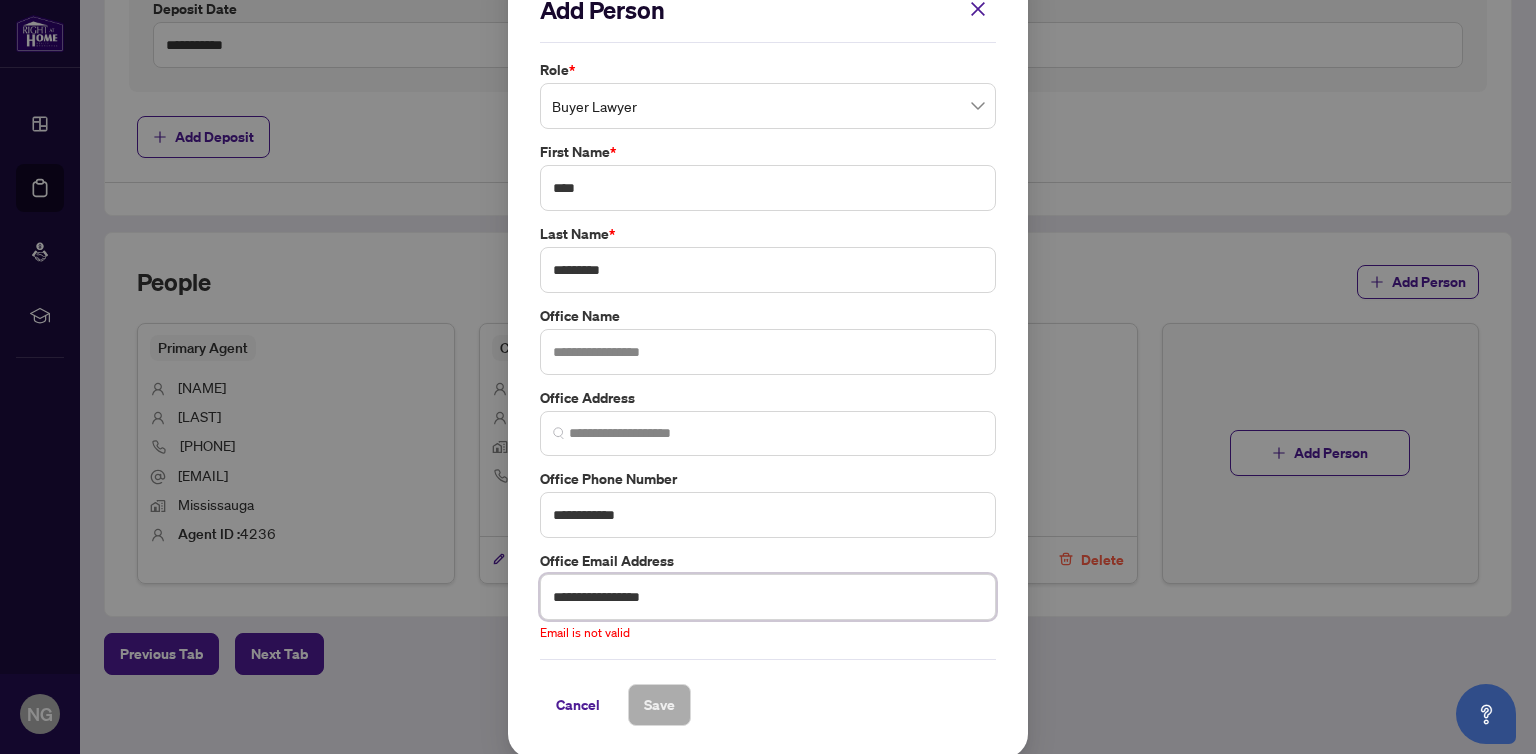 click on "**********" at bounding box center (768, 597) 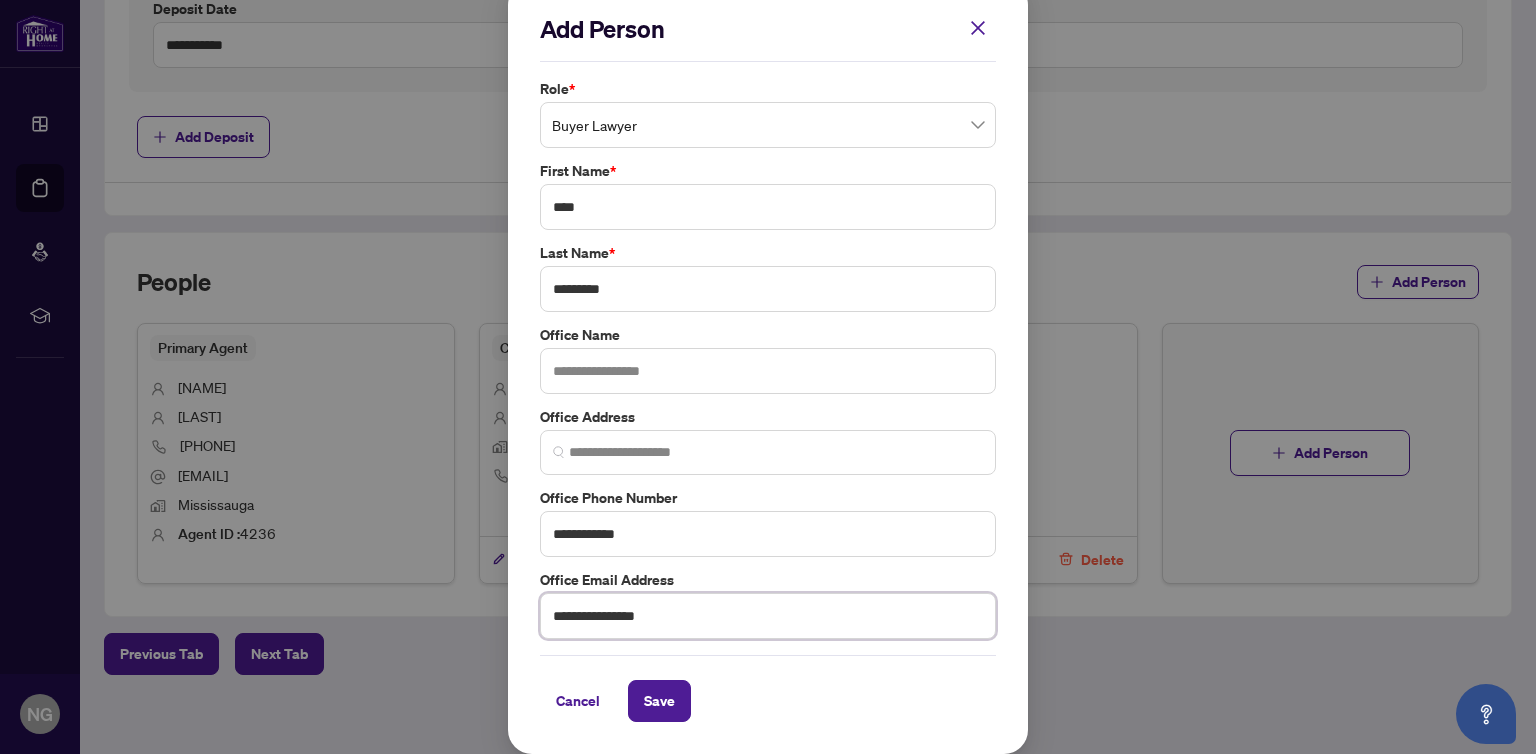 scroll, scrollTop: 16, scrollLeft: 0, axis: vertical 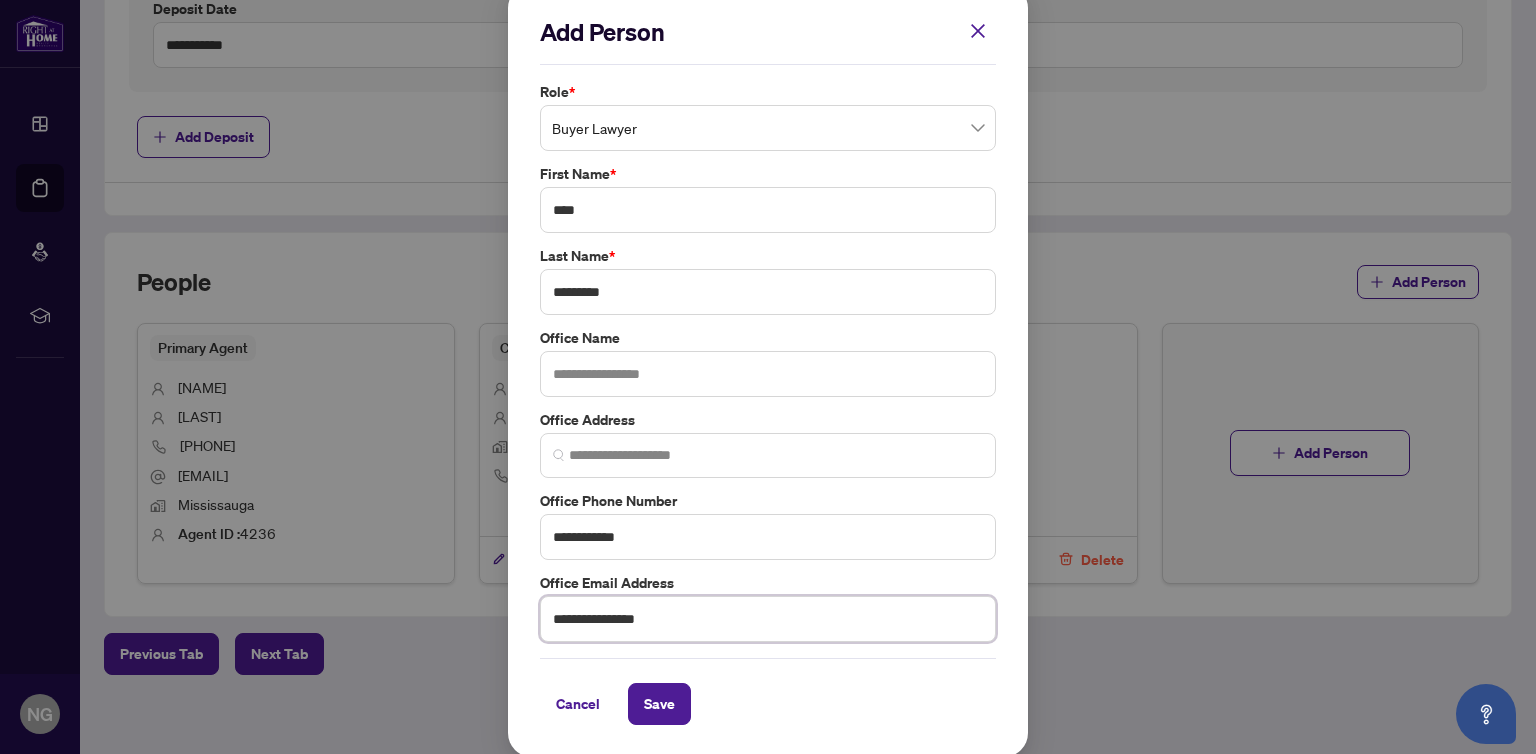 type on "**********" 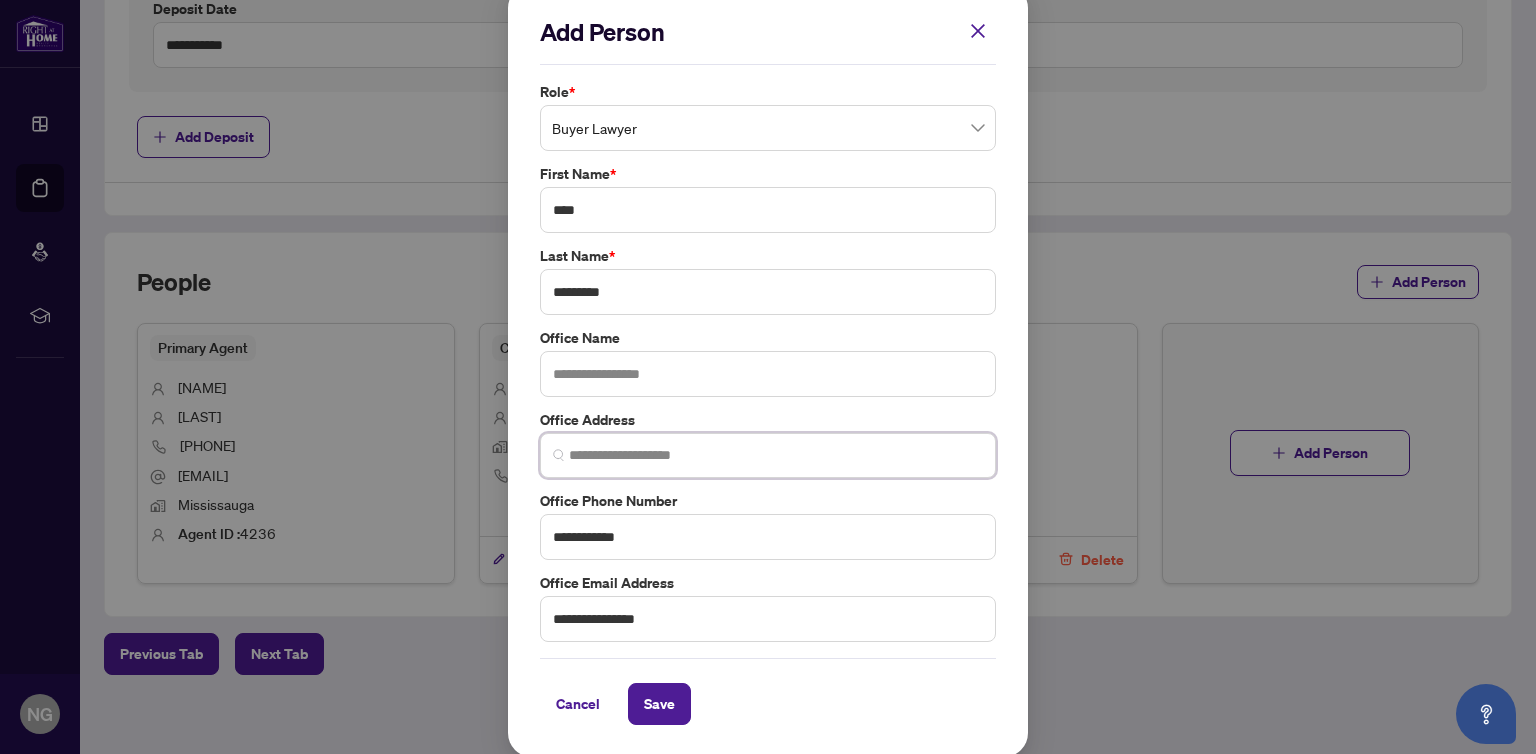 click at bounding box center [776, 455] 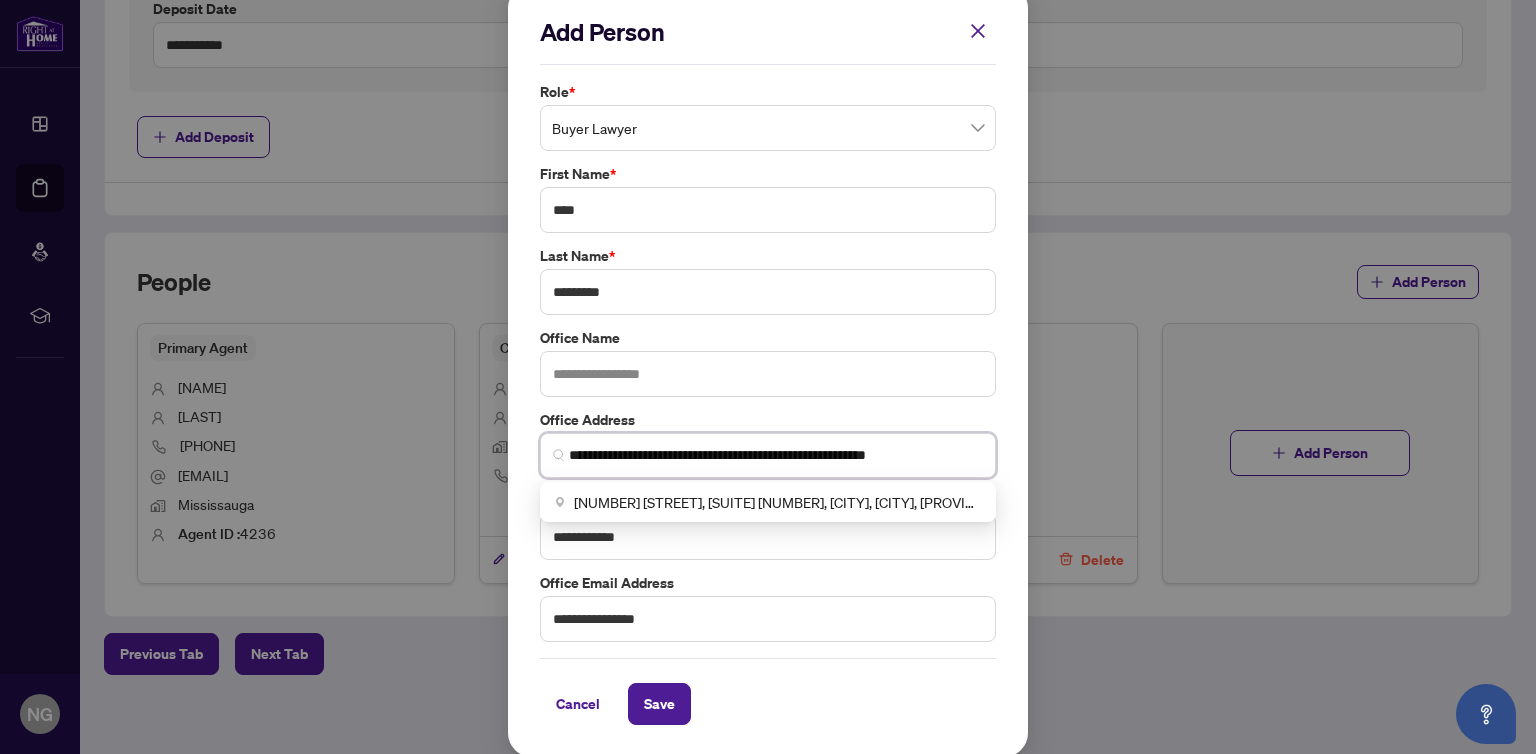 type on "**********" 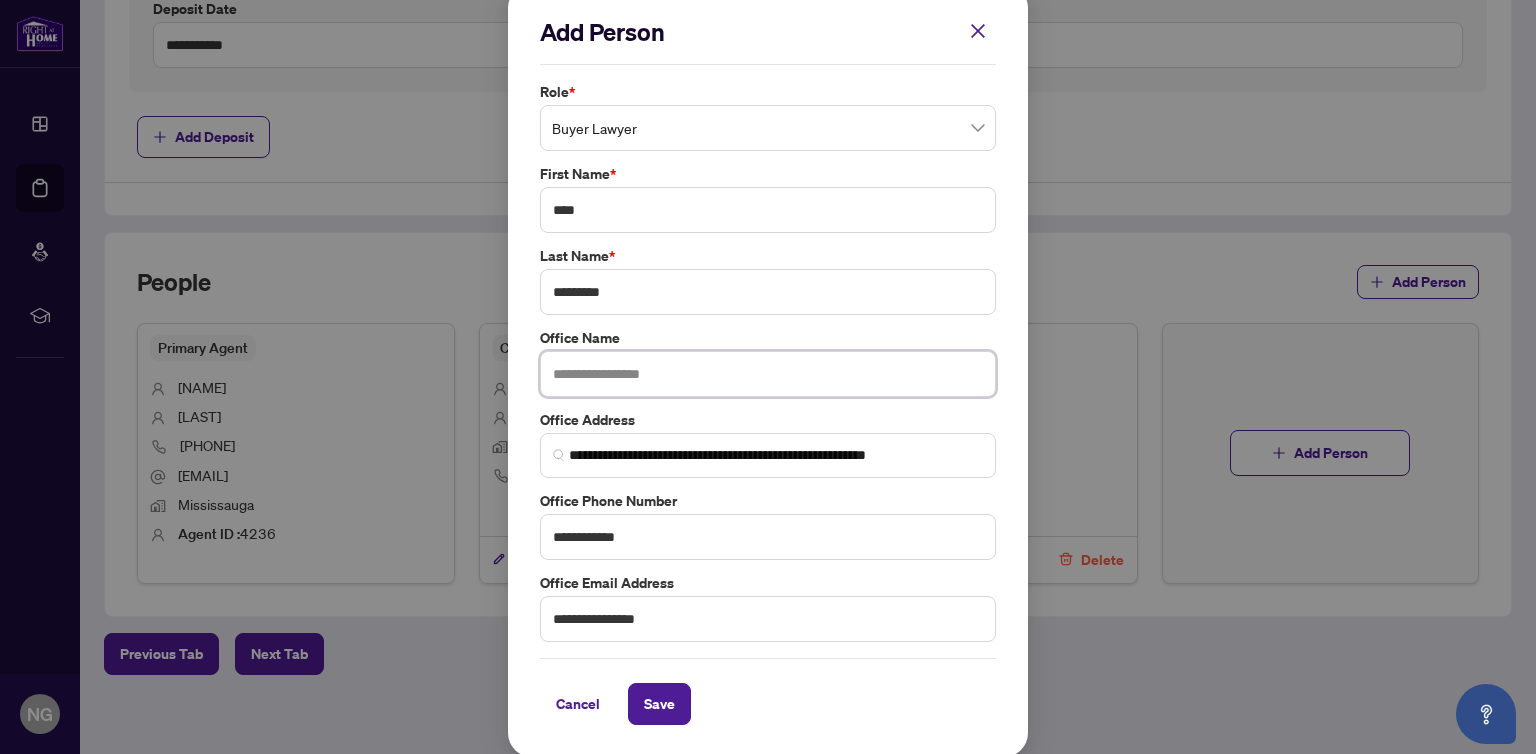 click at bounding box center [768, 374] 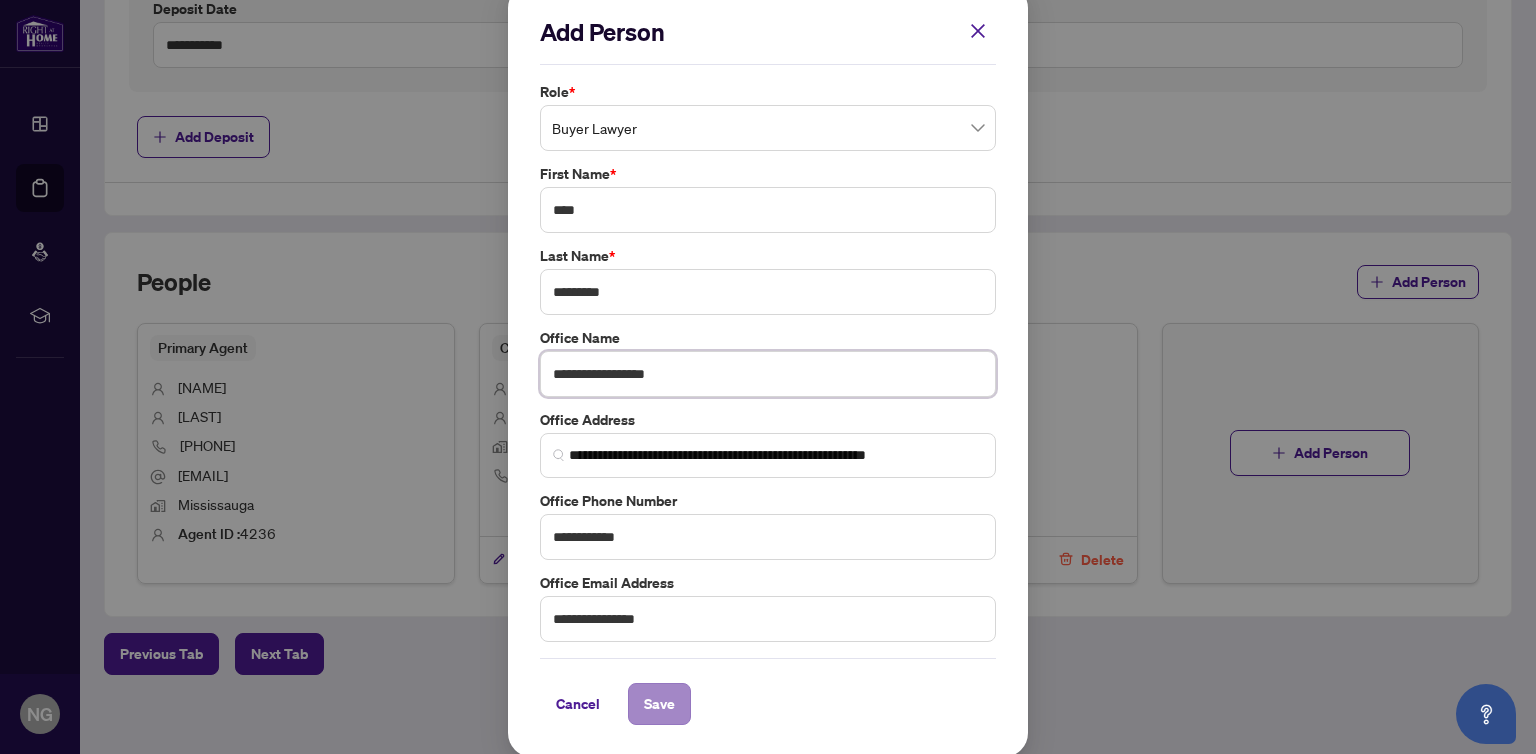 type on "**********" 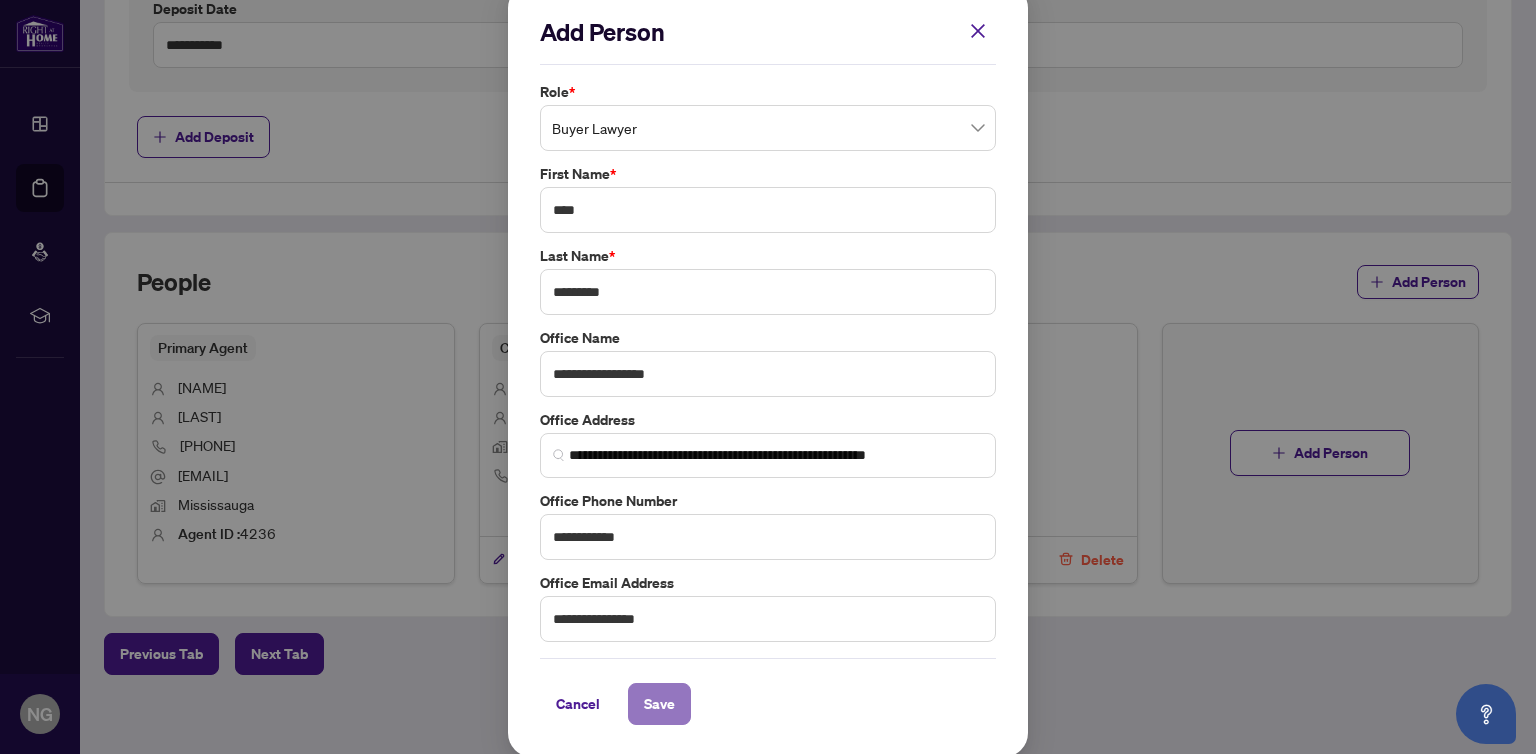 click on "Save" at bounding box center [659, 704] 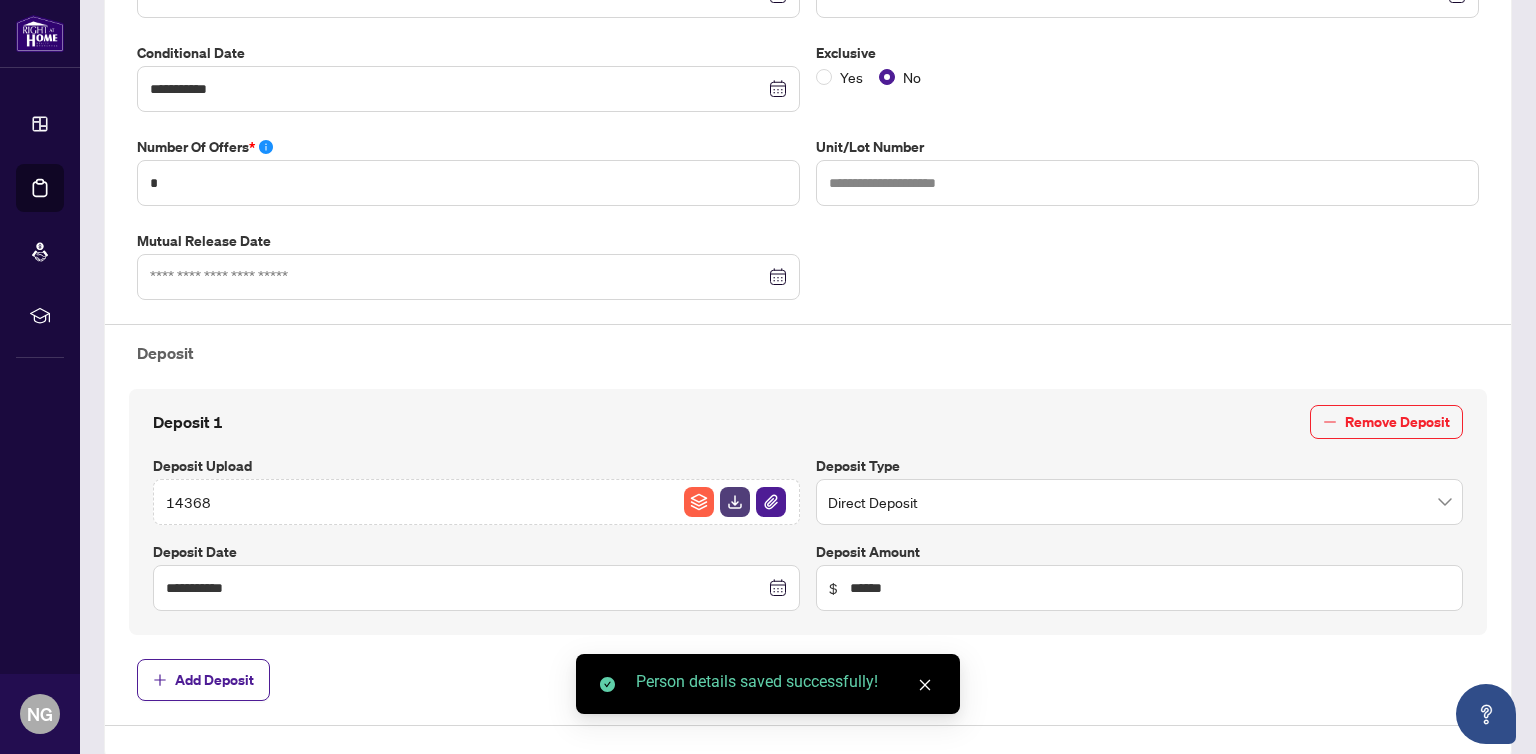 scroll, scrollTop: 0, scrollLeft: 0, axis: both 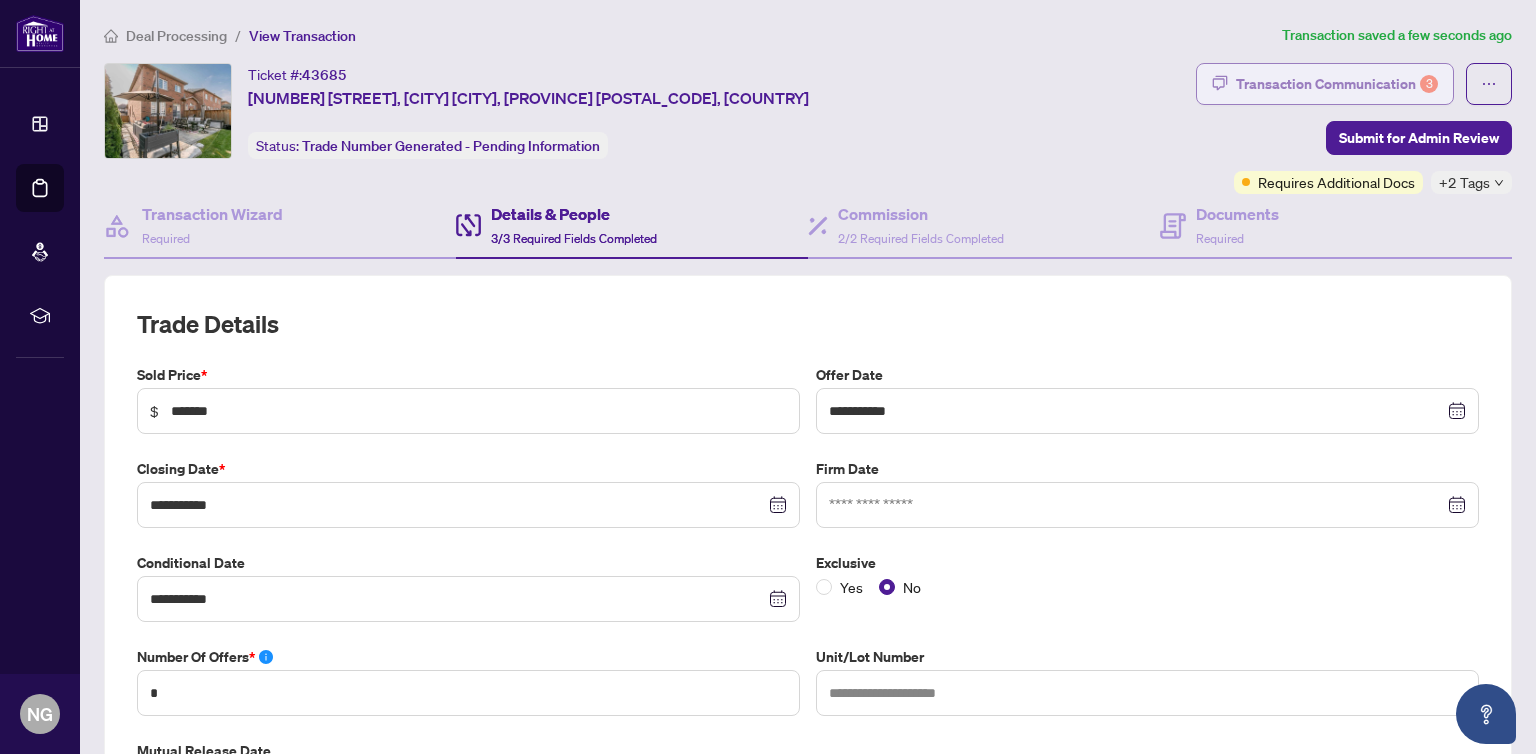 click on "Transaction Communication 3" at bounding box center [1337, 84] 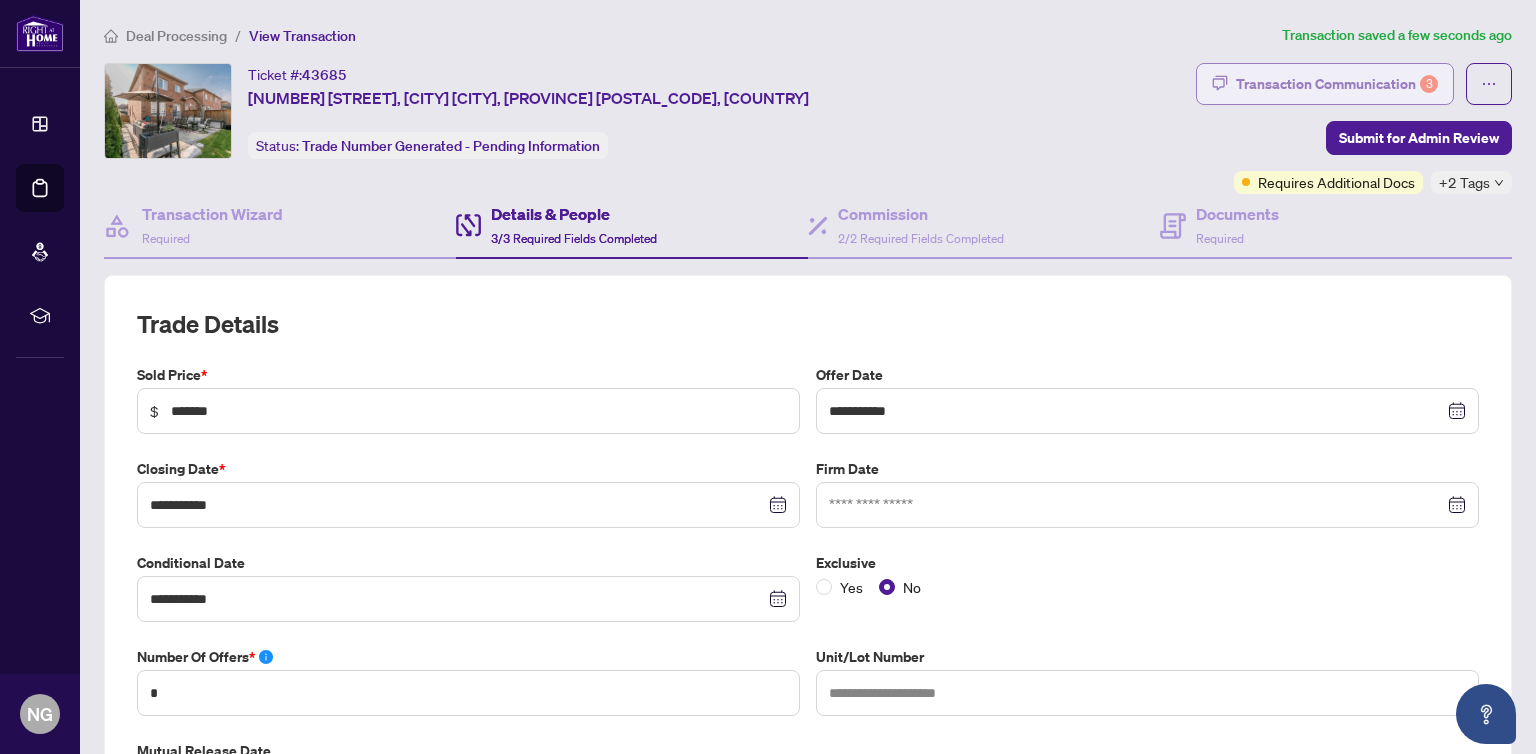 type on "**********" 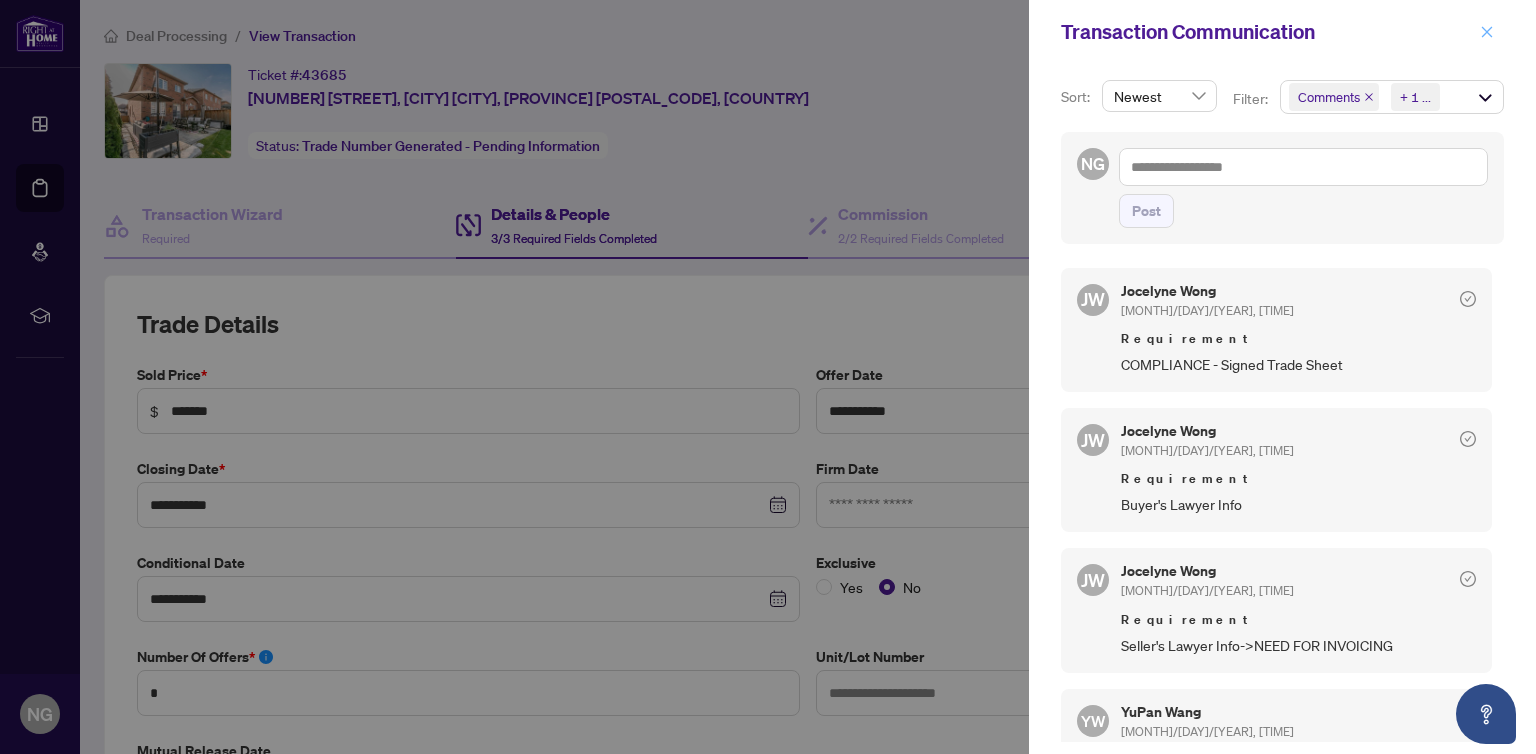 click at bounding box center [1487, 32] 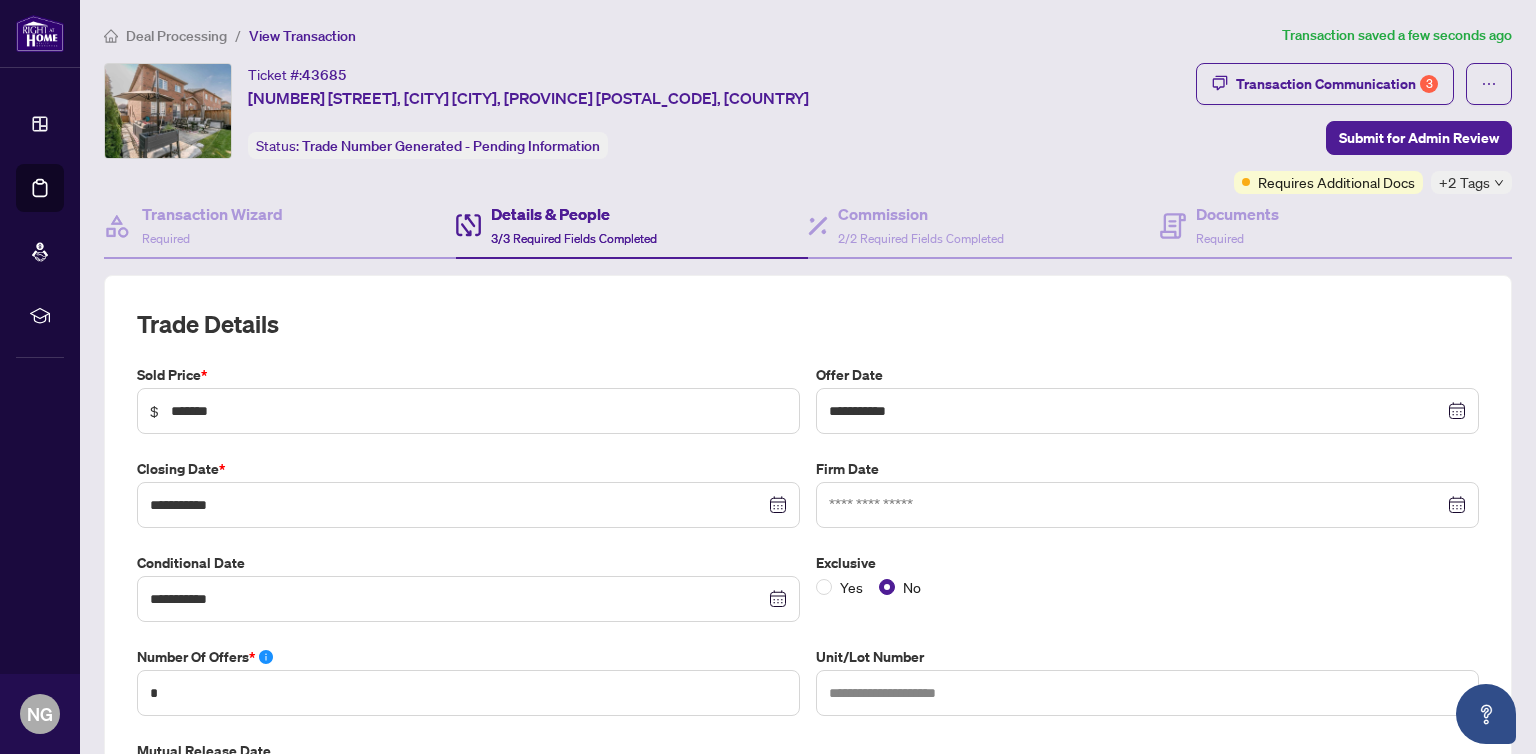 click on "+2 Tags" at bounding box center (1464, 182) 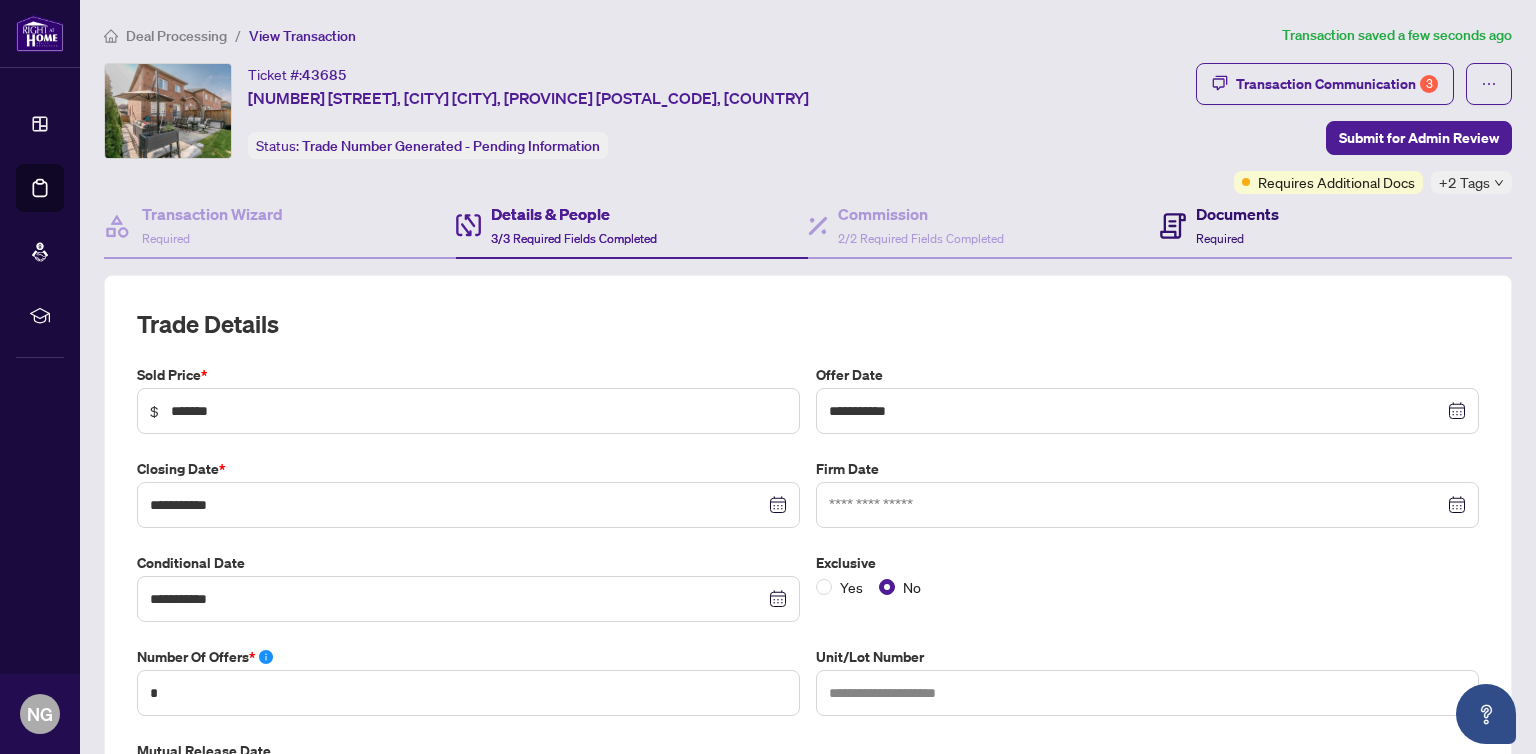 click at bounding box center (1173, 225) 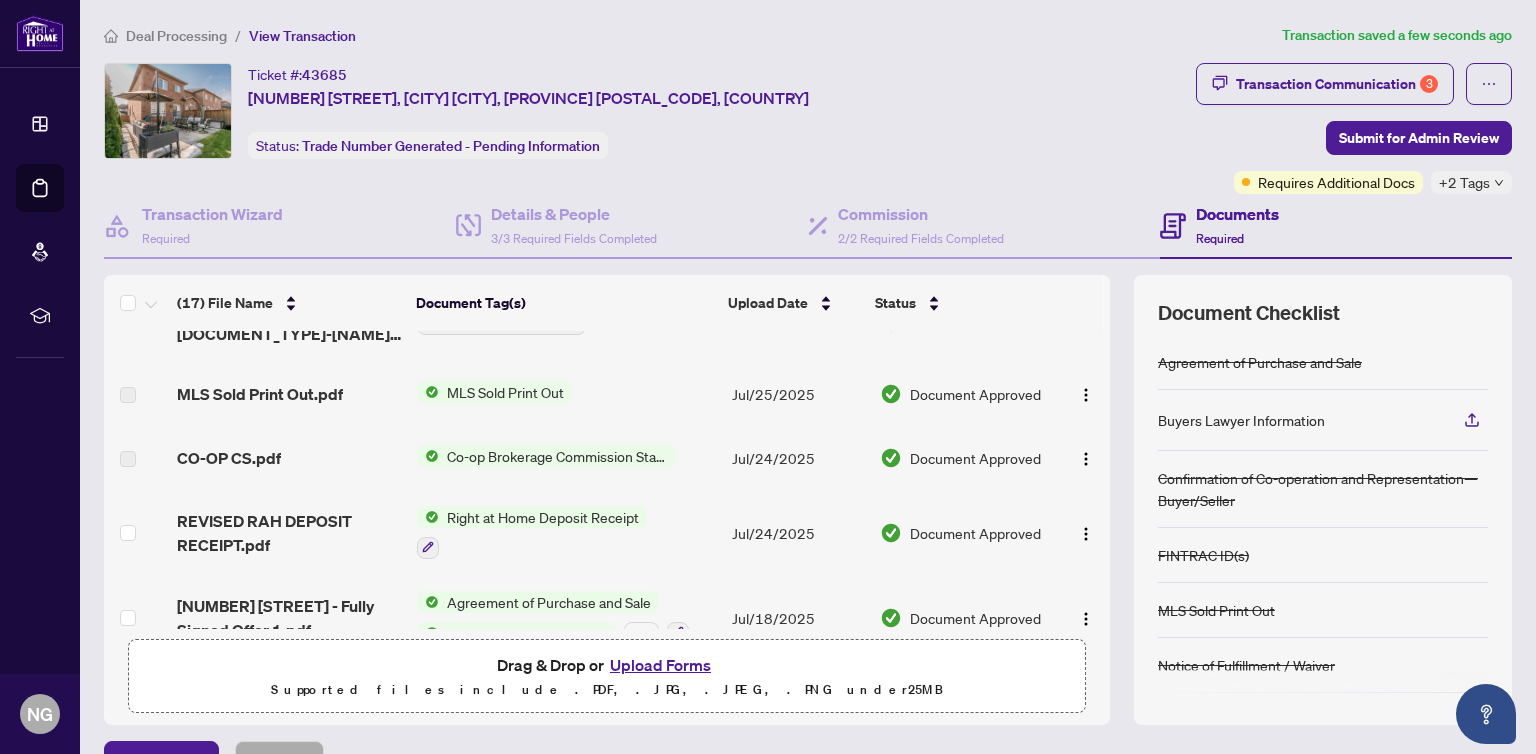 scroll, scrollTop: 135, scrollLeft: 0, axis: vertical 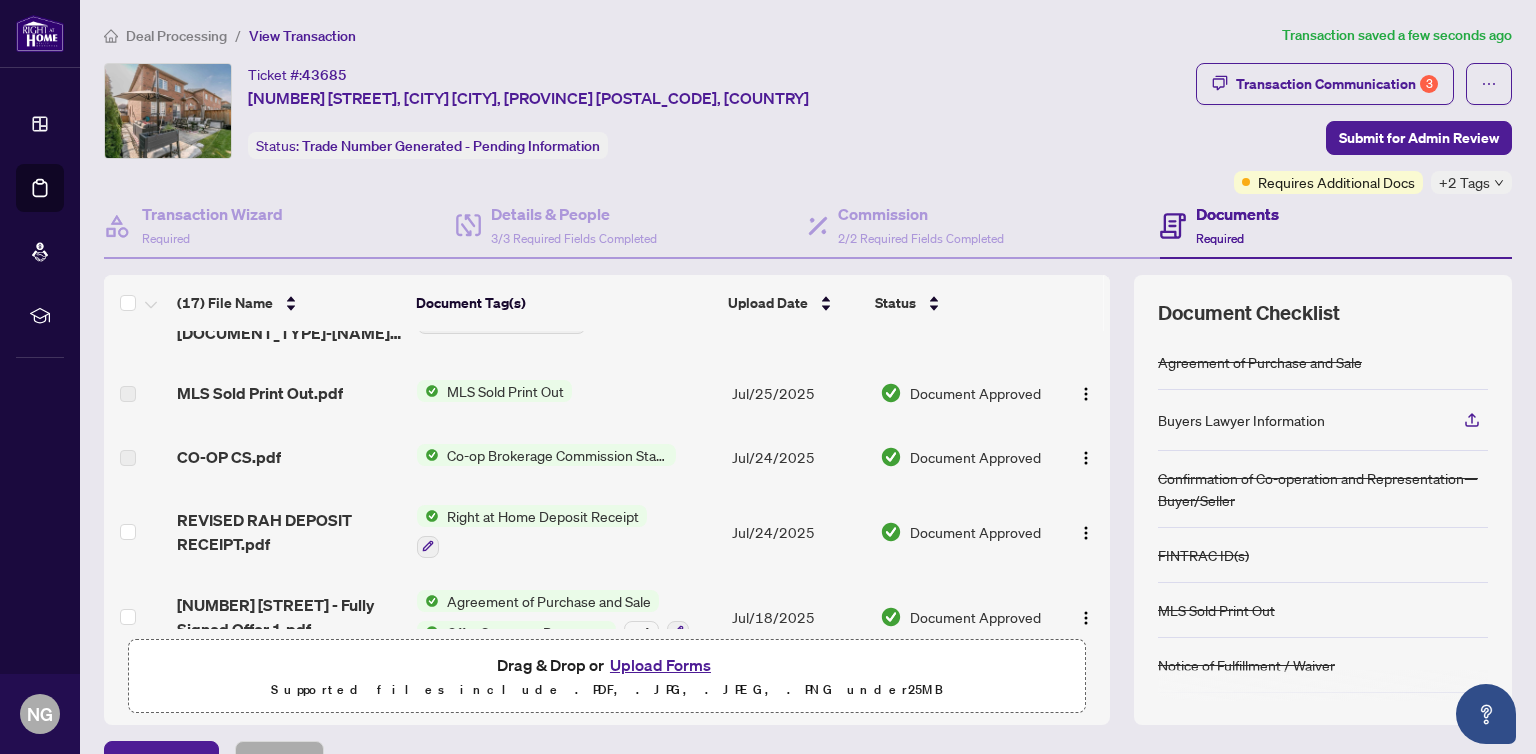 click on "Right at Home Deposit Receipt" at bounding box center (543, 516) 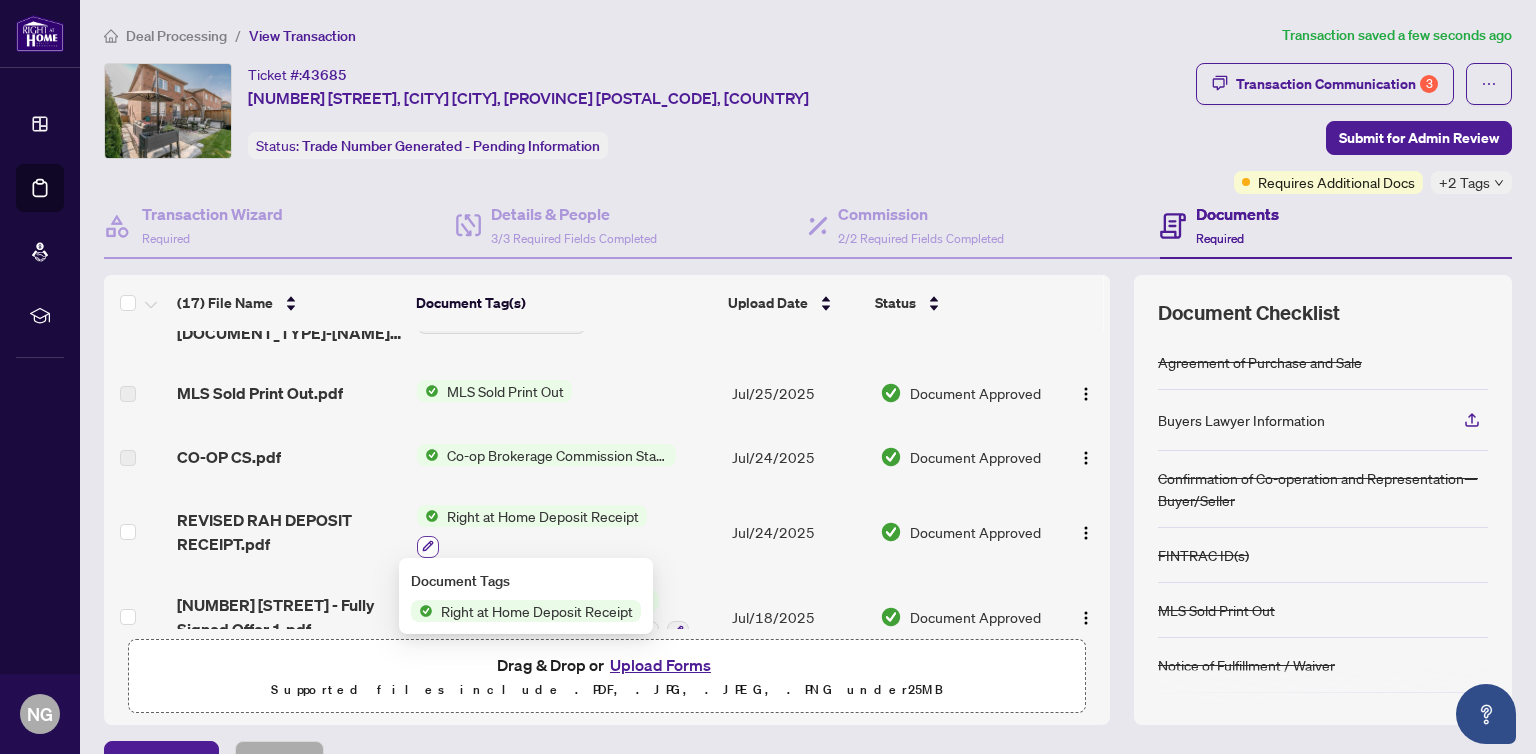 click at bounding box center (428, 547) 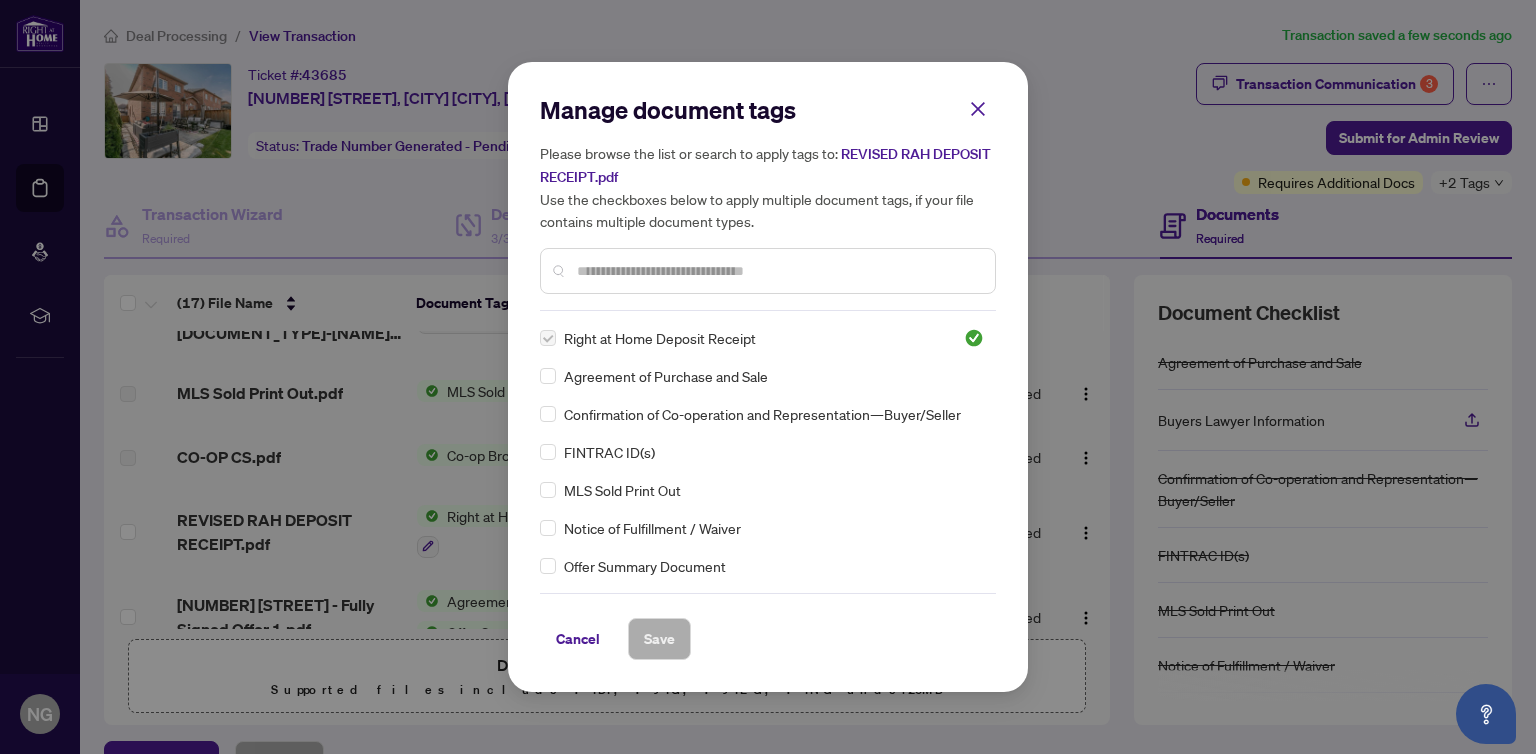 click on "Manage document tags Please browse the list or search to apply tags to:   REVISED RAH DEPOSIT RECEIPT.pdf   Use the checkboxes below to apply multiple document tags, if your file contains multiple document types." at bounding box center [768, 202] 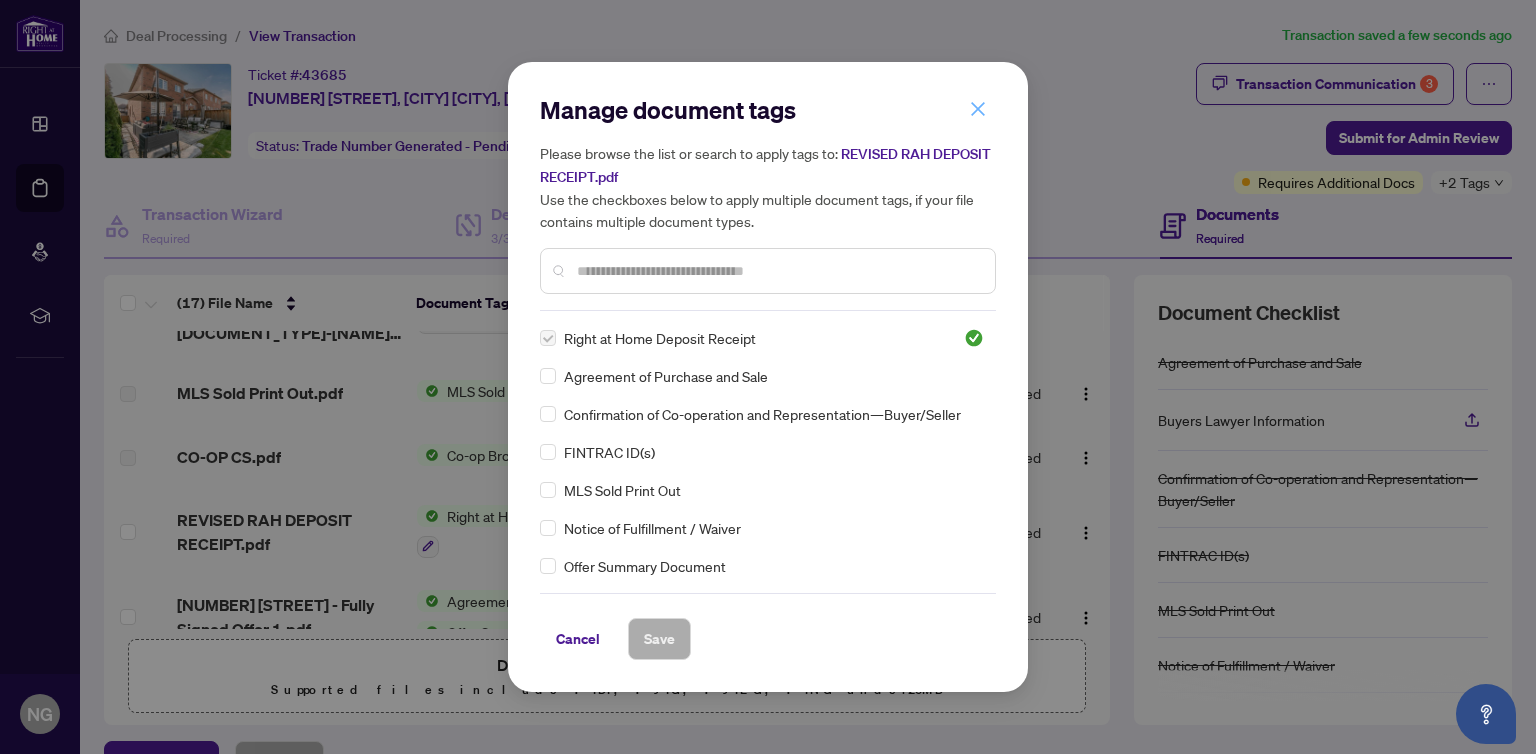 click 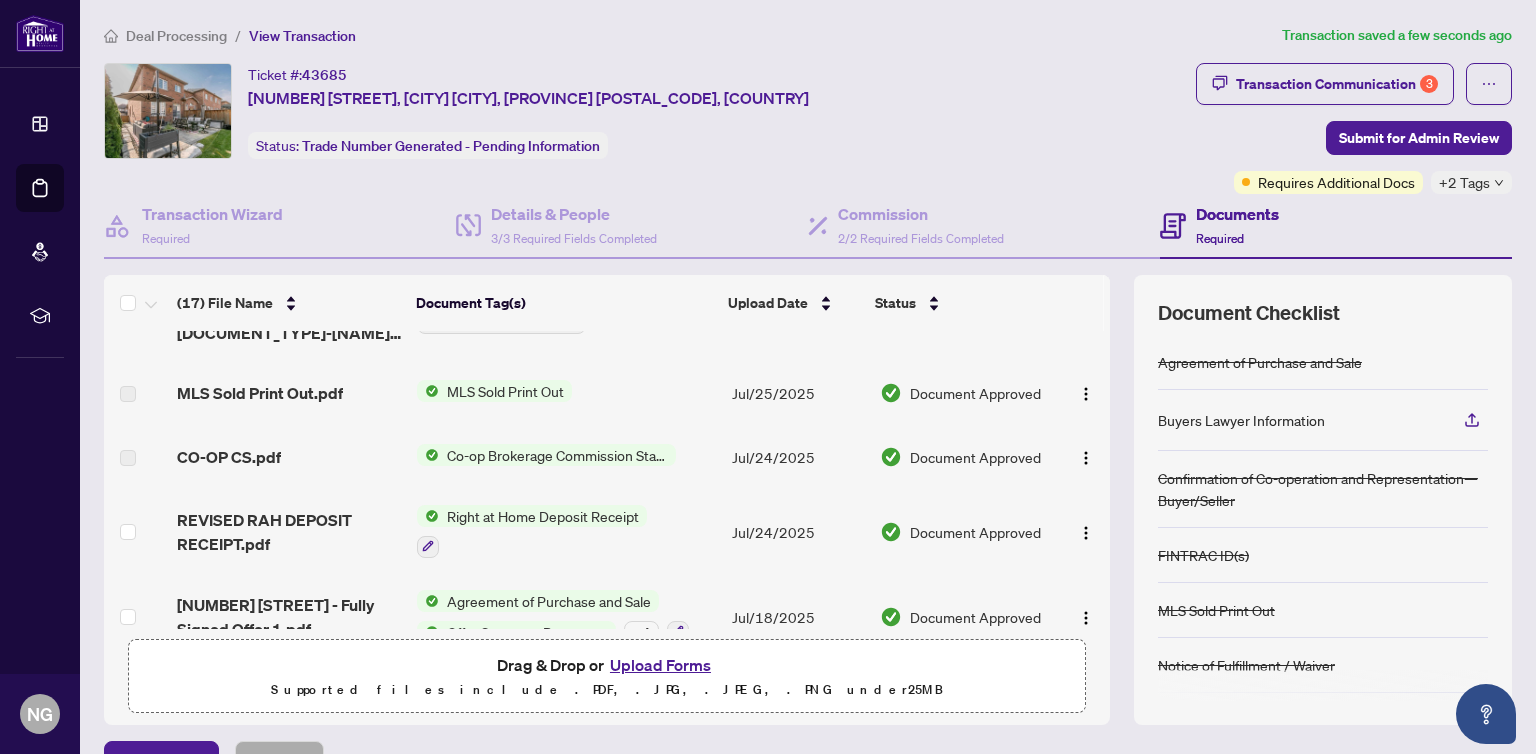 scroll, scrollTop: 204, scrollLeft: 0, axis: vertical 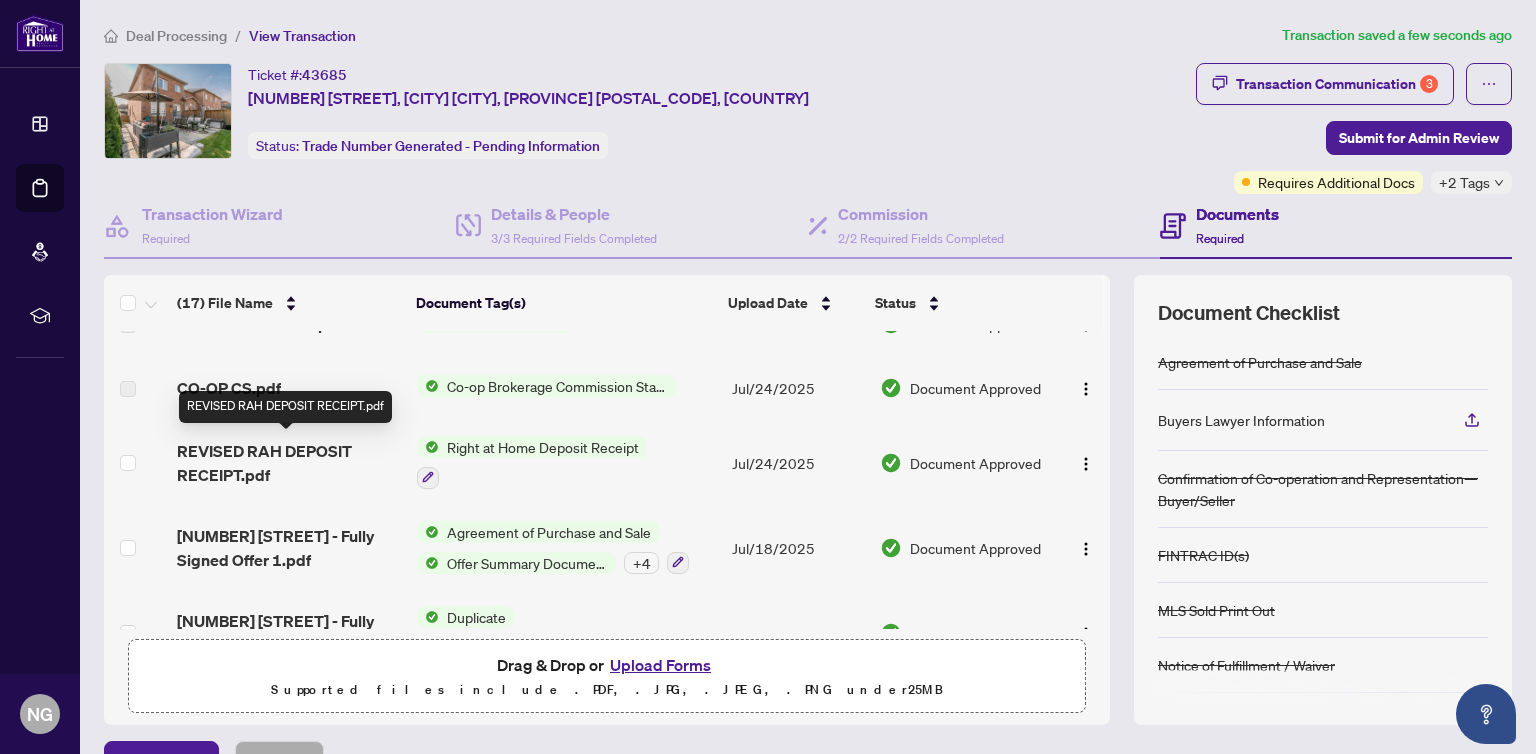 click on "REVISED RAH DEPOSIT RECEIPT.pdf" at bounding box center [289, 463] 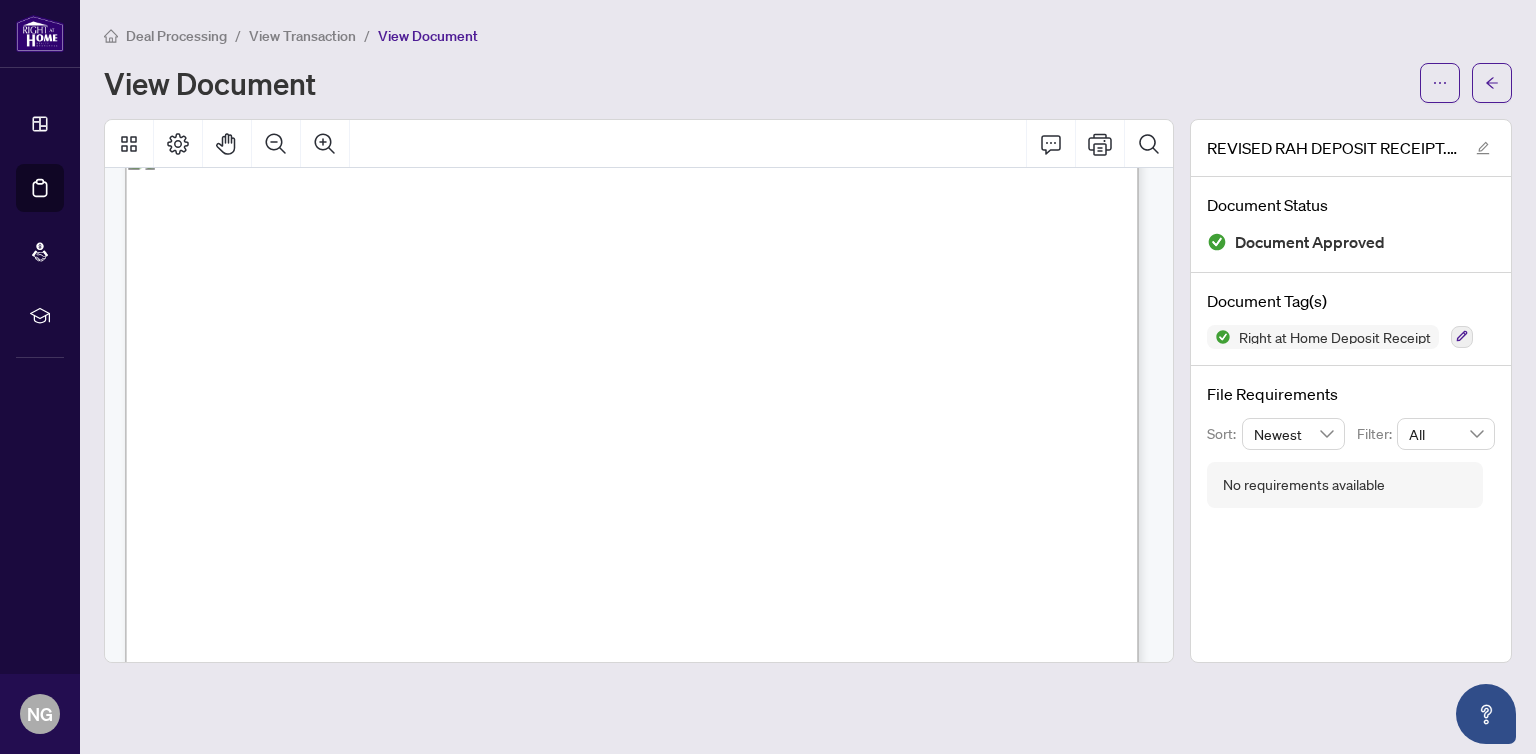 scroll, scrollTop: 0, scrollLeft: 0, axis: both 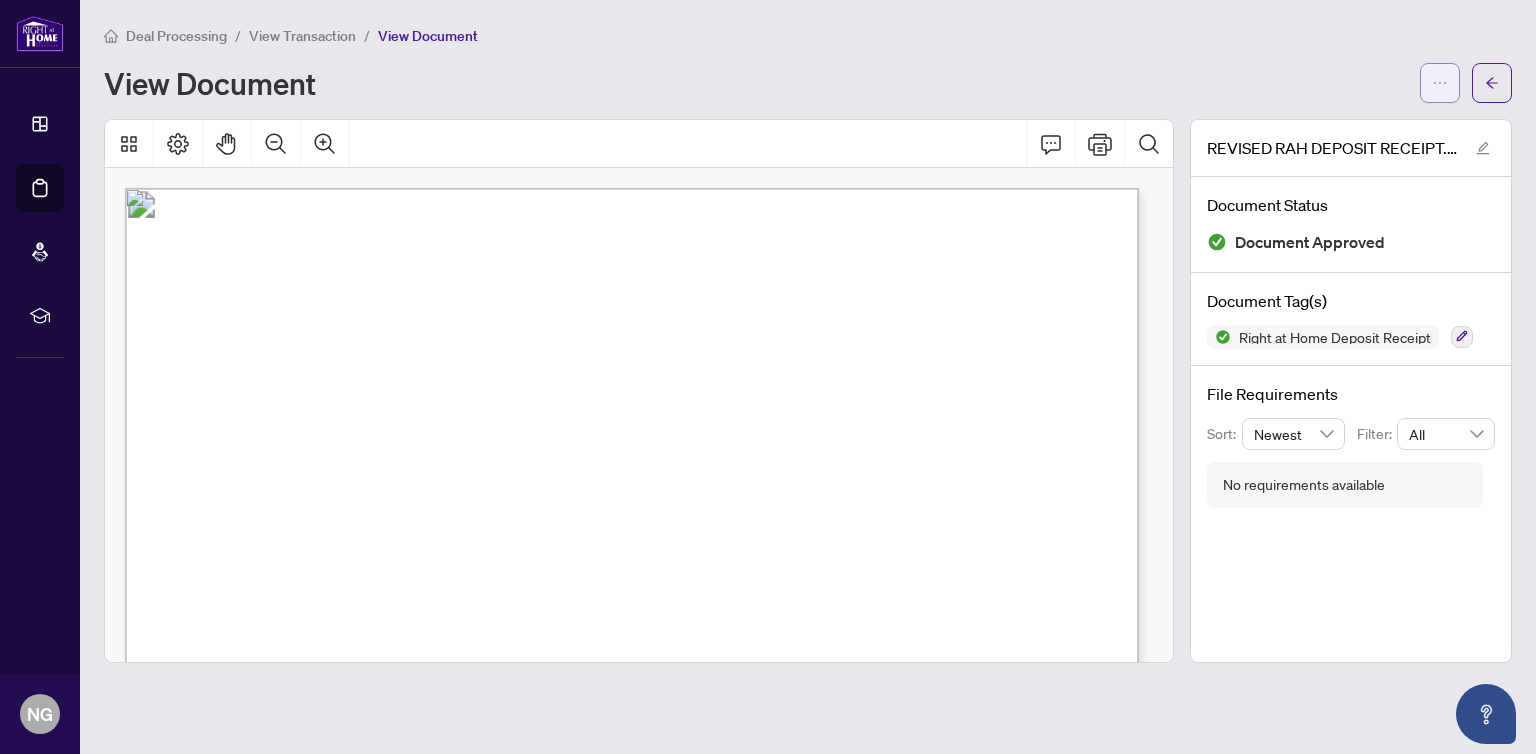 click at bounding box center (1440, 83) 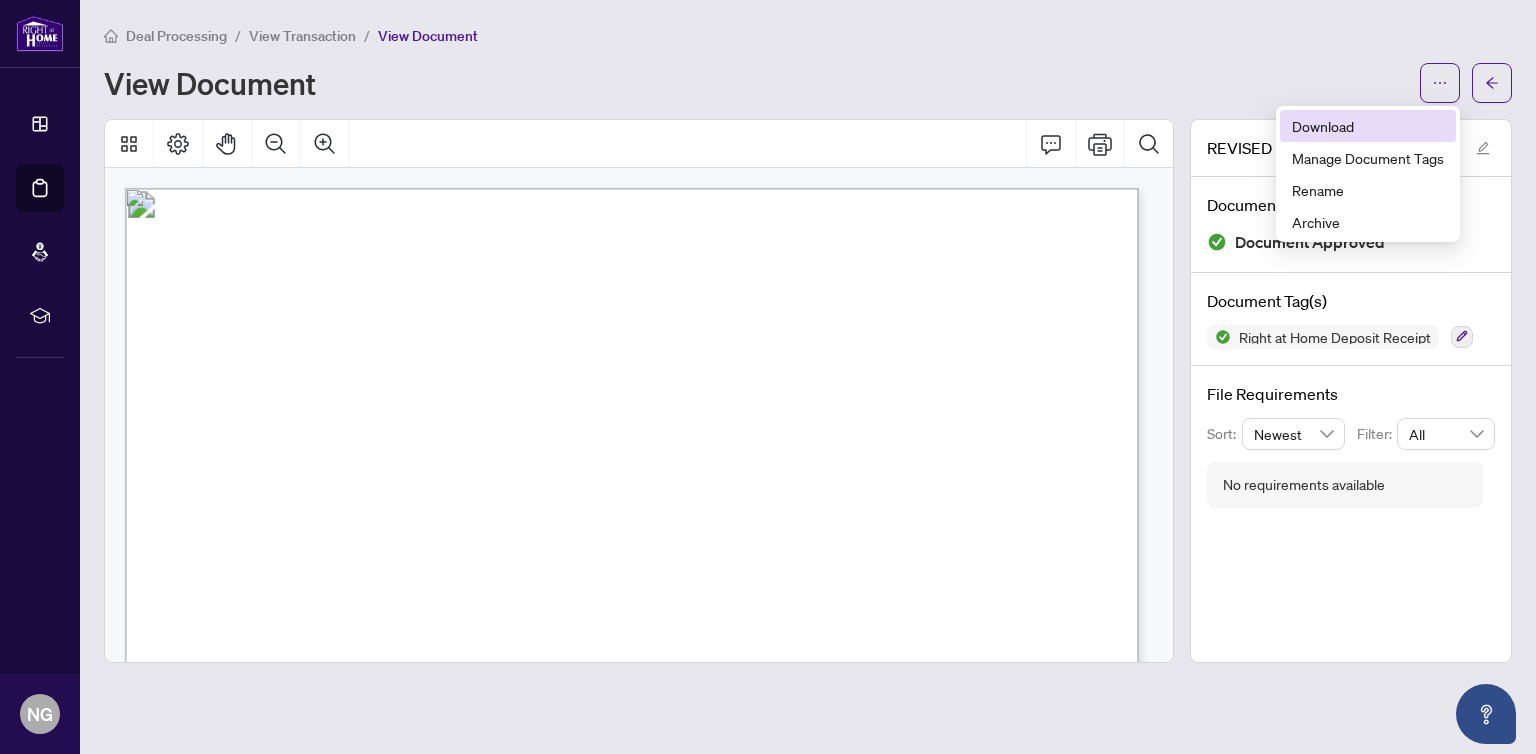 click on "Download" at bounding box center (1368, 126) 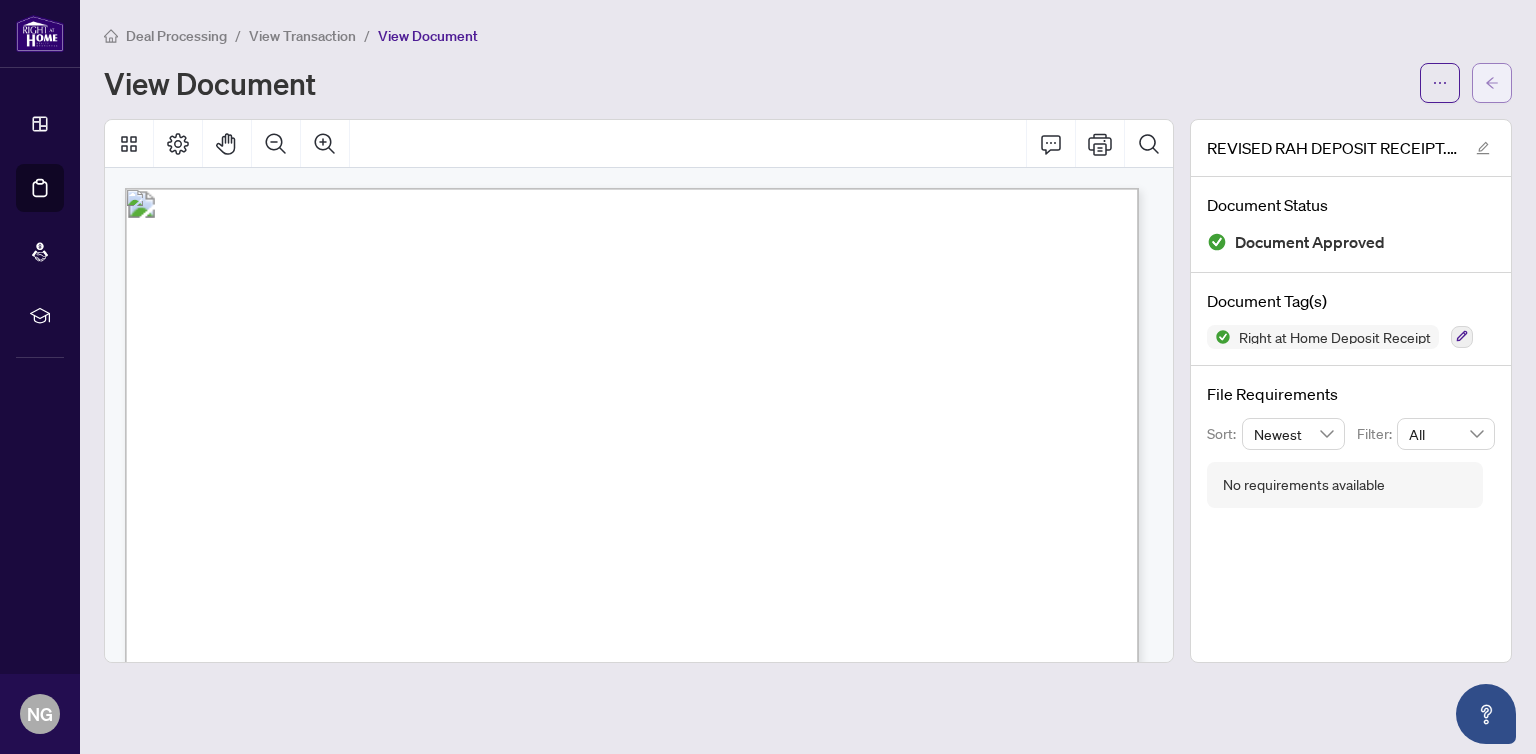 click at bounding box center [1492, 83] 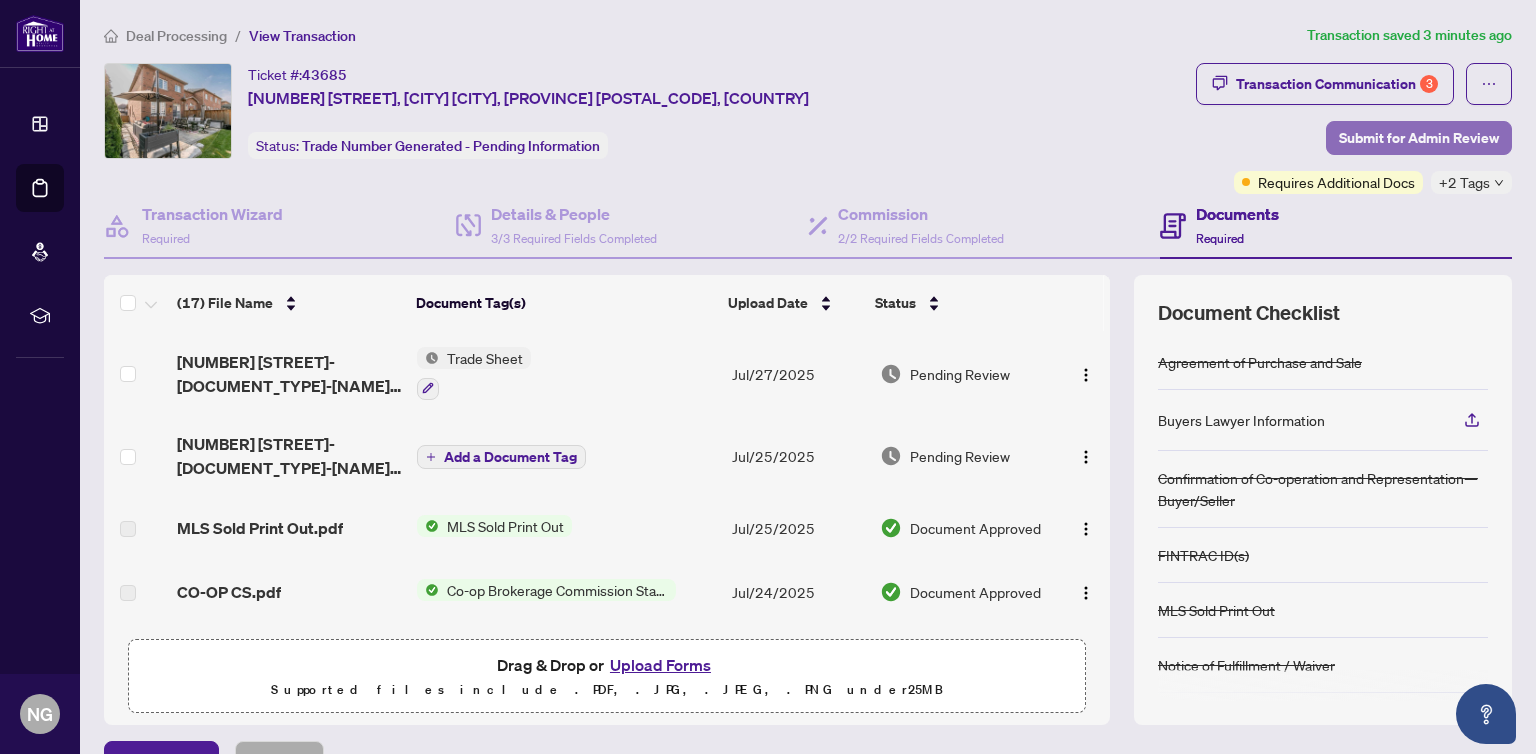 click on "Submit for Admin Review" at bounding box center (1419, 138) 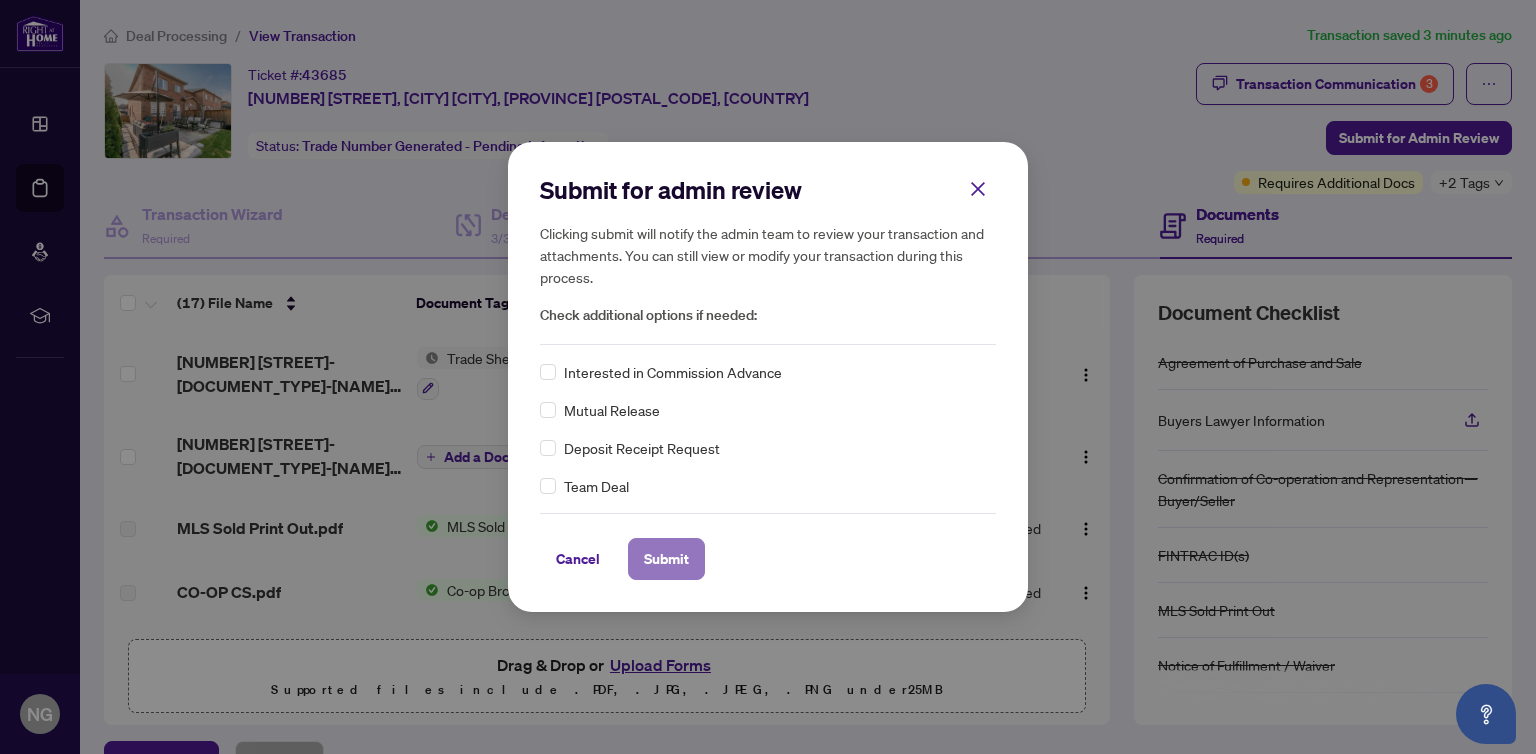 click on "Submit" at bounding box center (666, 559) 